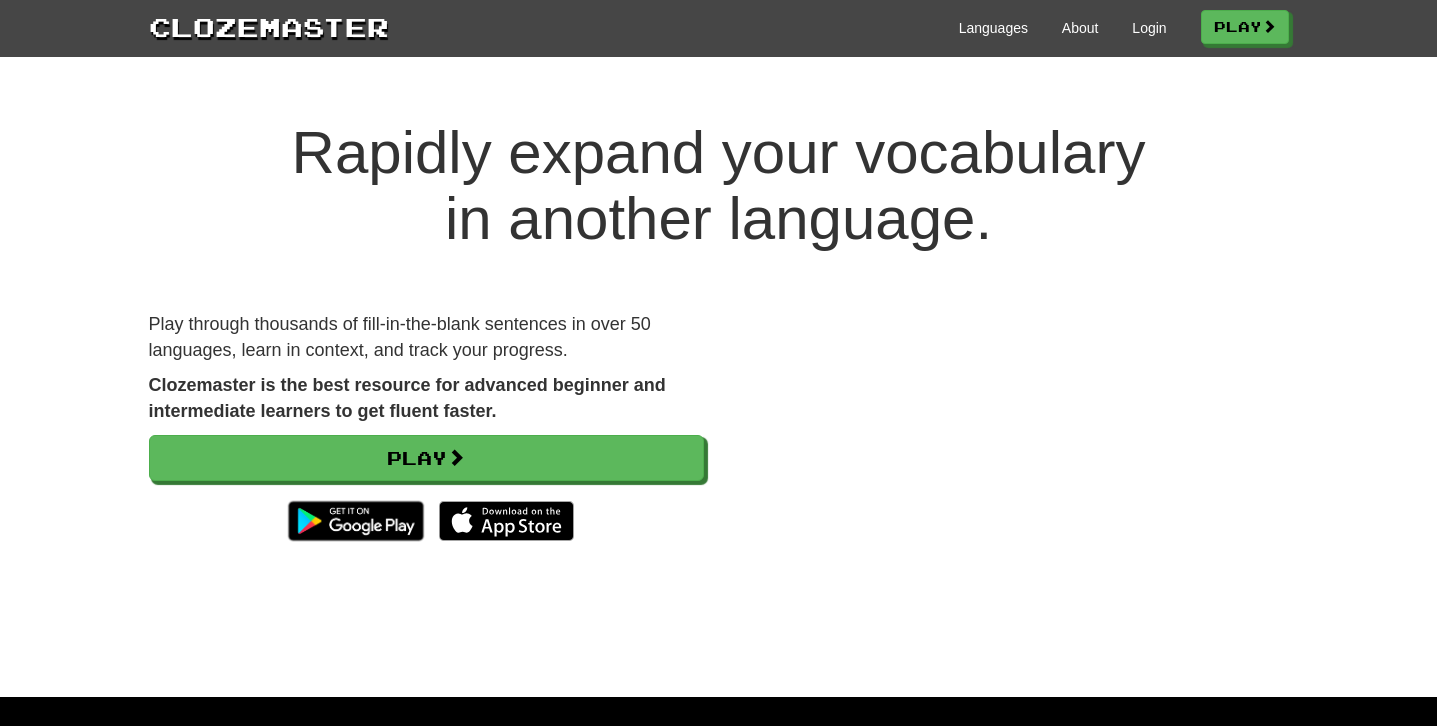 scroll, scrollTop: 0, scrollLeft: 0, axis: both 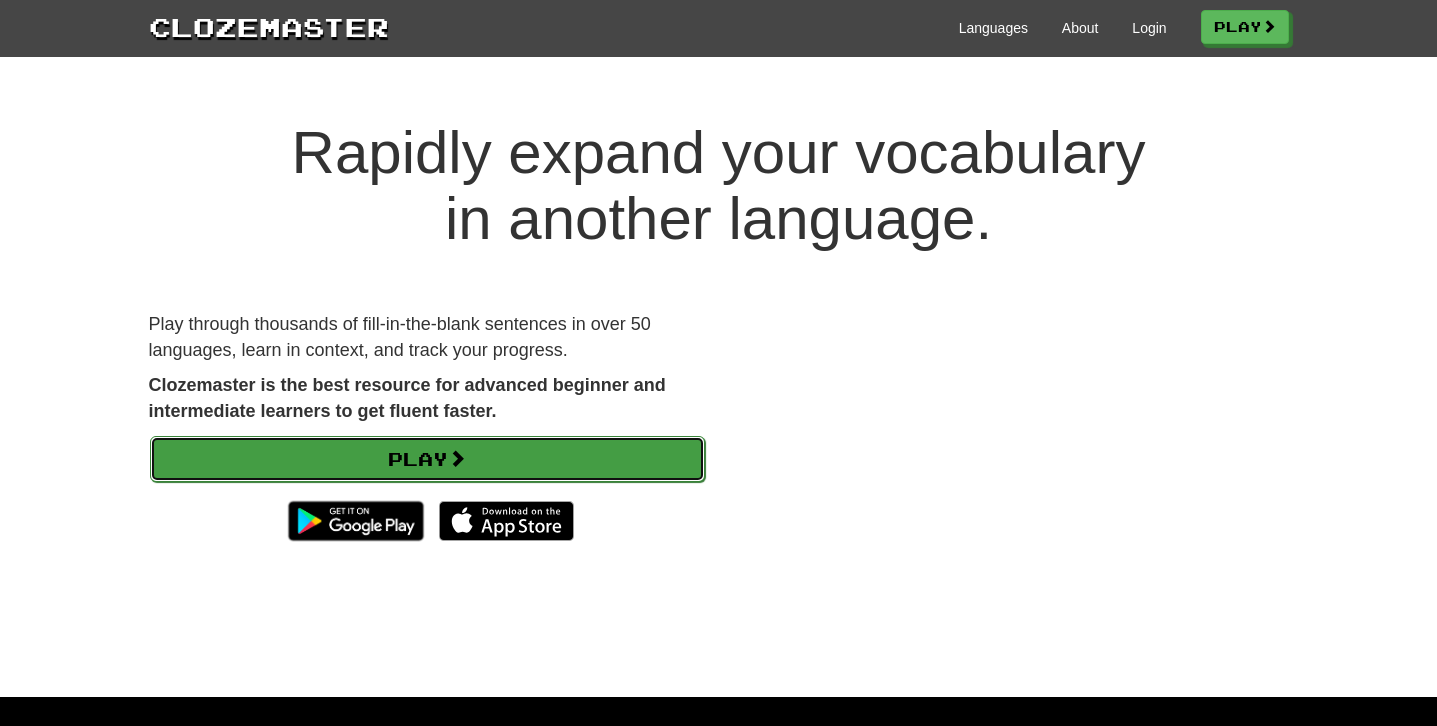 click on "Play" at bounding box center [427, 459] 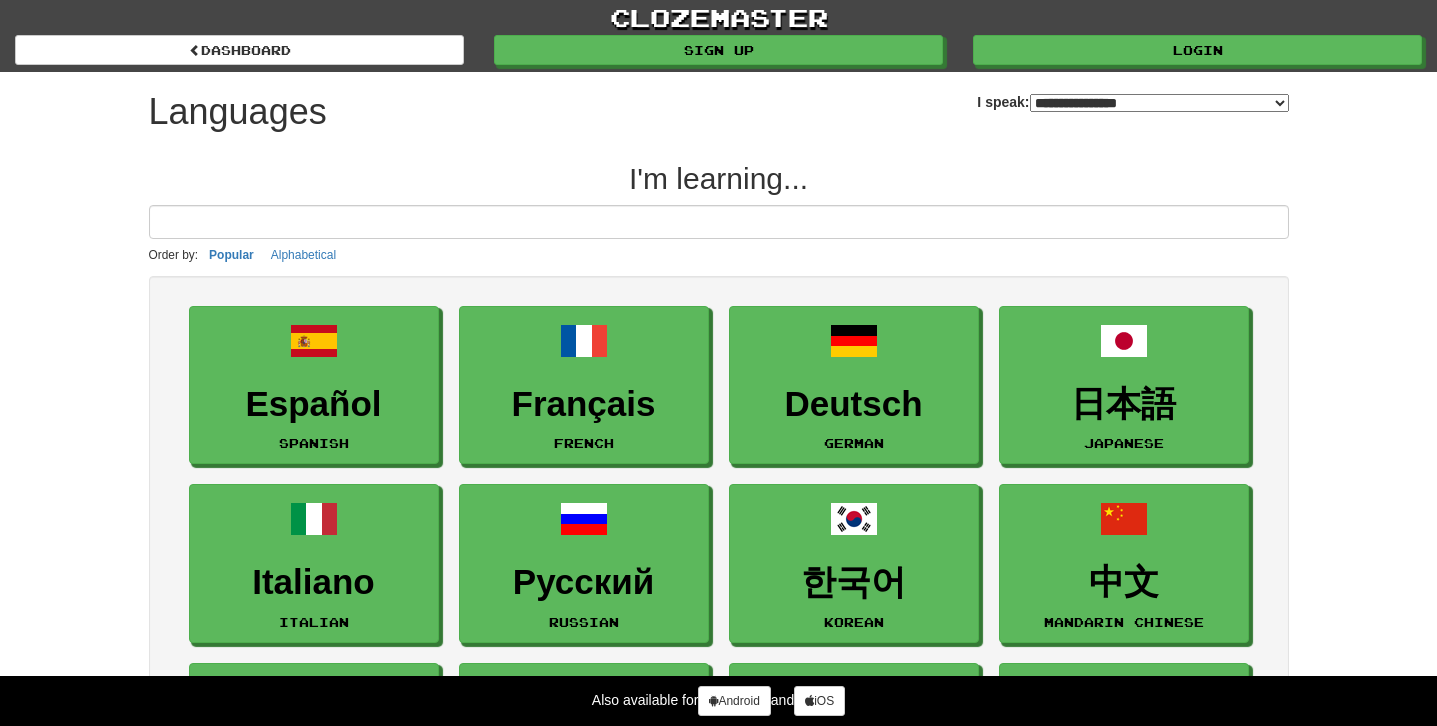 select on "*******" 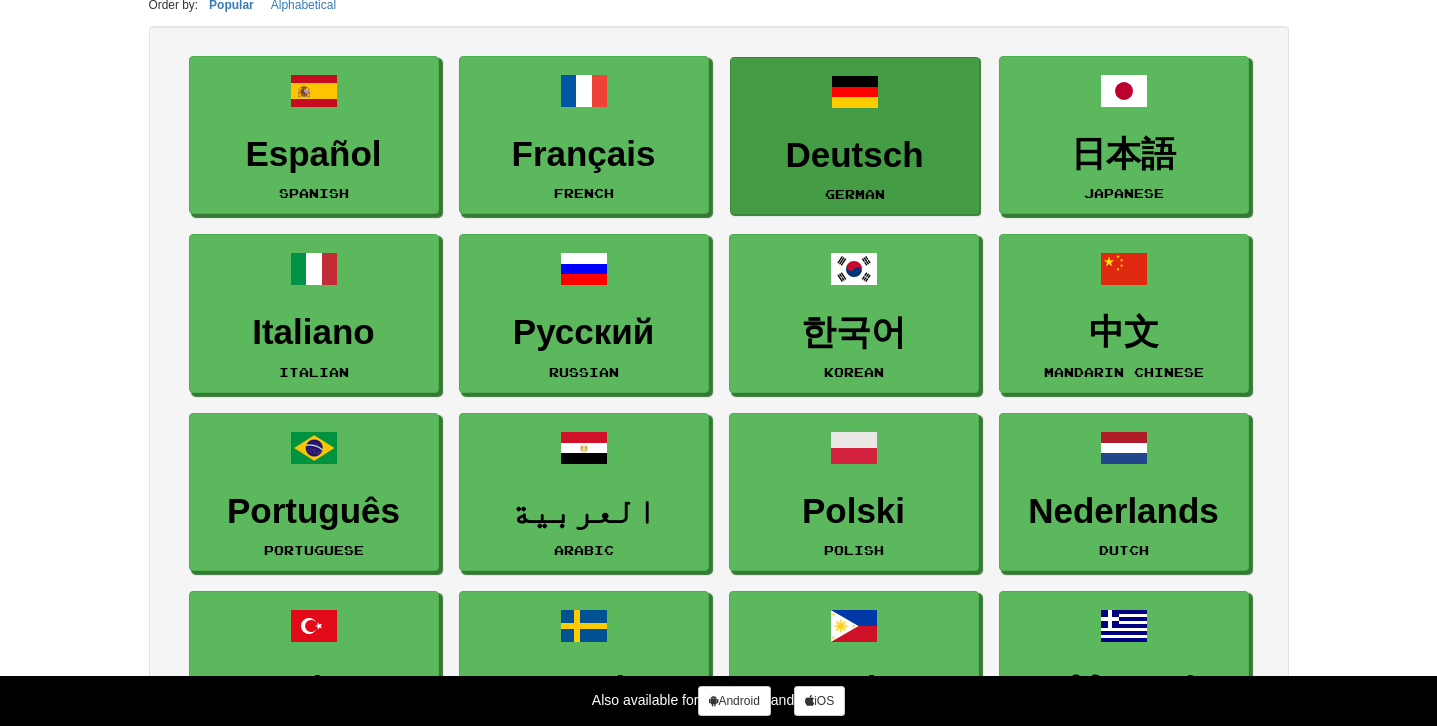 scroll, scrollTop: 223, scrollLeft: 0, axis: vertical 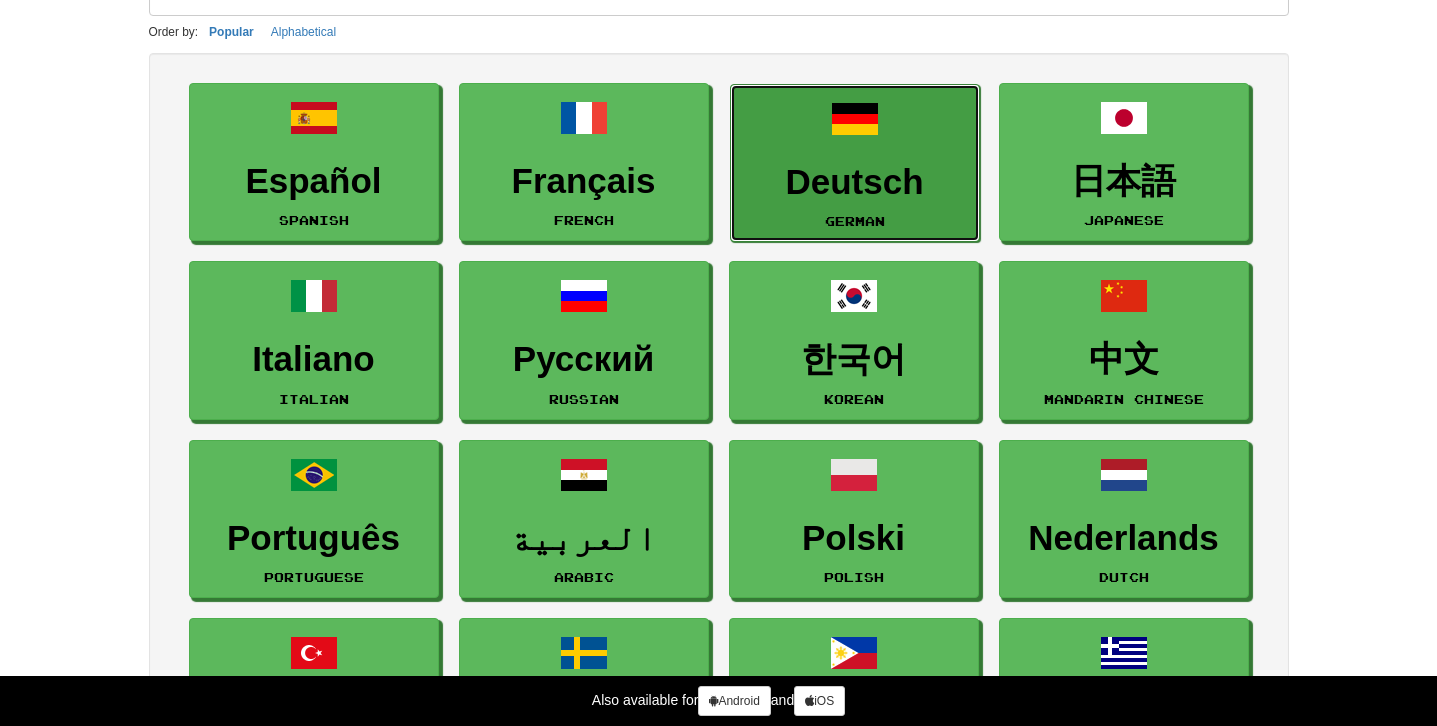 click on "Deutsch German" at bounding box center (855, 163) 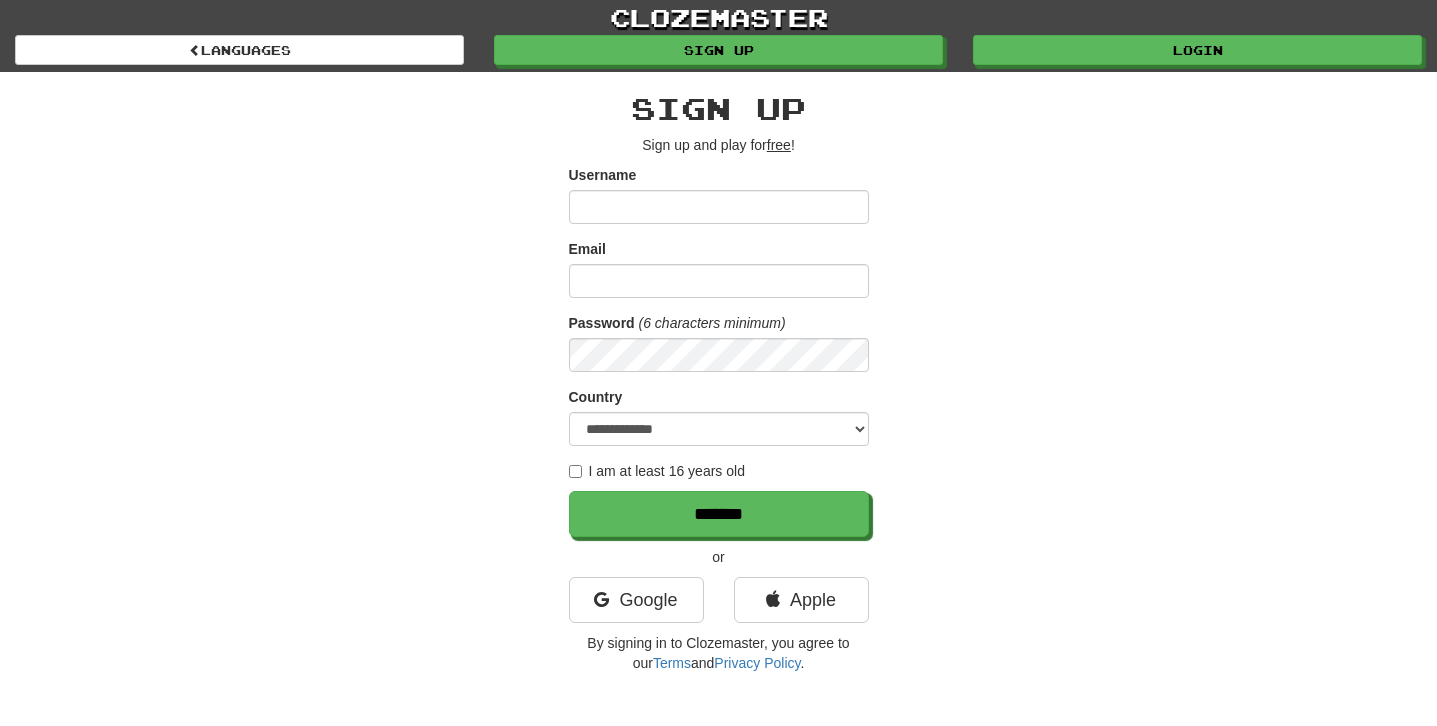 scroll, scrollTop: 0, scrollLeft: 0, axis: both 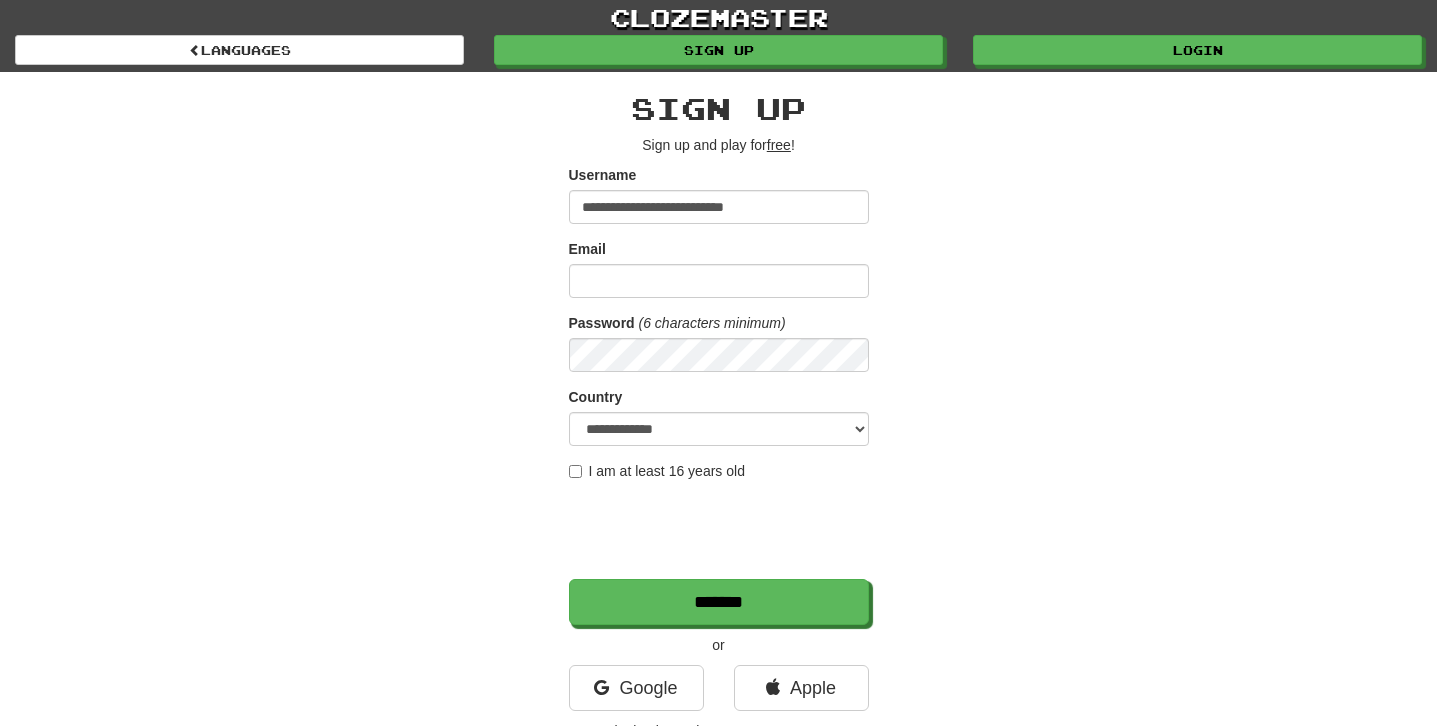 type on "**********" 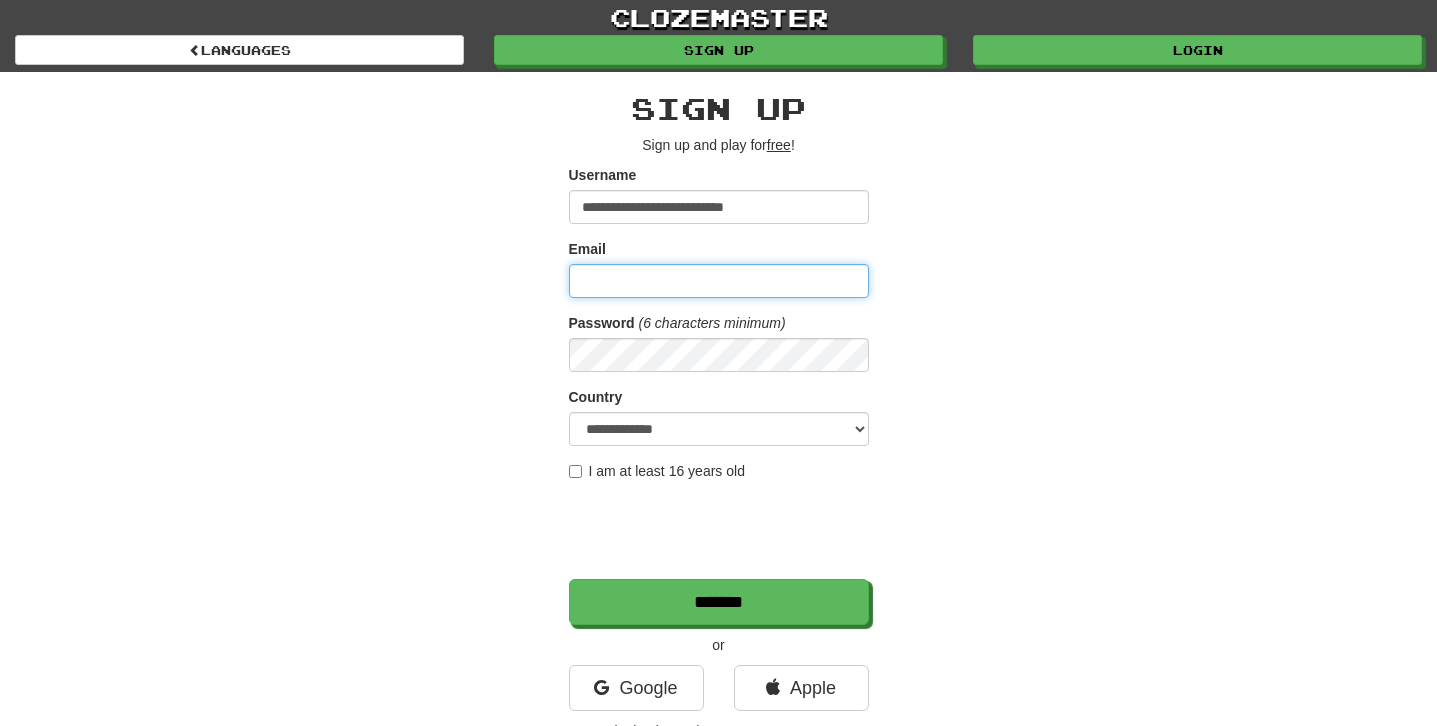 click on "Email" at bounding box center [719, 281] 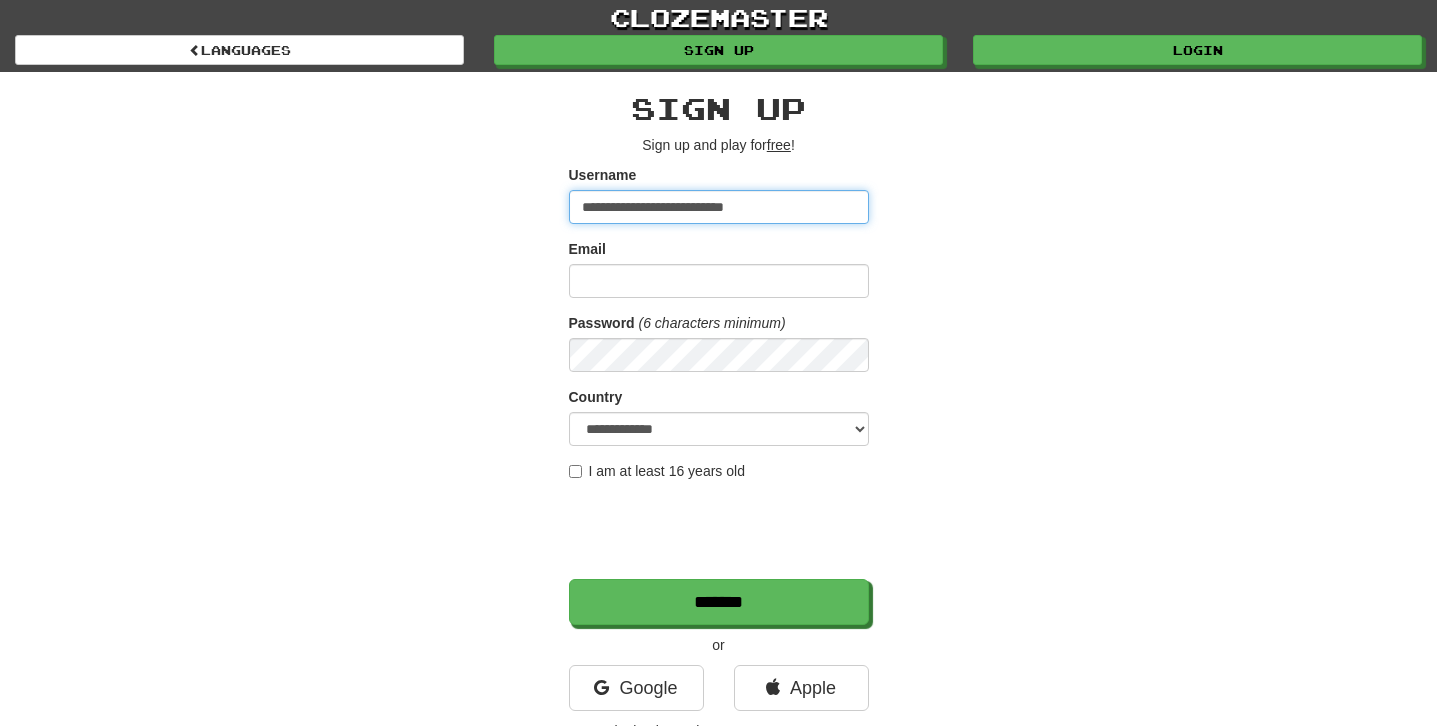 click on "**********" at bounding box center [719, 207] 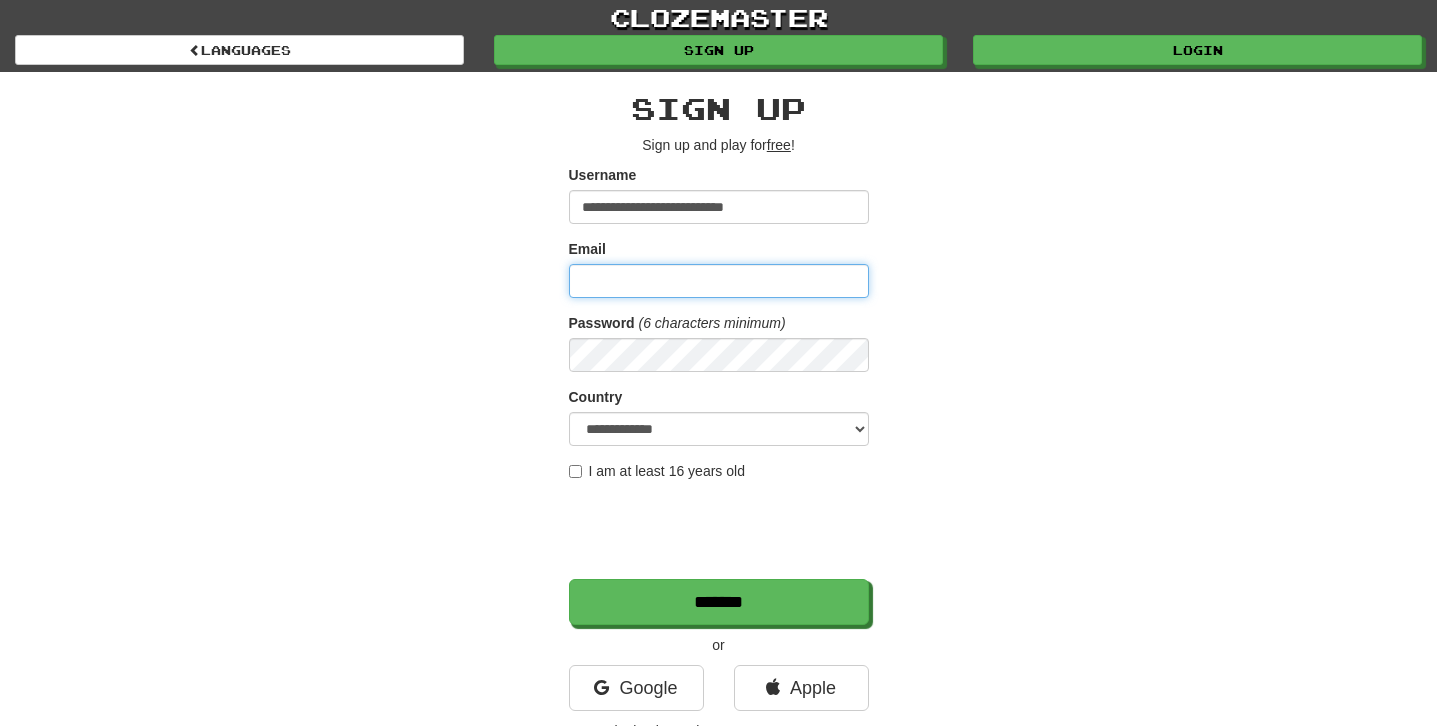 click on "Email" at bounding box center (719, 281) 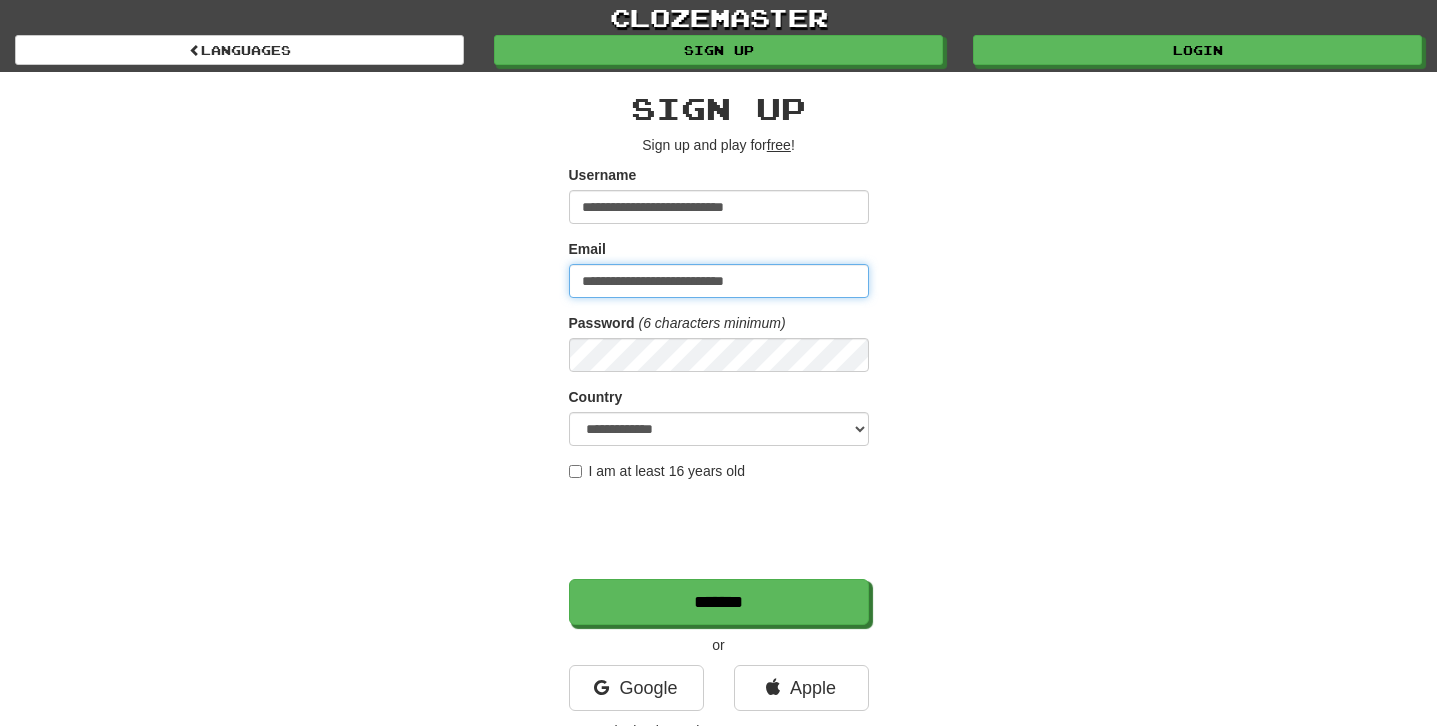 type on "**********" 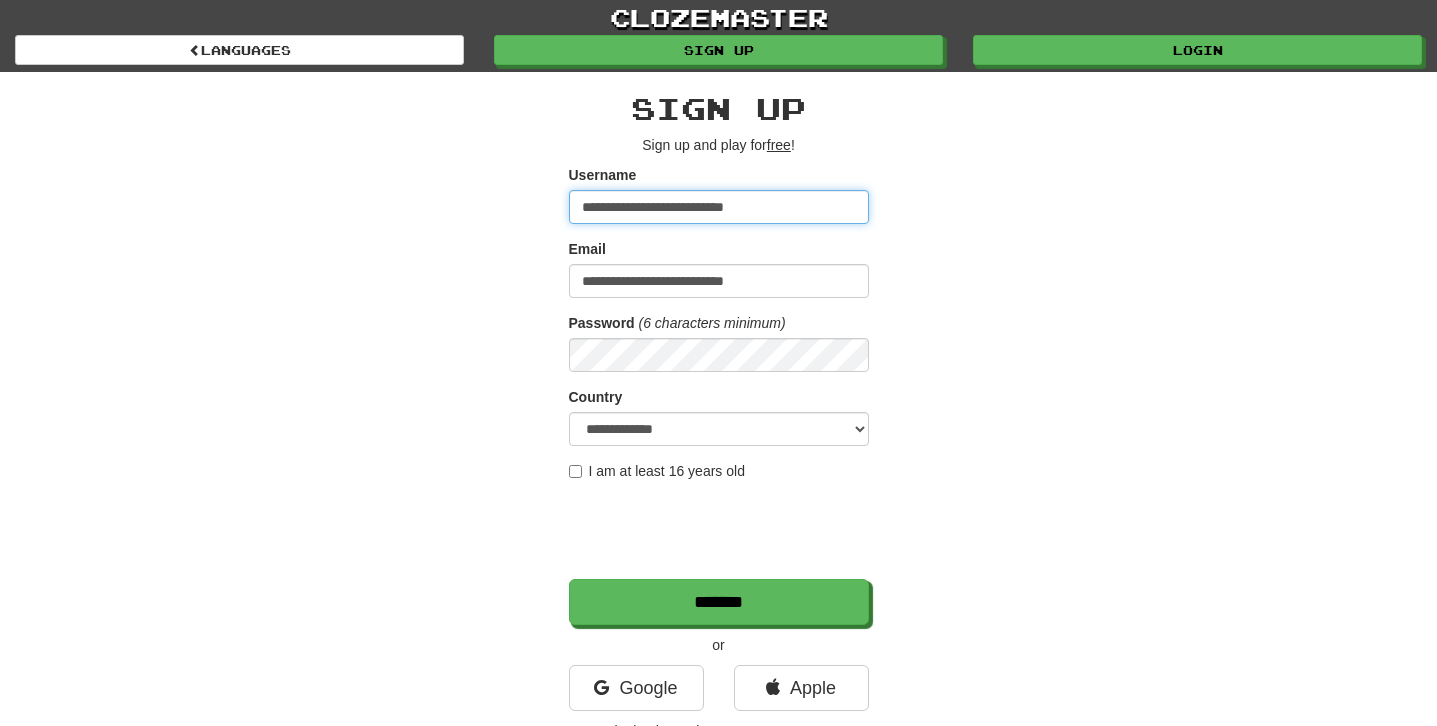 click on "**********" at bounding box center (719, 207) 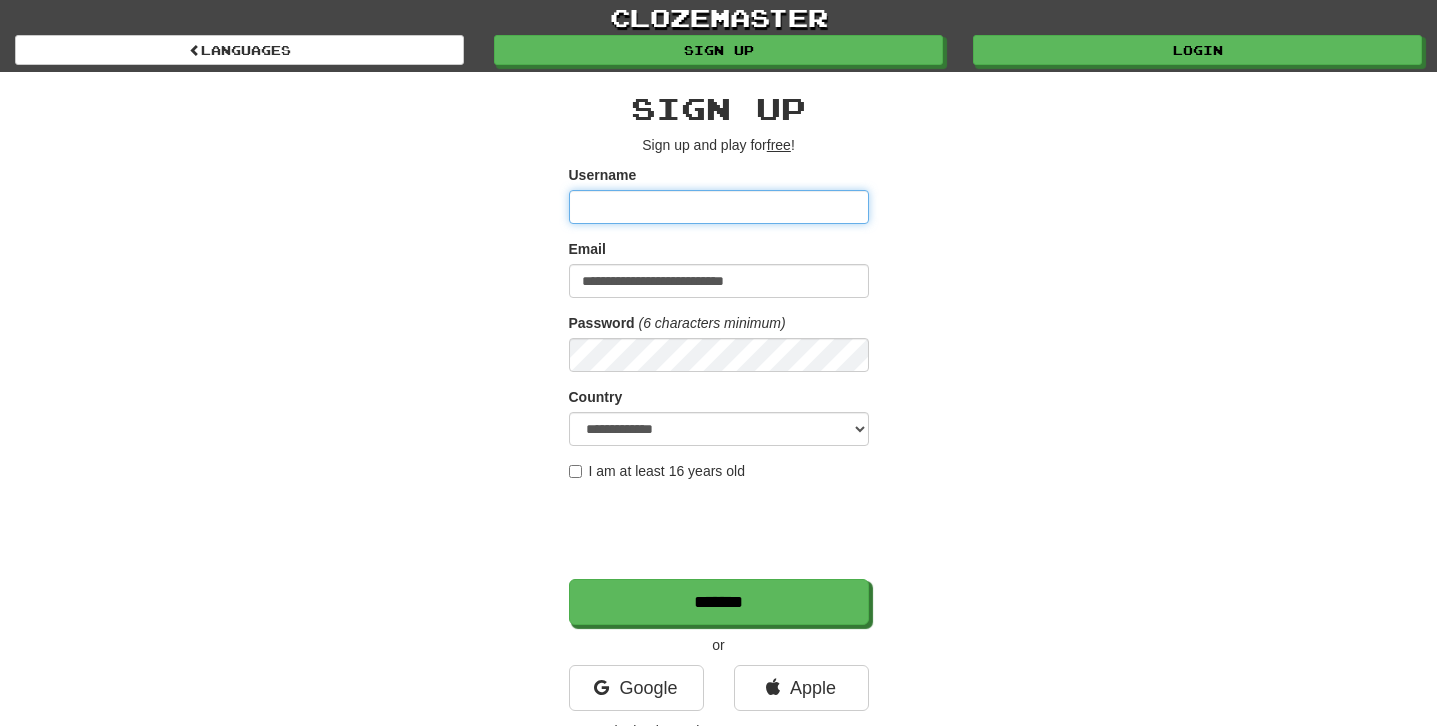 type on "******" 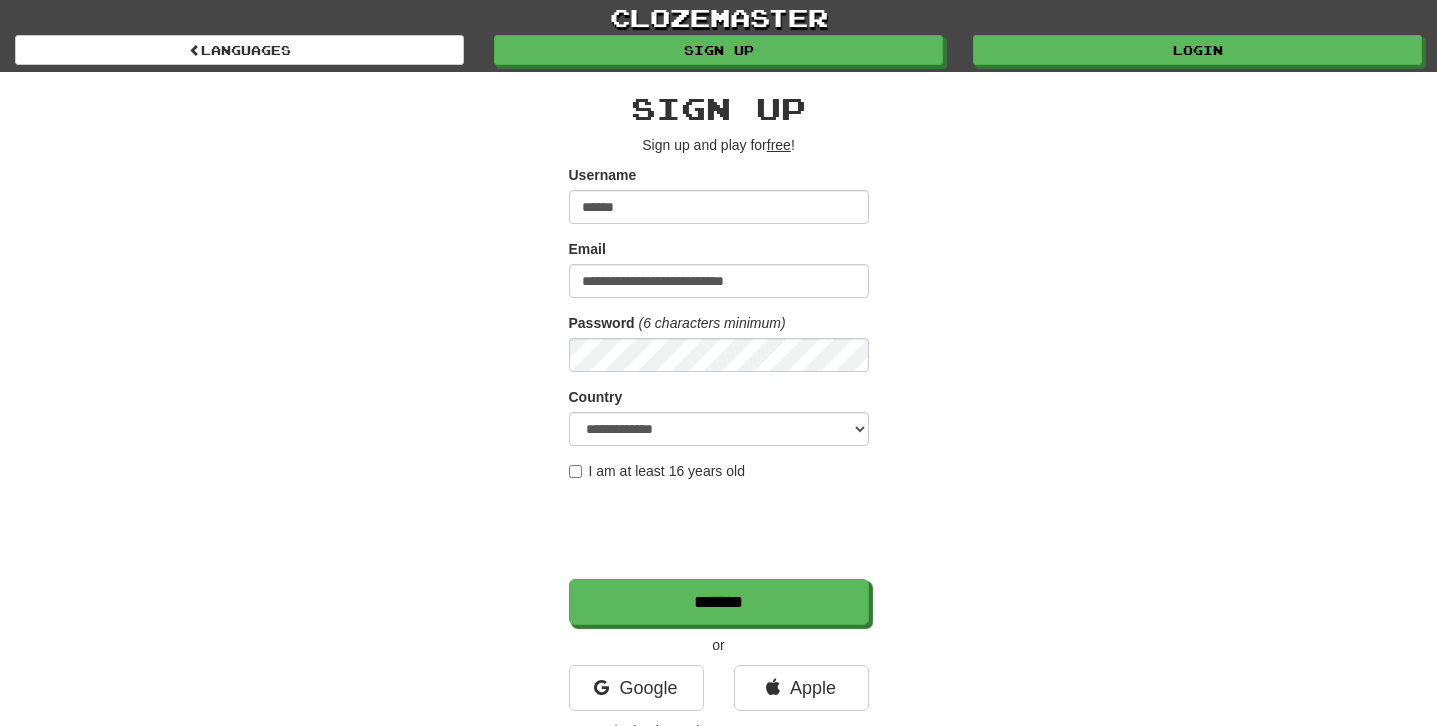 click on "Password
(6 characters minimum)" at bounding box center (719, 342) 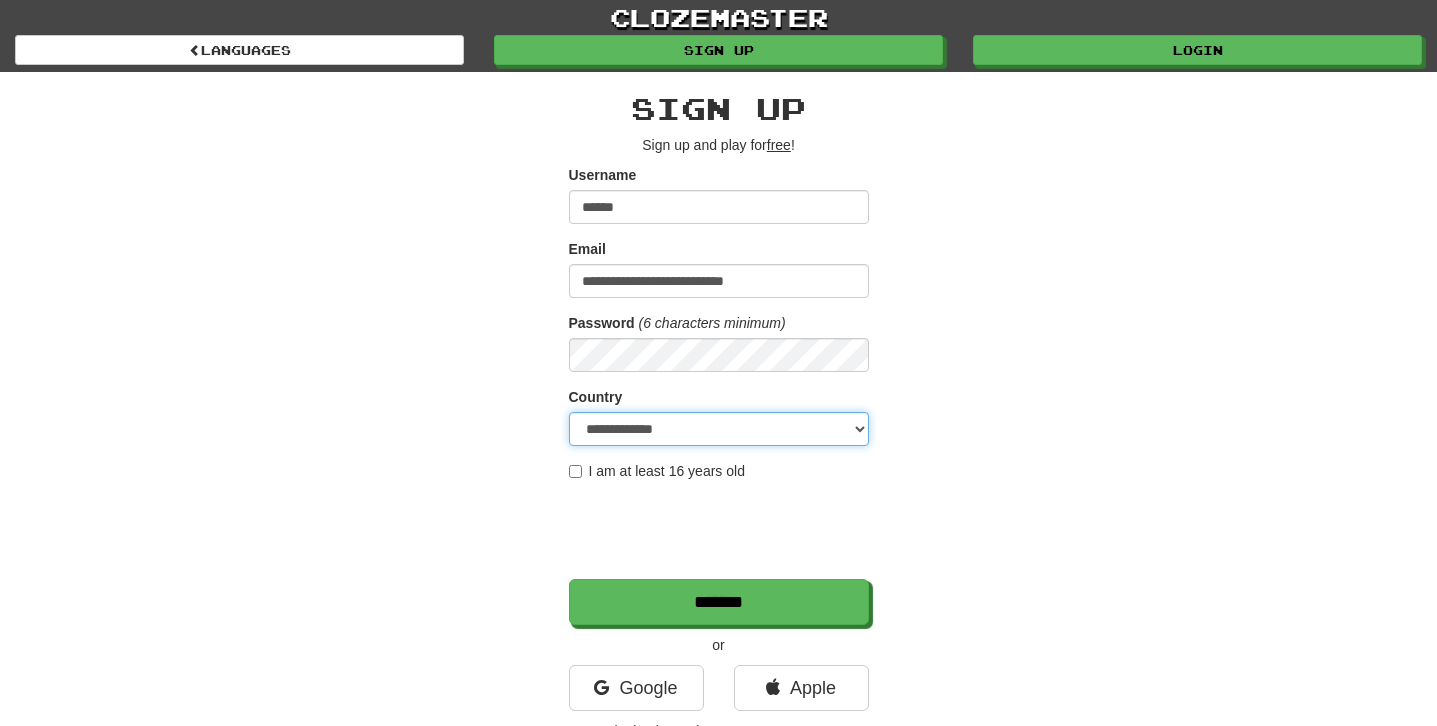 click on "**********" at bounding box center [719, 429] 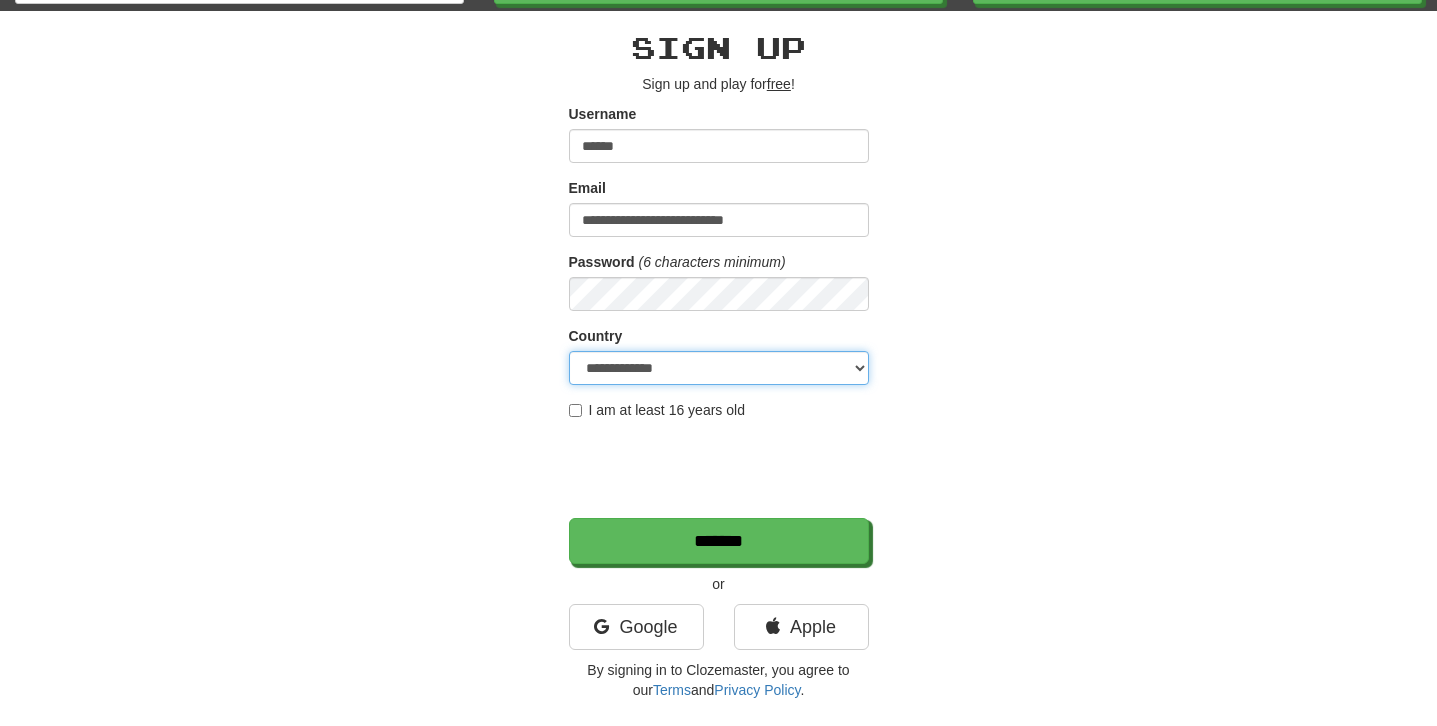 scroll, scrollTop: 82, scrollLeft: 0, axis: vertical 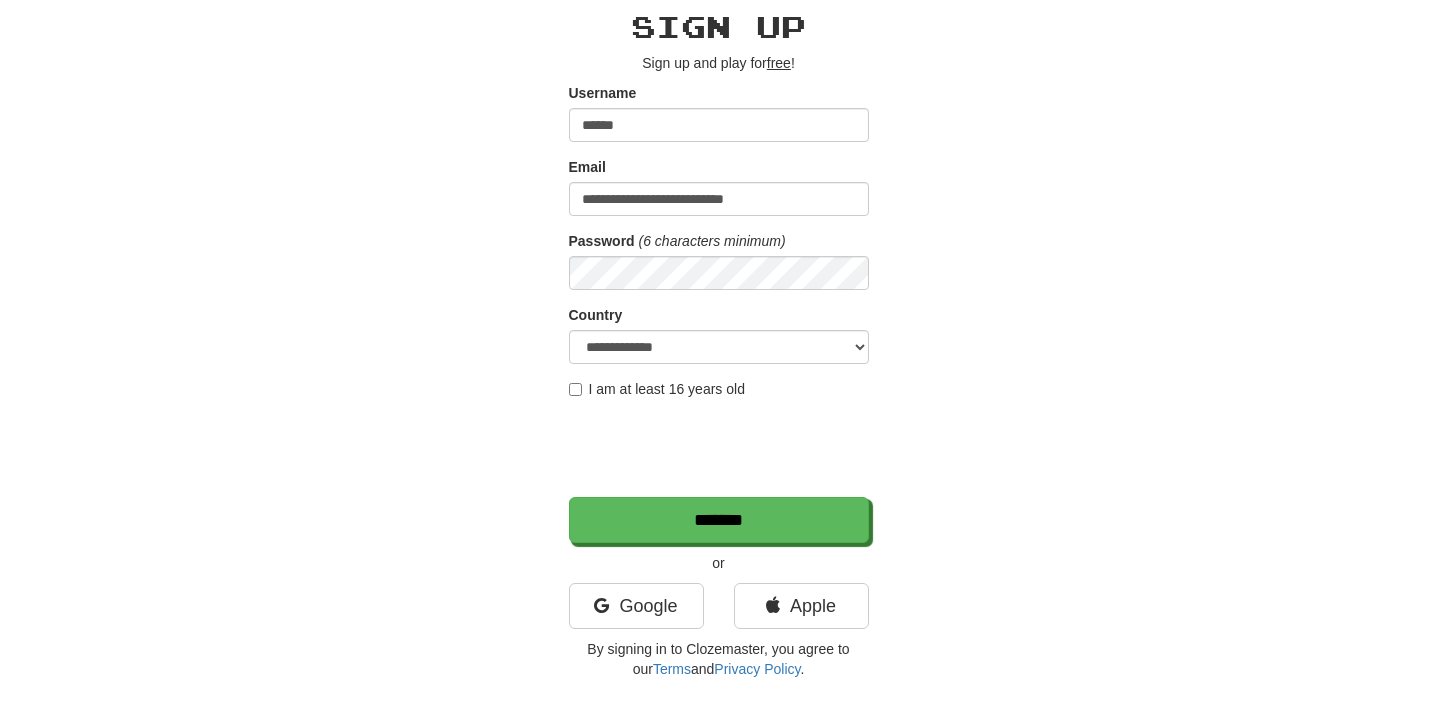 click on "I am at least 16 years old" at bounding box center [657, 389] 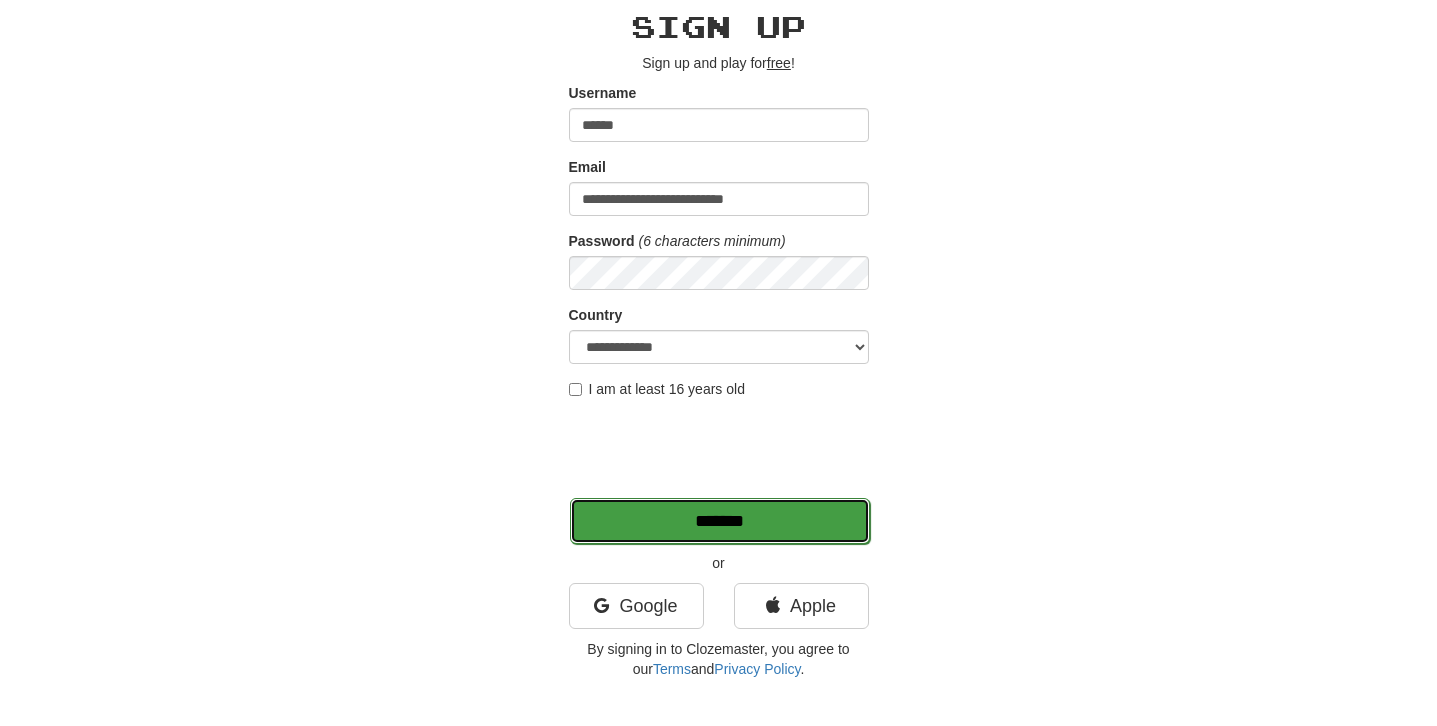 click on "*******" at bounding box center [720, 521] 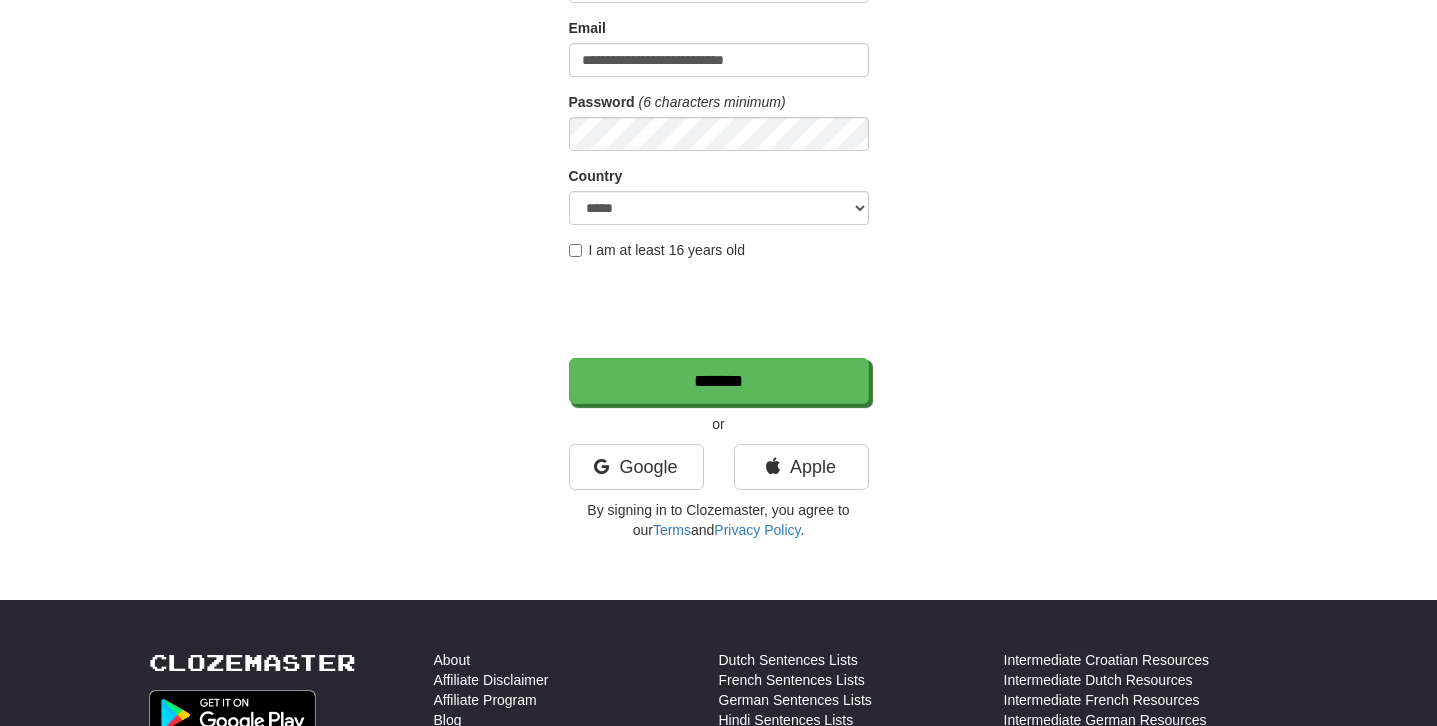 scroll, scrollTop: 403, scrollLeft: 0, axis: vertical 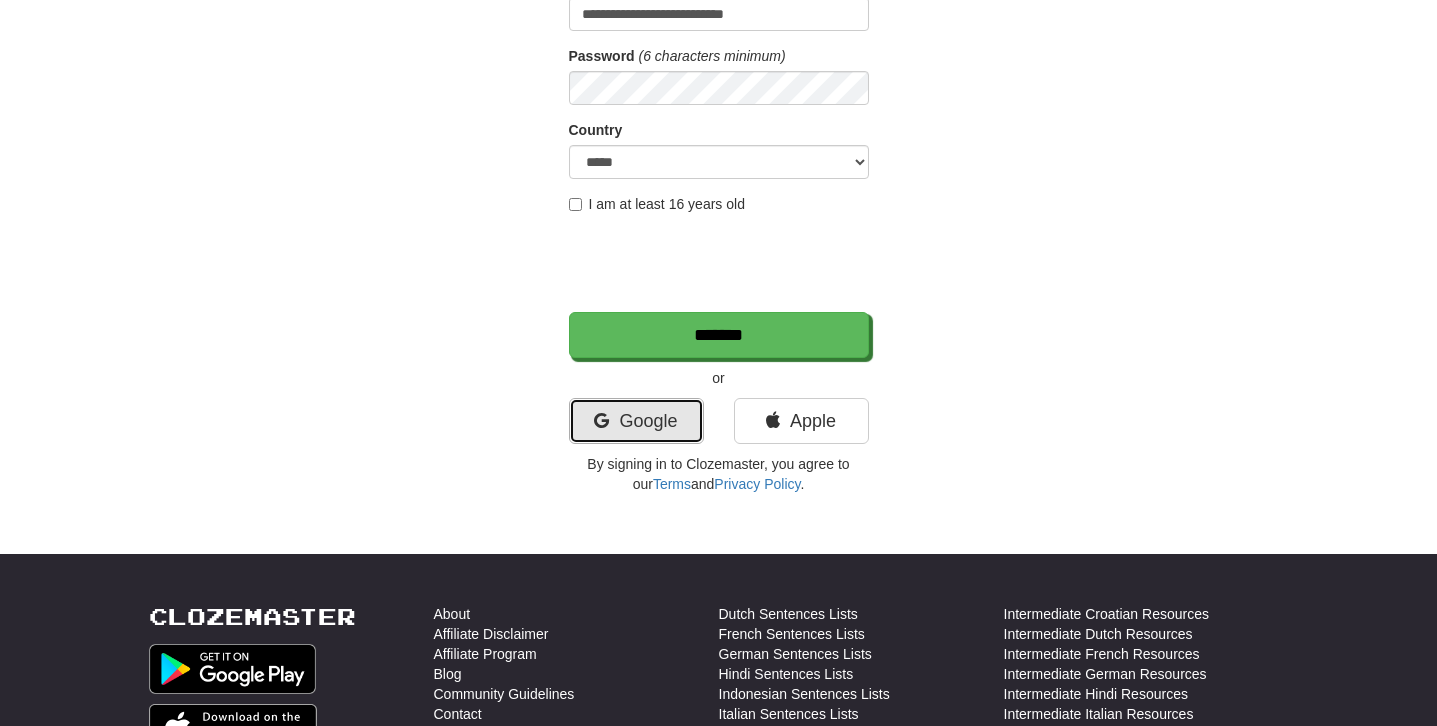 click on "Google" at bounding box center [636, 421] 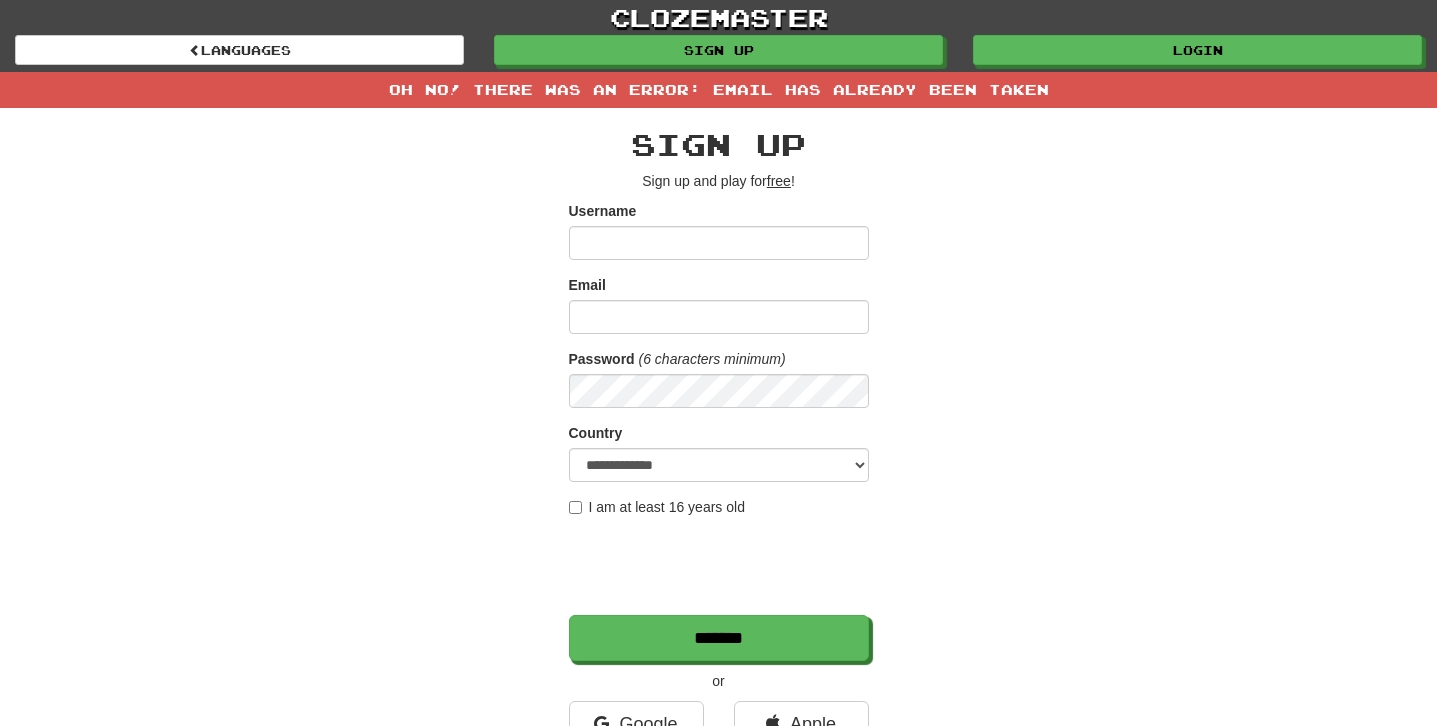 scroll, scrollTop: 0, scrollLeft: 0, axis: both 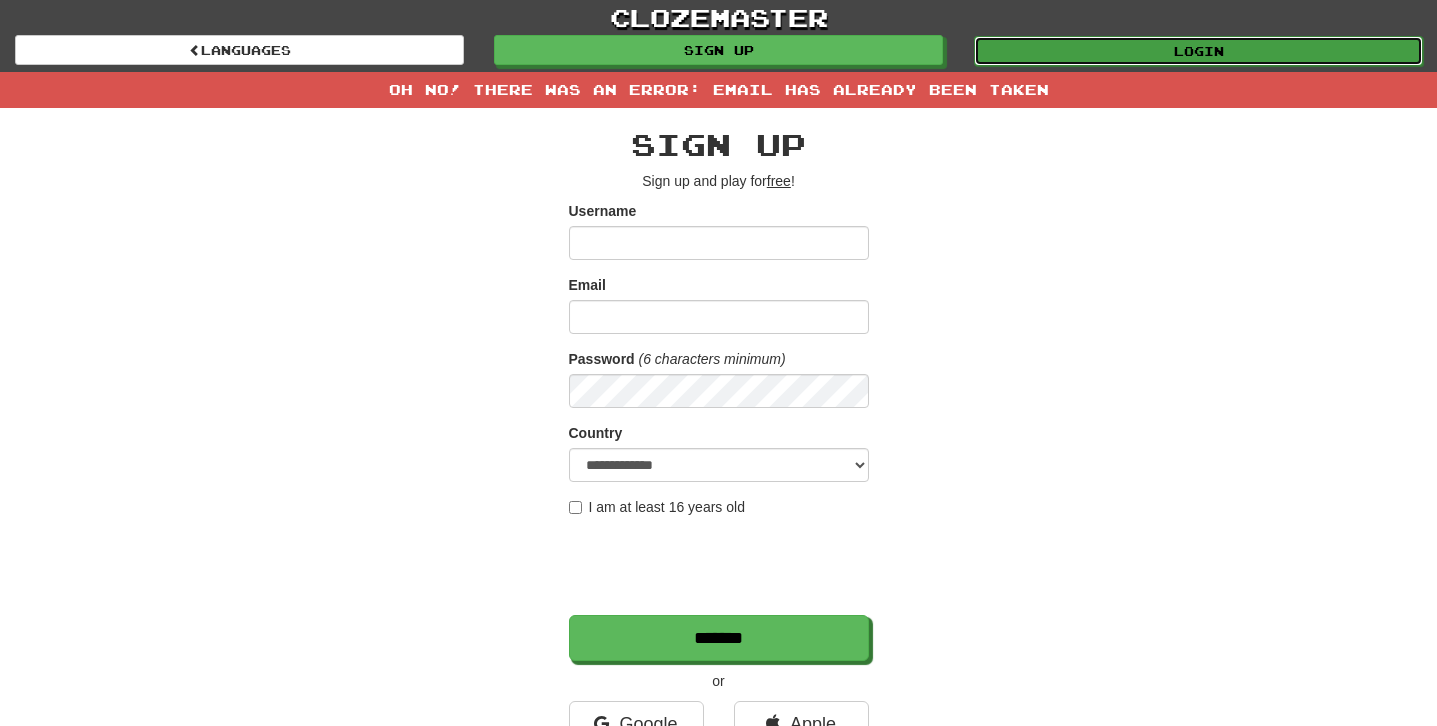 click on "Login" at bounding box center (1198, 51) 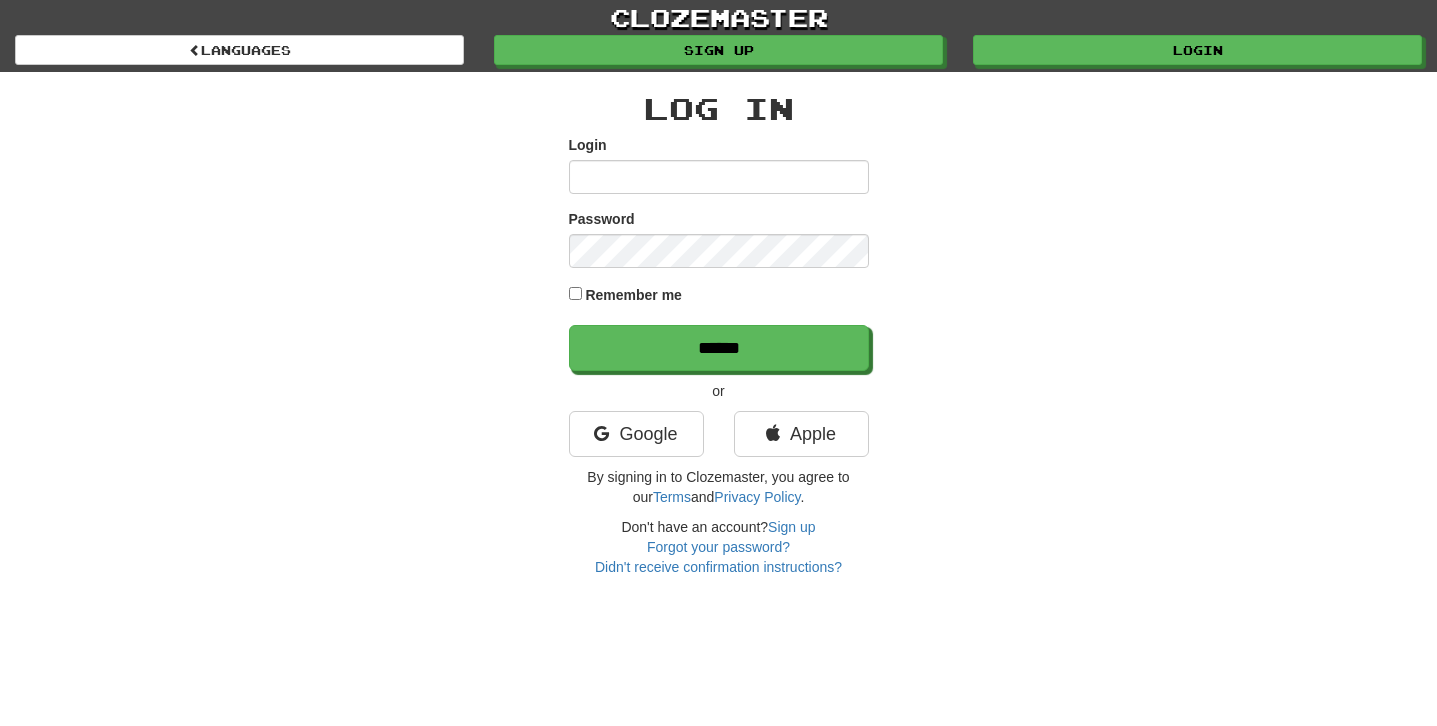 scroll, scrollTop: 0, scrollLeft: 0, axis: both 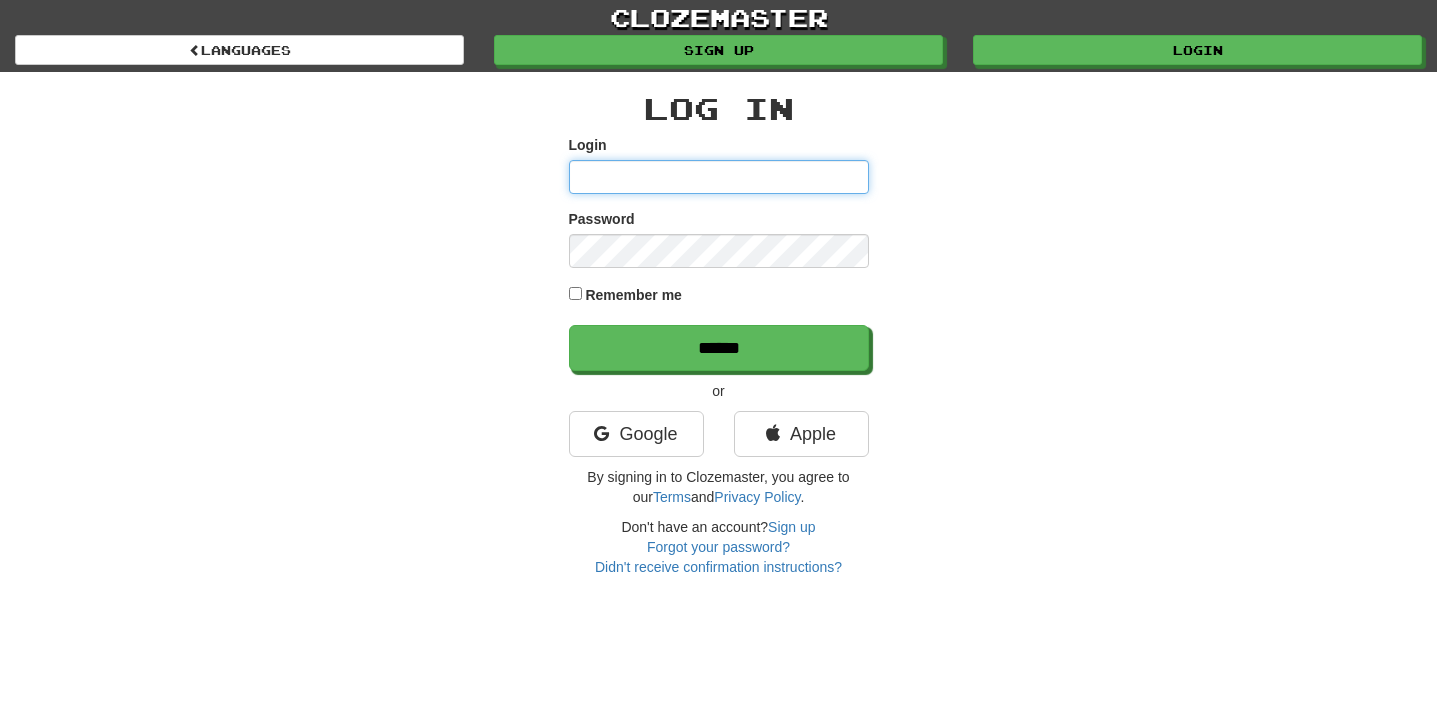 type on "******" 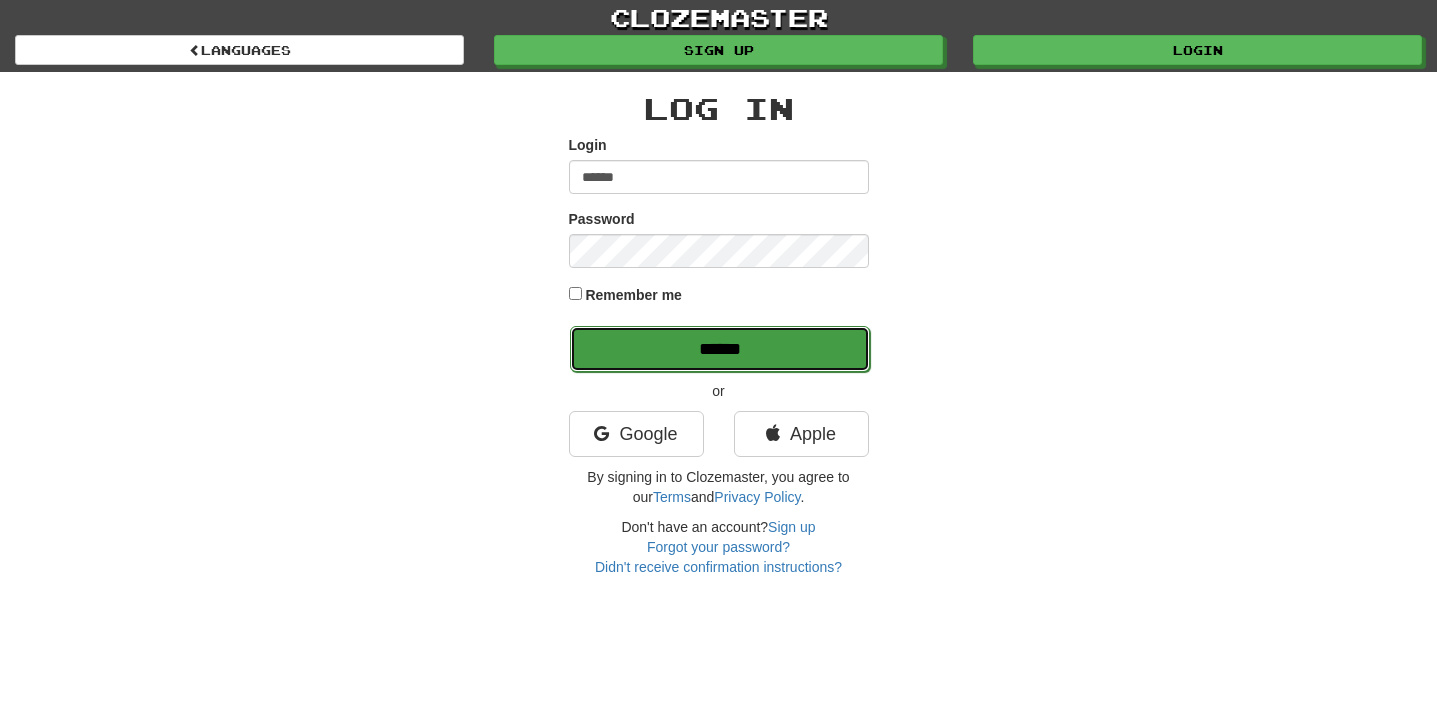 click on "******" at bounding box center (720, 349) 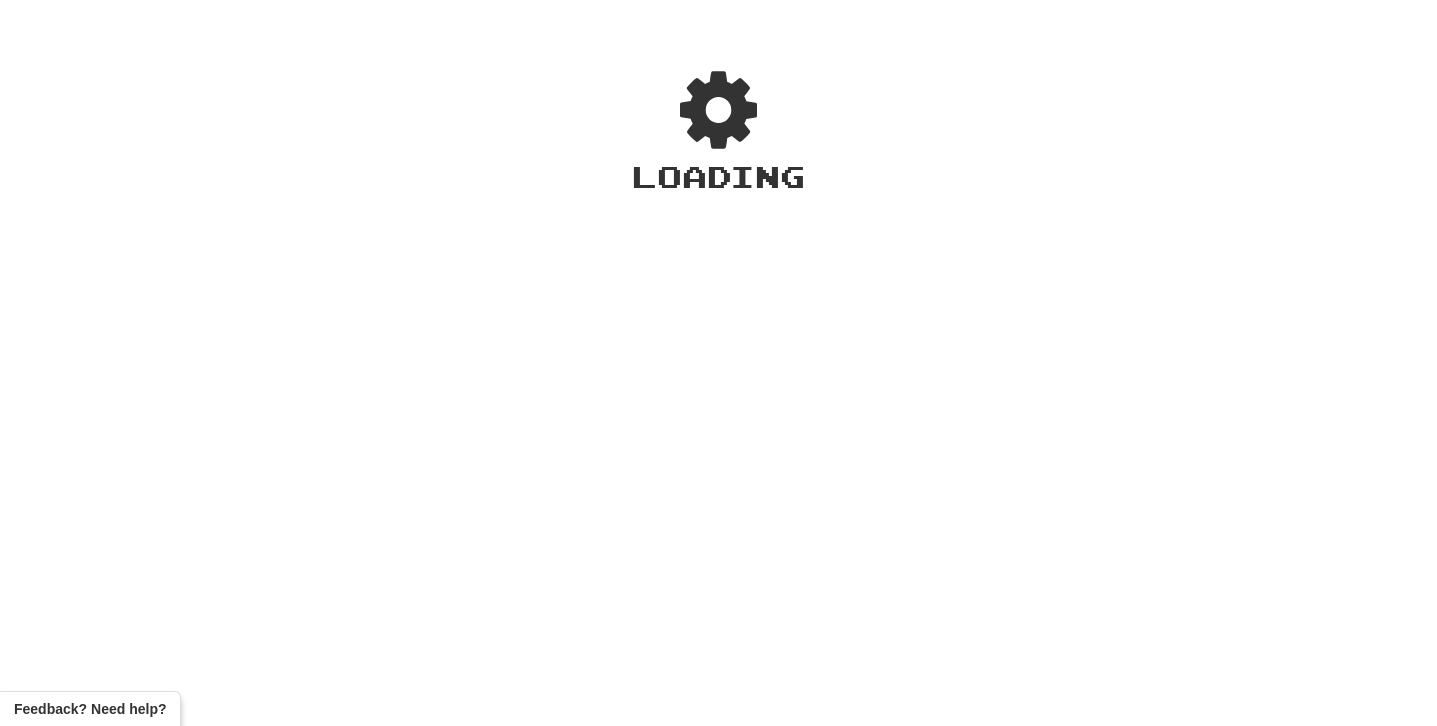 scroll, scrollTop: 0, scrollLeft: 0, axis: both 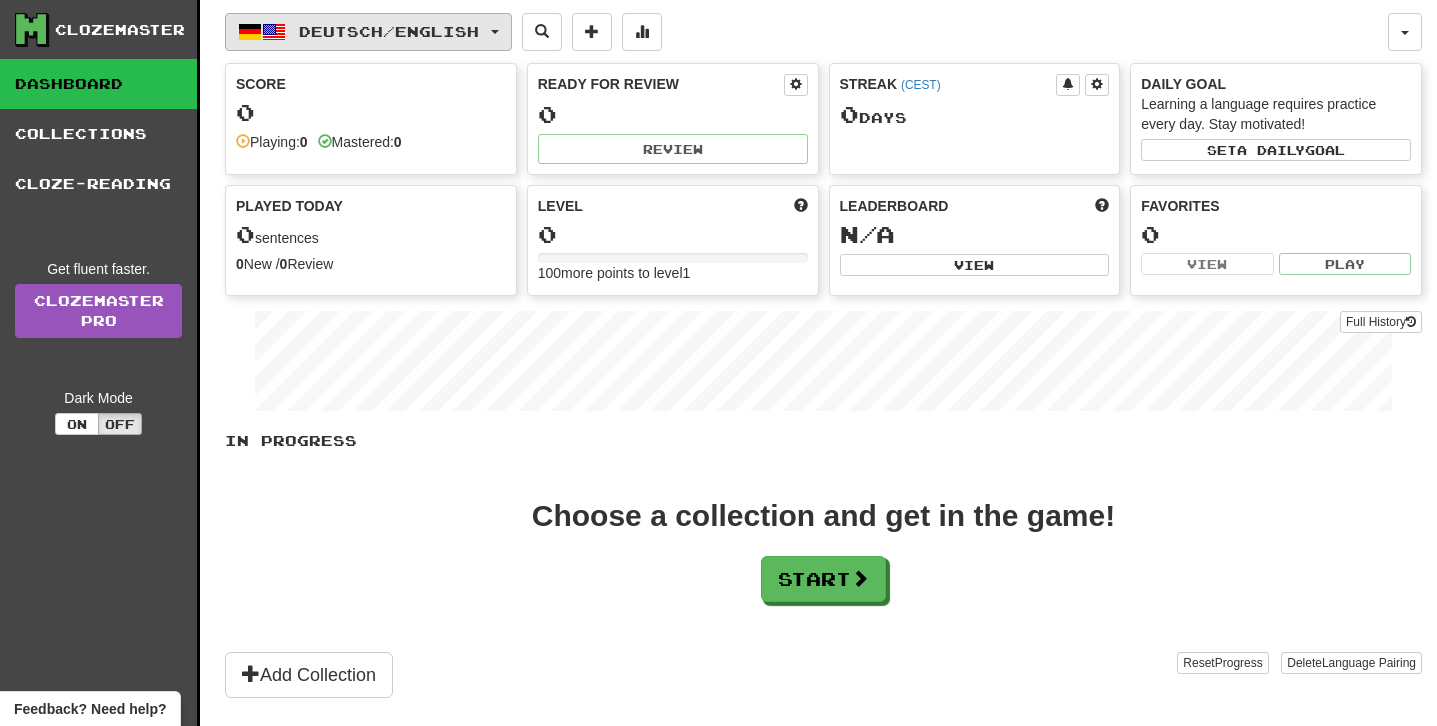 click on "Deutsch  /  English" at bounding box center (389, 31) 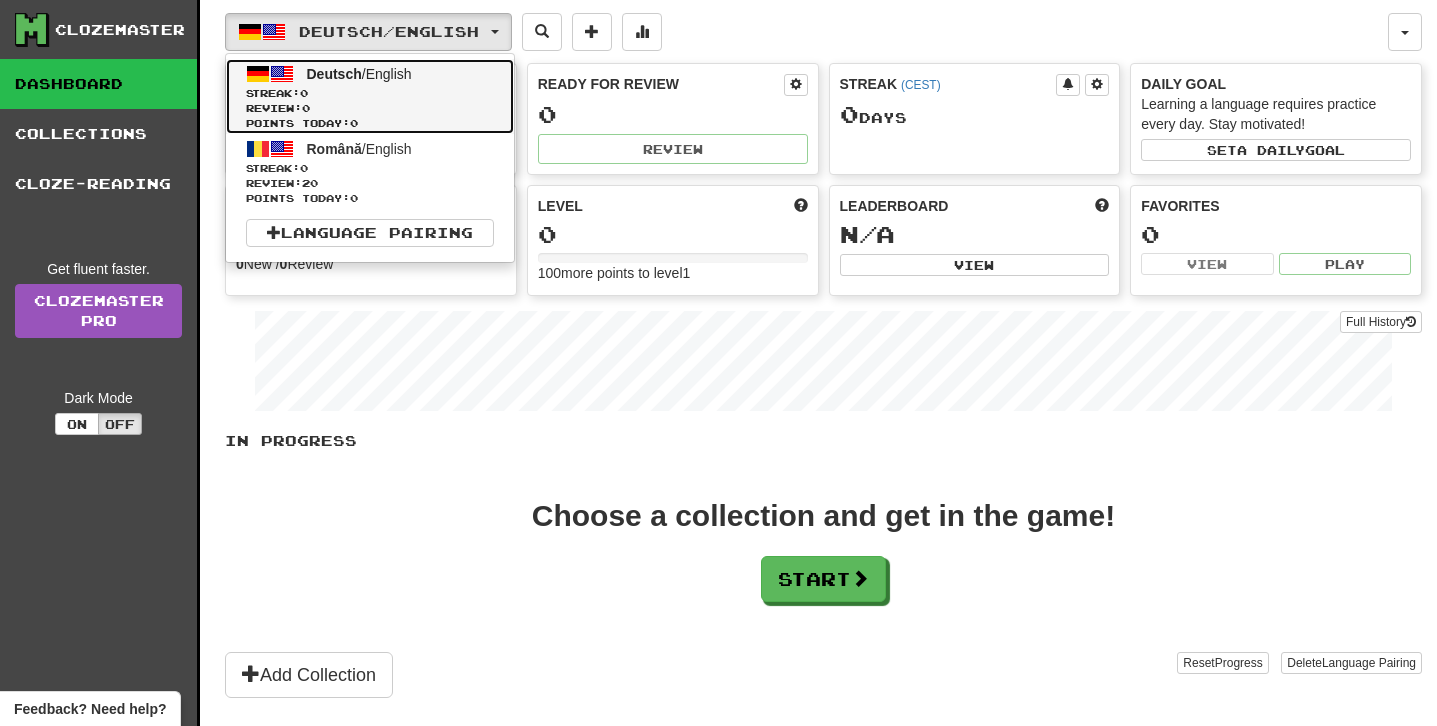 click on "Points today:  0" at bounding box center (370, 123) 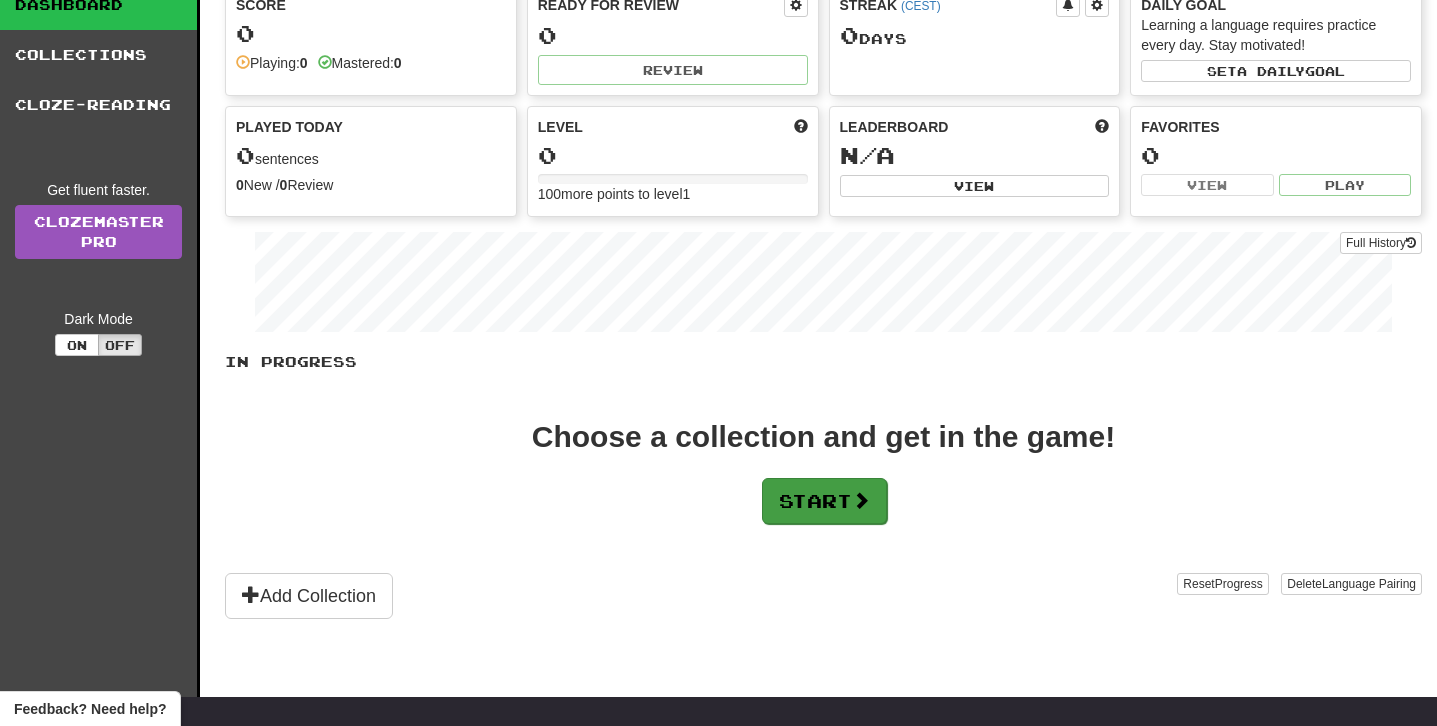 scroll, scrollTop: 68, scrollLeft: 0, axis: vertical 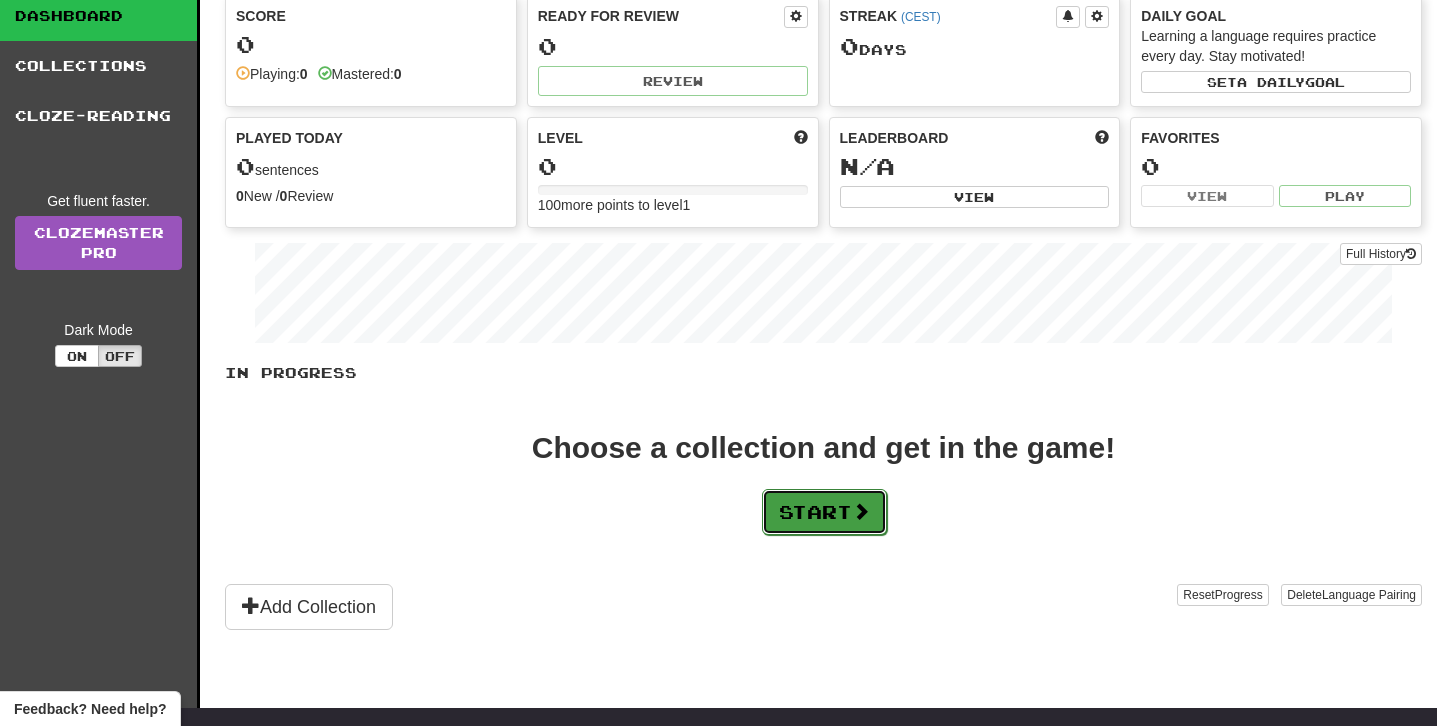 click on "Start" at bounding box center [824, 512] 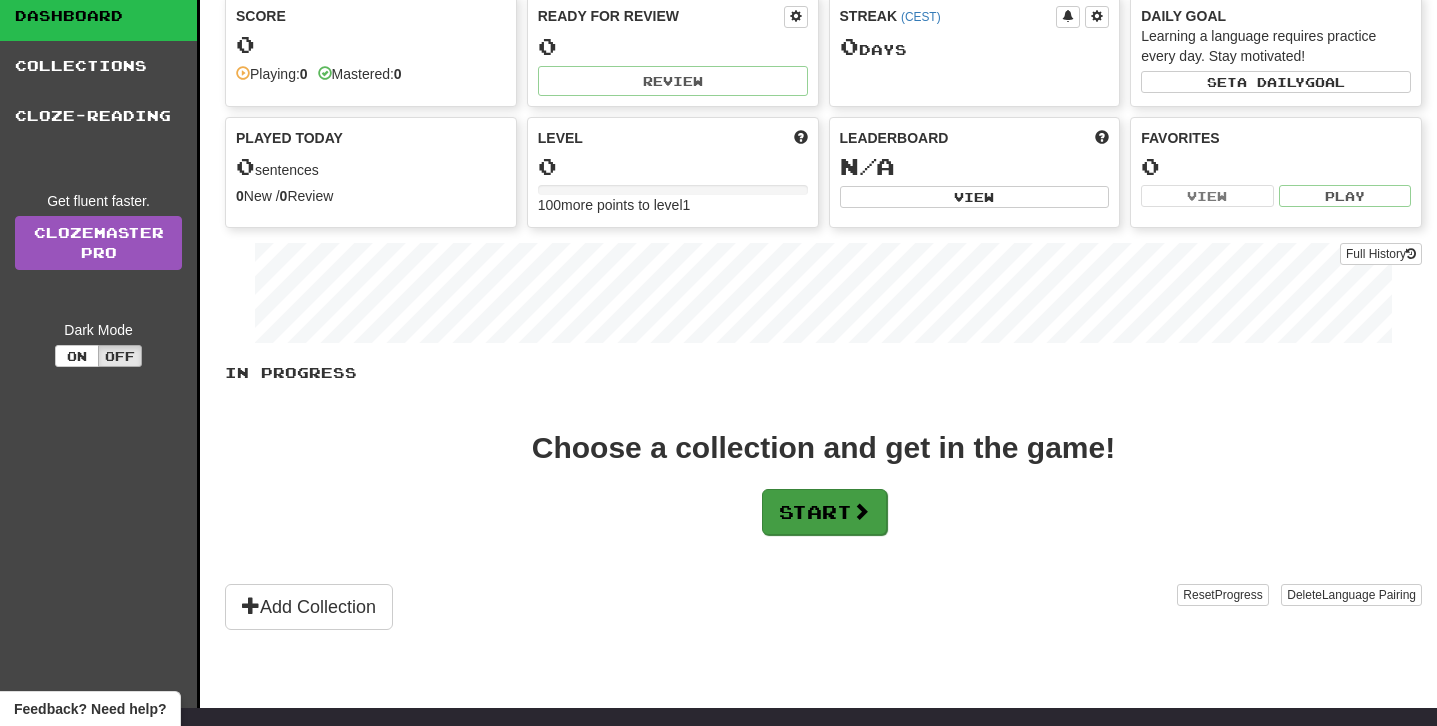 scroll, scrollTop: 0, scrollLeft: 0, axis: both 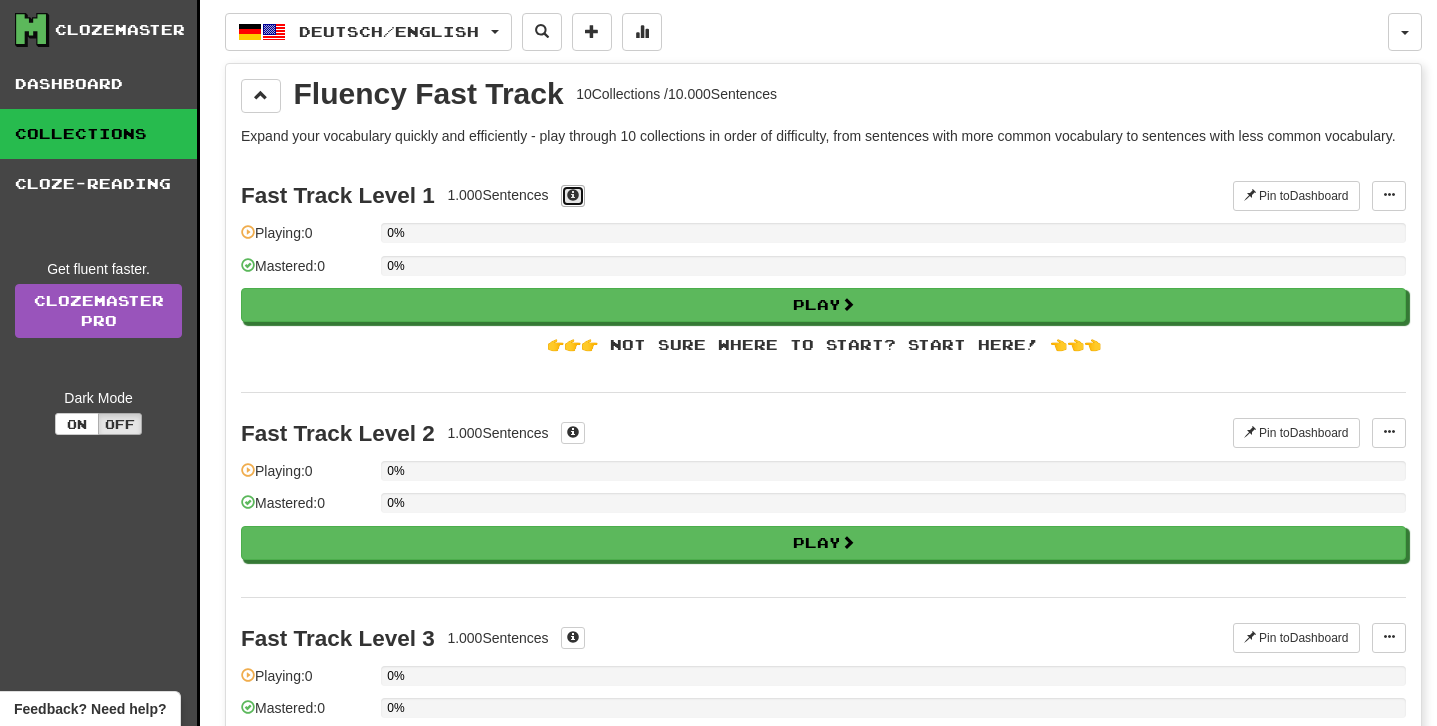 click at bounding box center (573, 195) 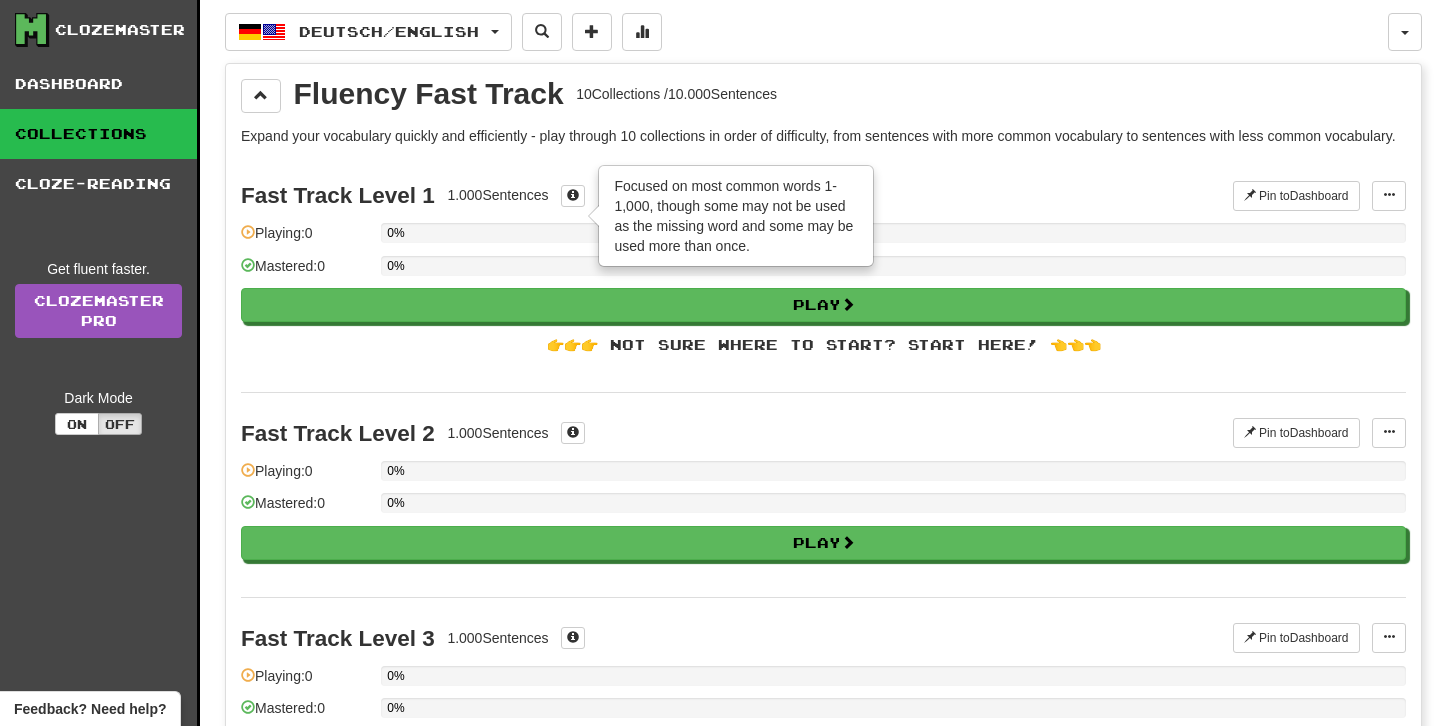 click on "Expand your vocabulary quickly and efficiently - play through 10 collections in order of difficulty, from sentences with more common vocabulary to sentences with less common vocabulary." at bounding box center [823, 136] 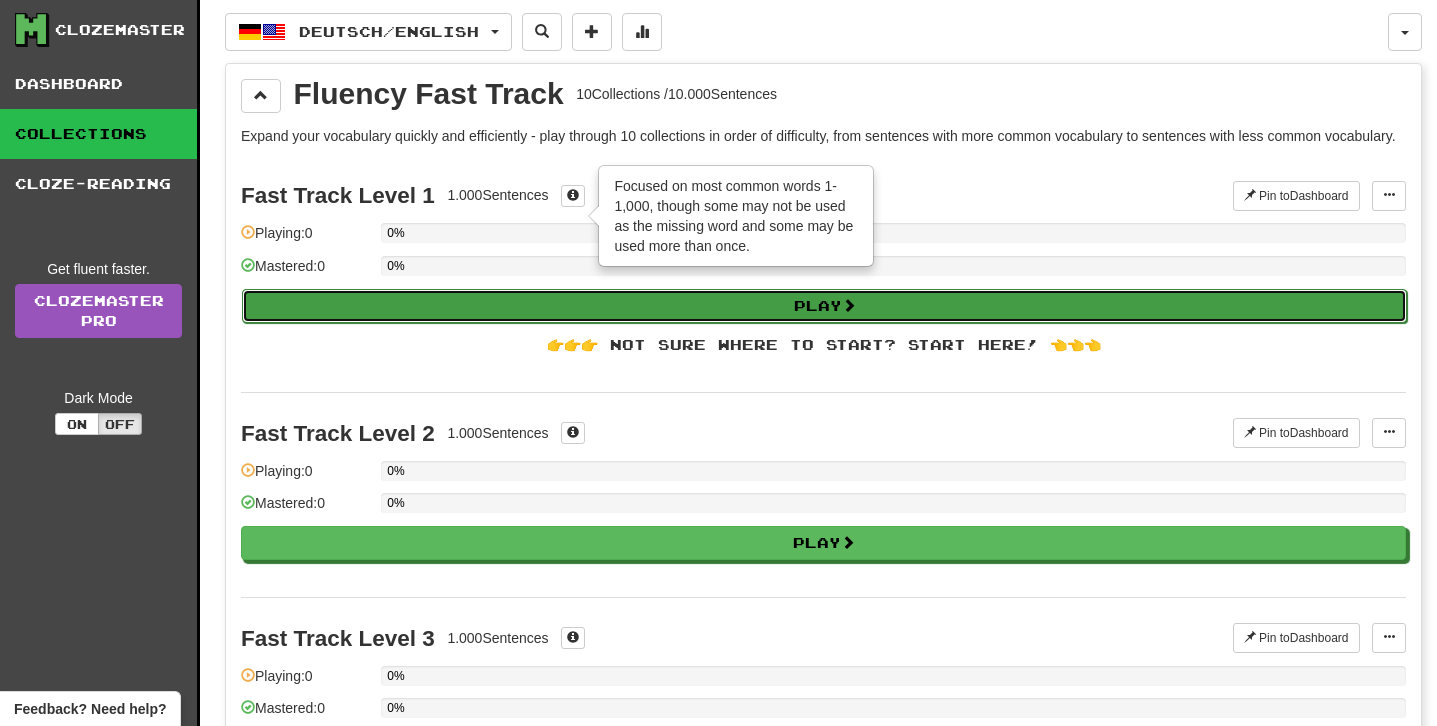 click on "Play" at bounding box center [824, 306] 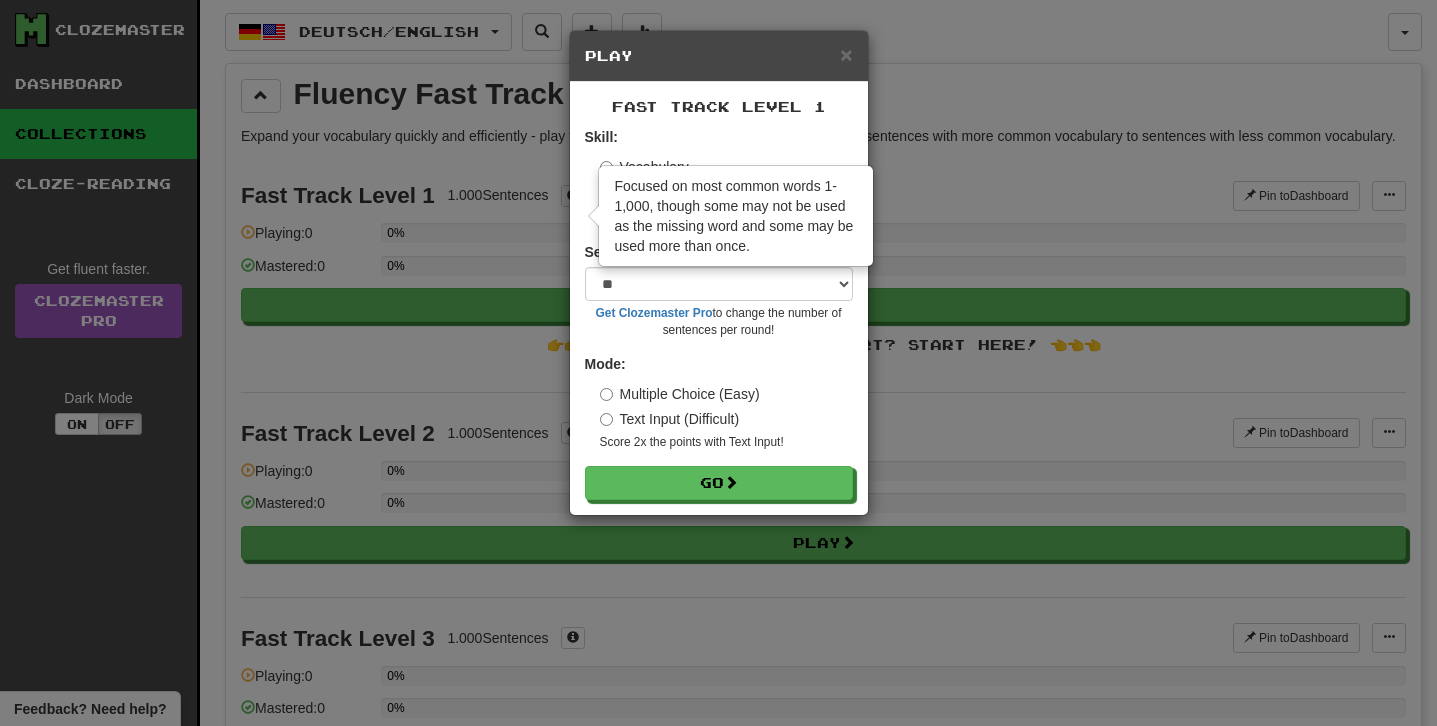 click on "× Play Fast Track Level 1 Skill: Vocabulary Listening Speaking Sentences per round: * ** ** ** ** ** *** ******** Get Clozemaster Pro  to change the number of sentences per round! Mode: Multiple Choice (Easy) Text Input (Difficult) Score 2x the points with Text Input ! Go" at bounding box center [718, 363] 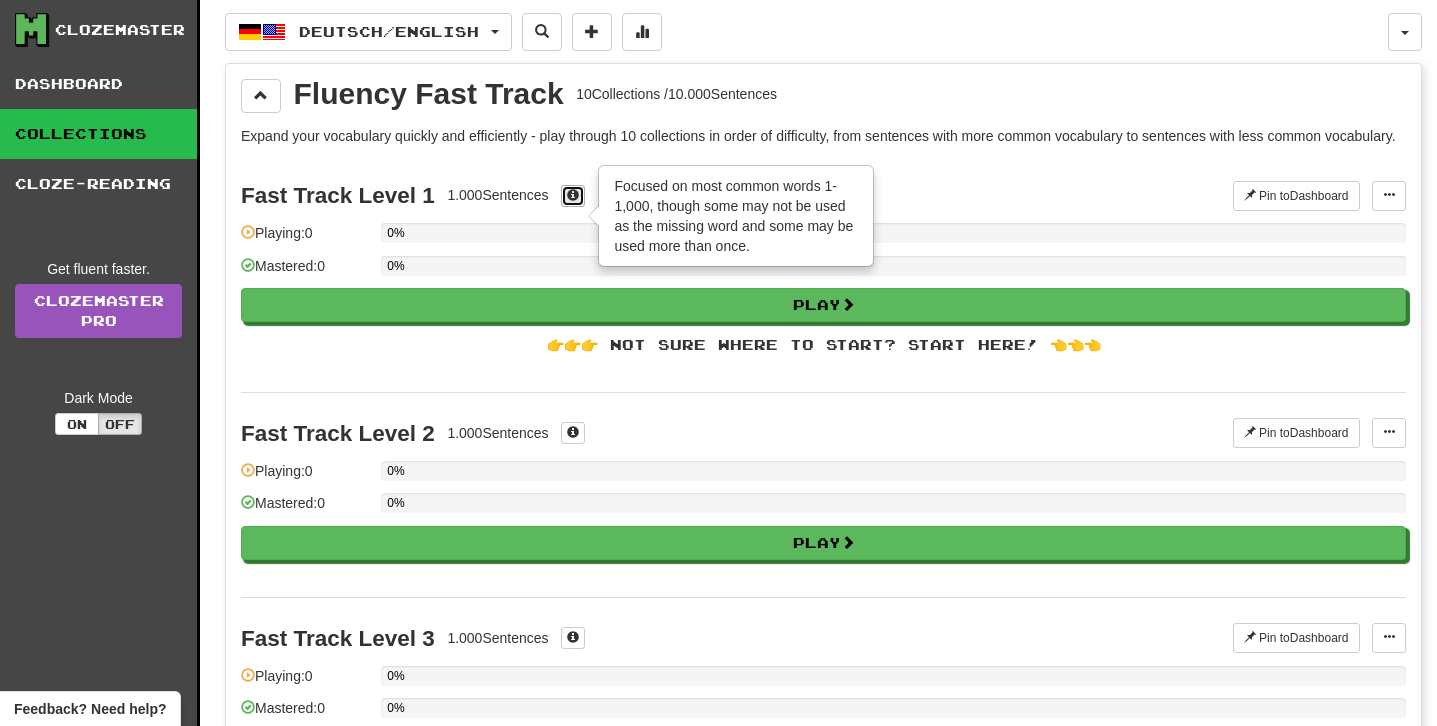 click at bounding box center (573, 196) 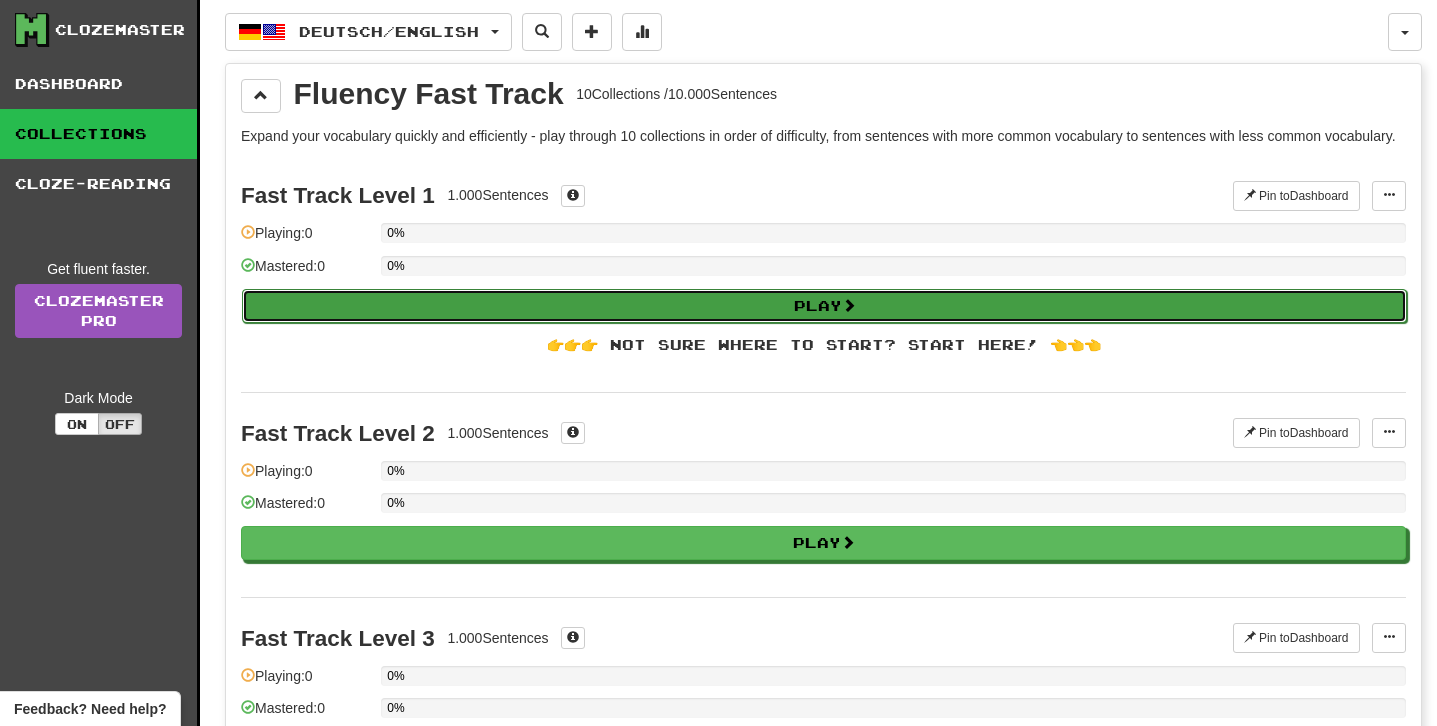click on "Play" at bounding box center [824, 306] 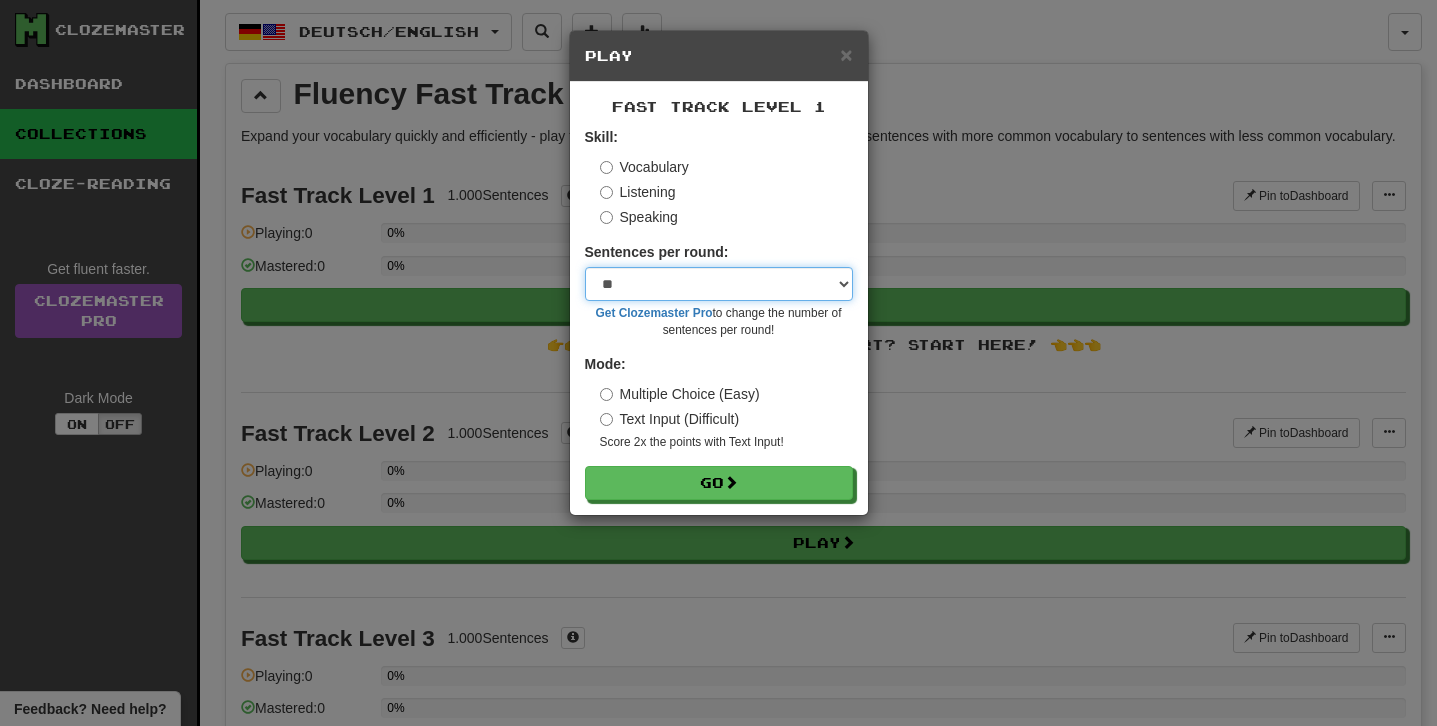 click on "* ** ** ** ** ** *** ********" at bounding box center (719, 284) 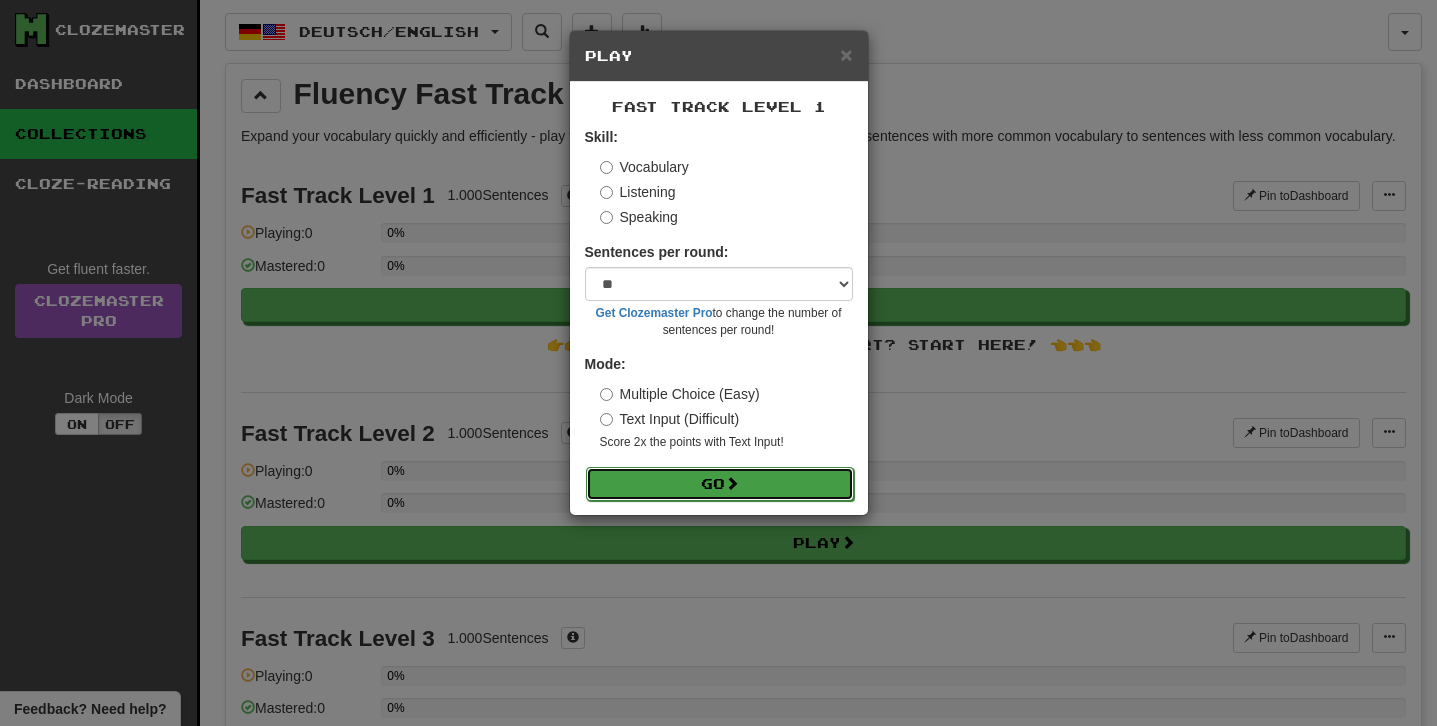 click on "Go" at bounding box center [720, 484] 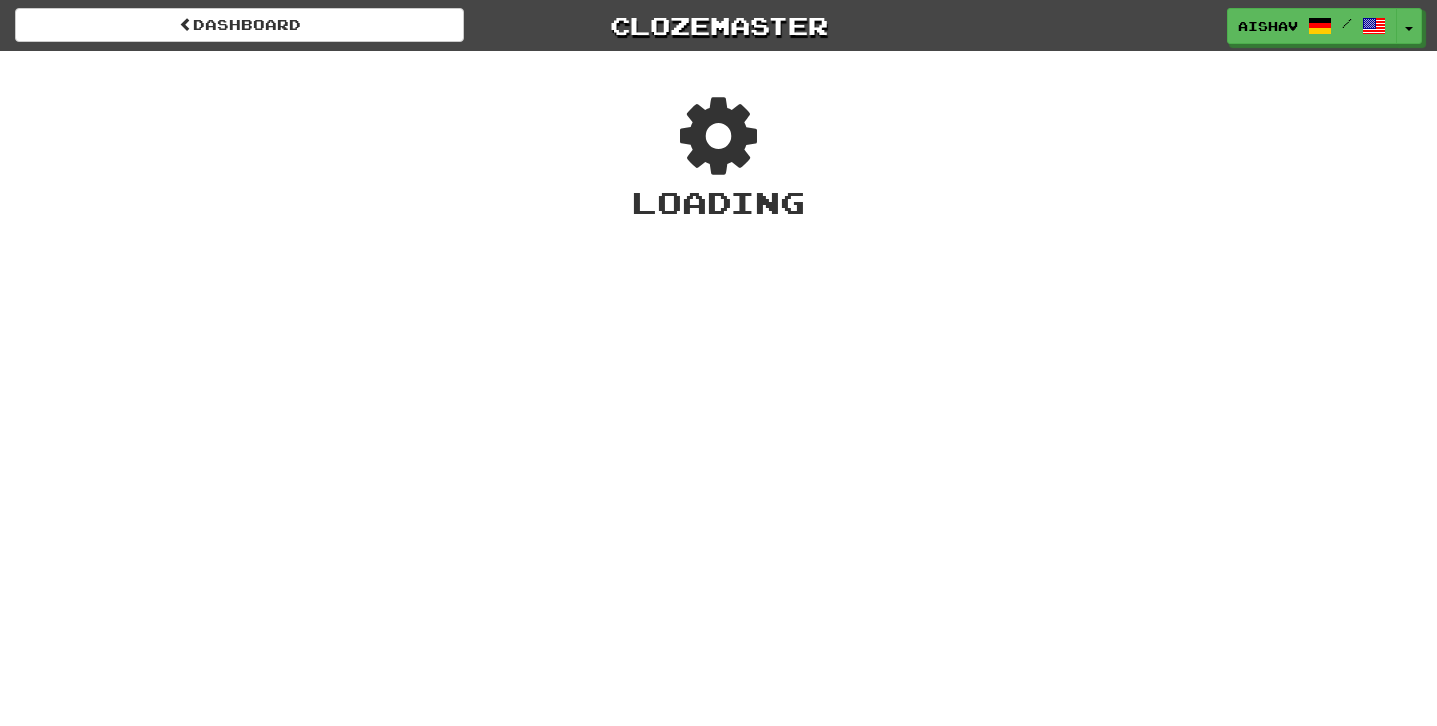 scroll, scrollTop: 0, scrollLeft: 0, axis: both 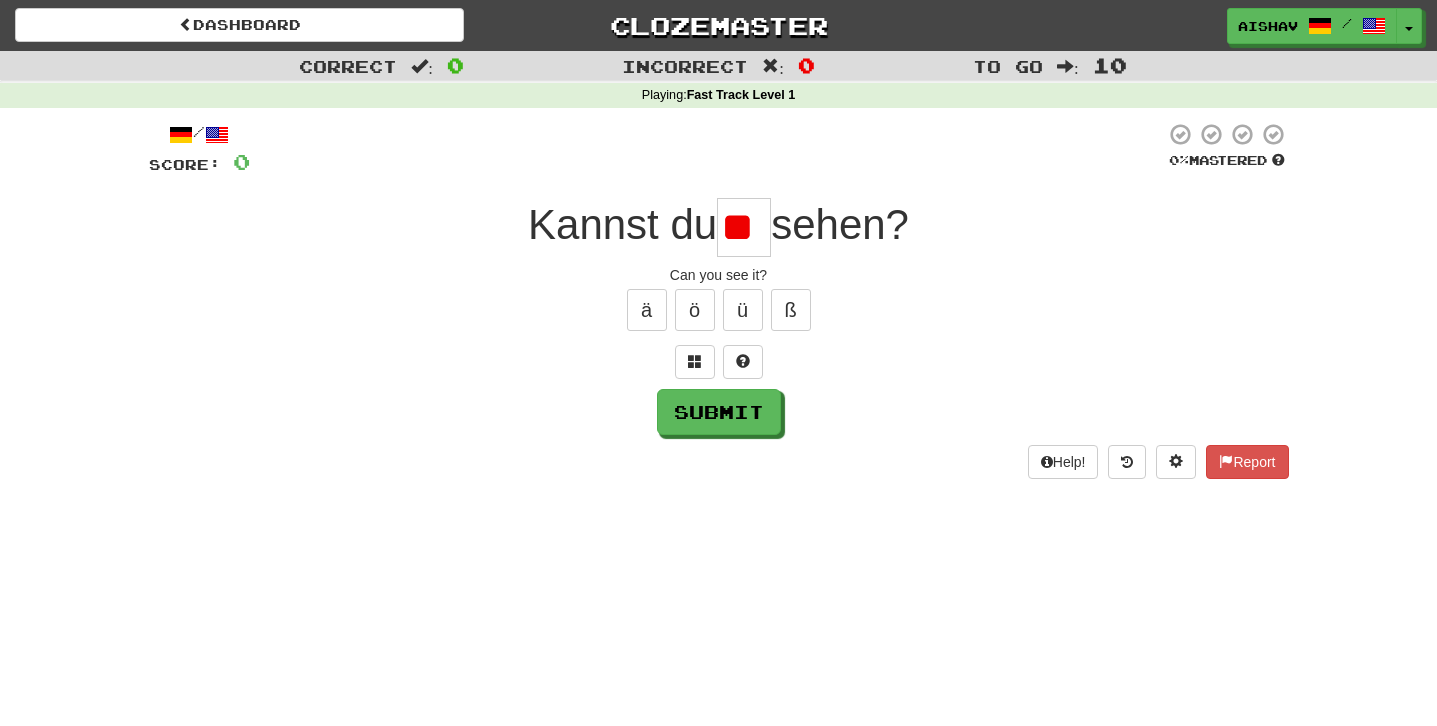 type on "*" 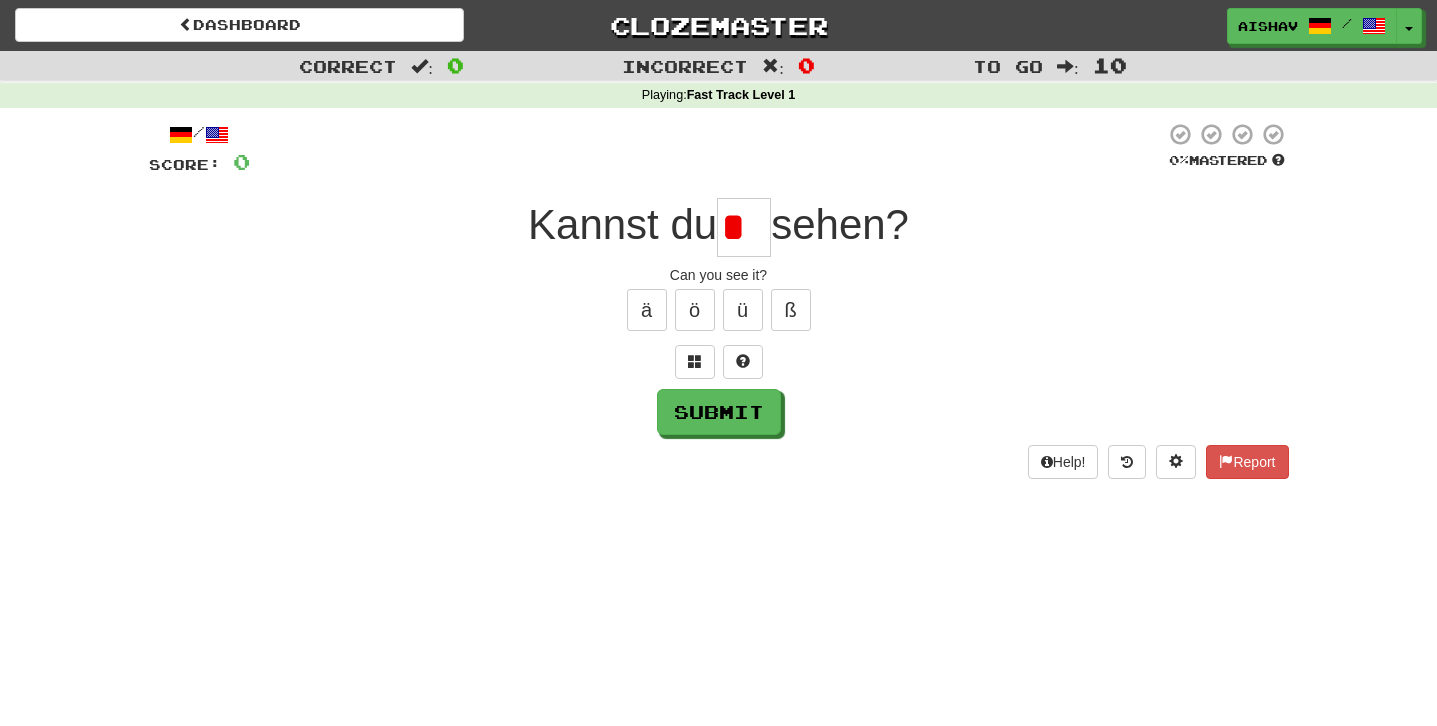 scroll, scrollTop: 0, scrollLeft: 0, axis: both 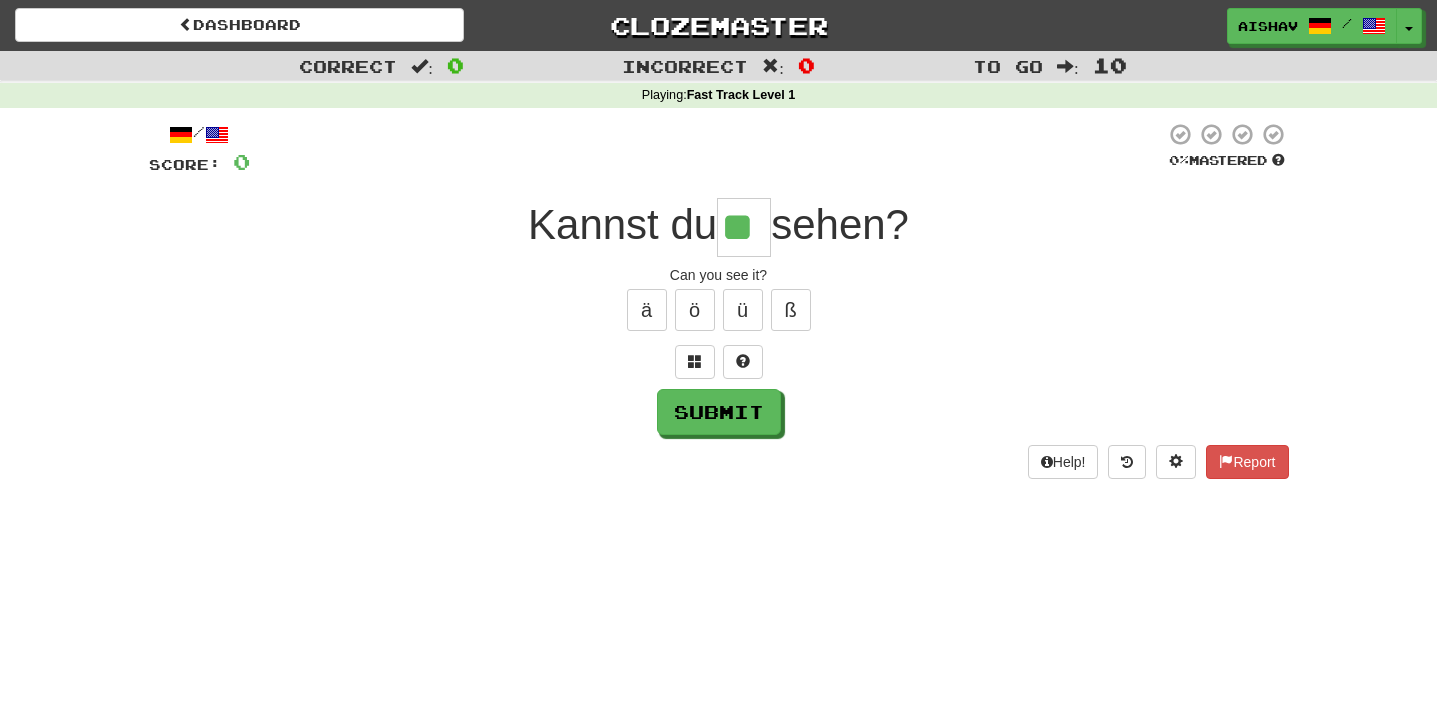 type on "**" 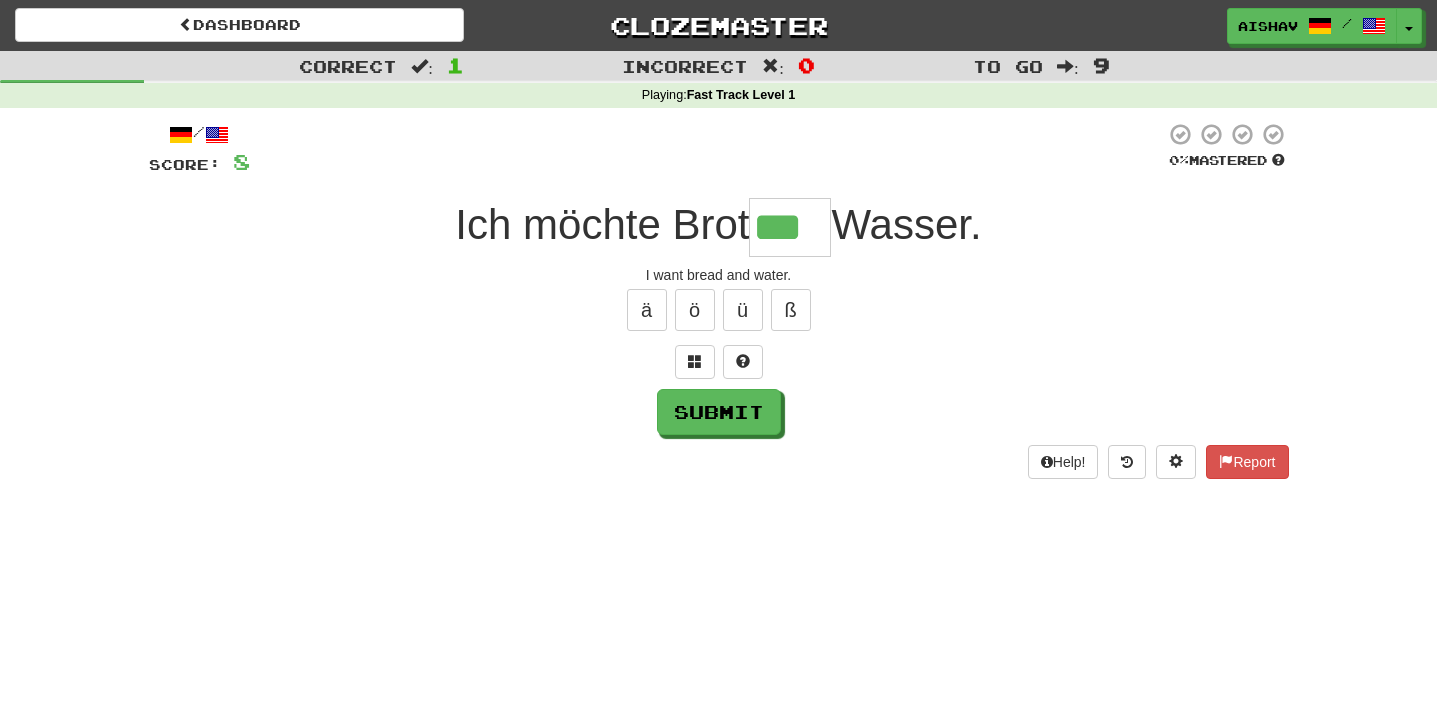 type on "***" 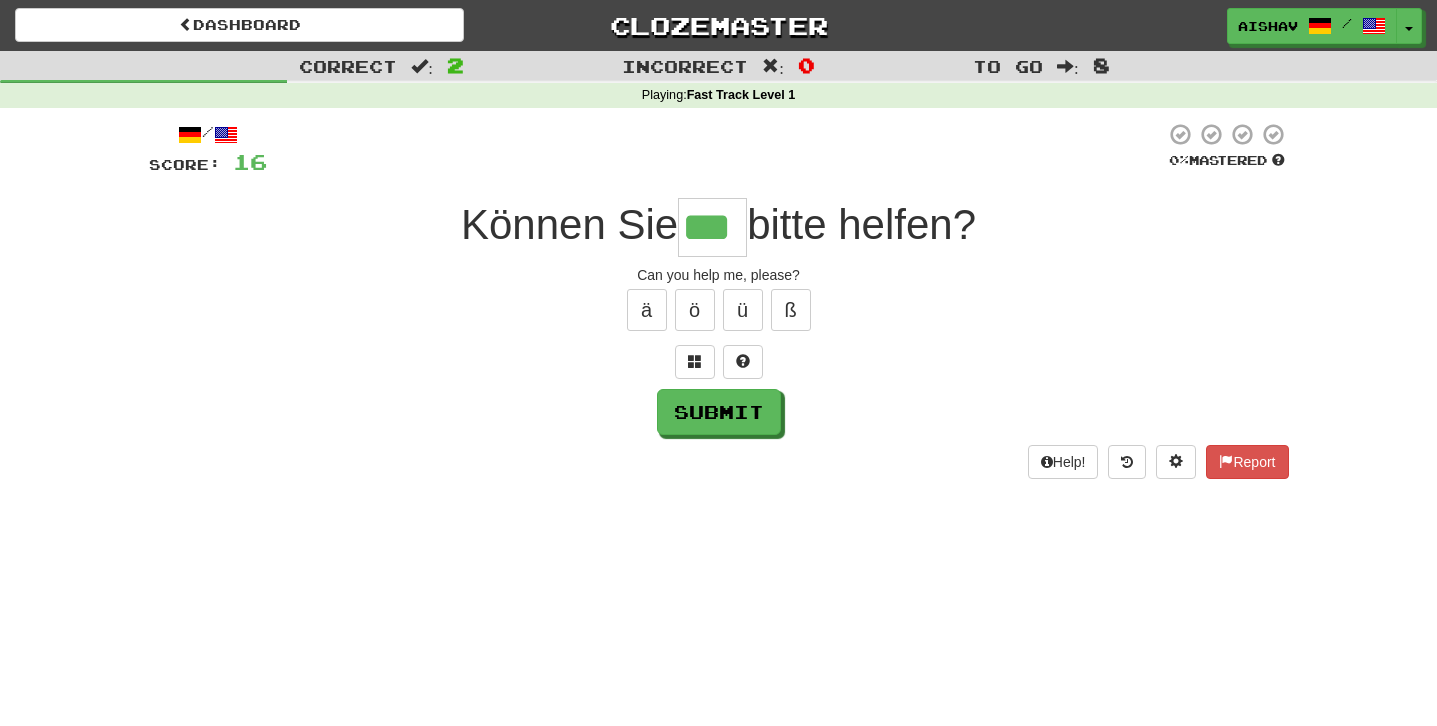 type on "***" 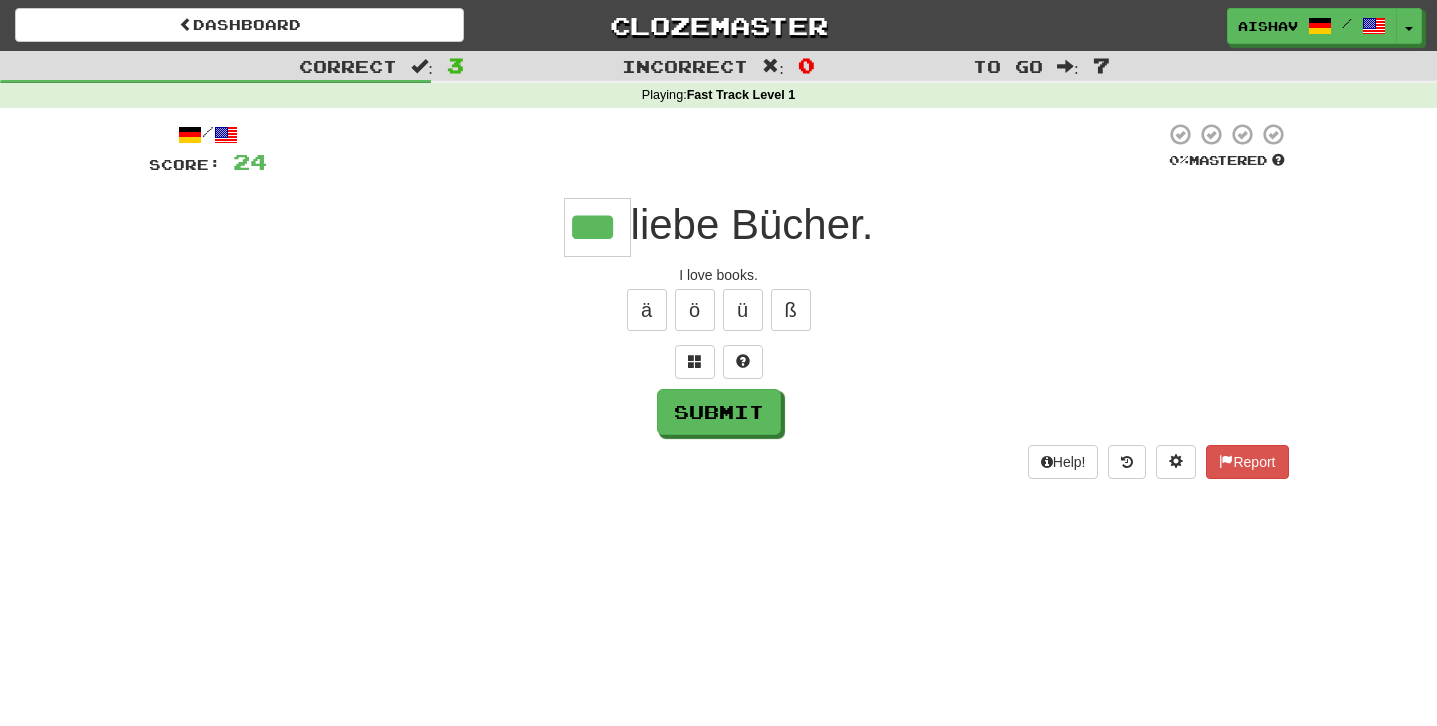 type on "***" 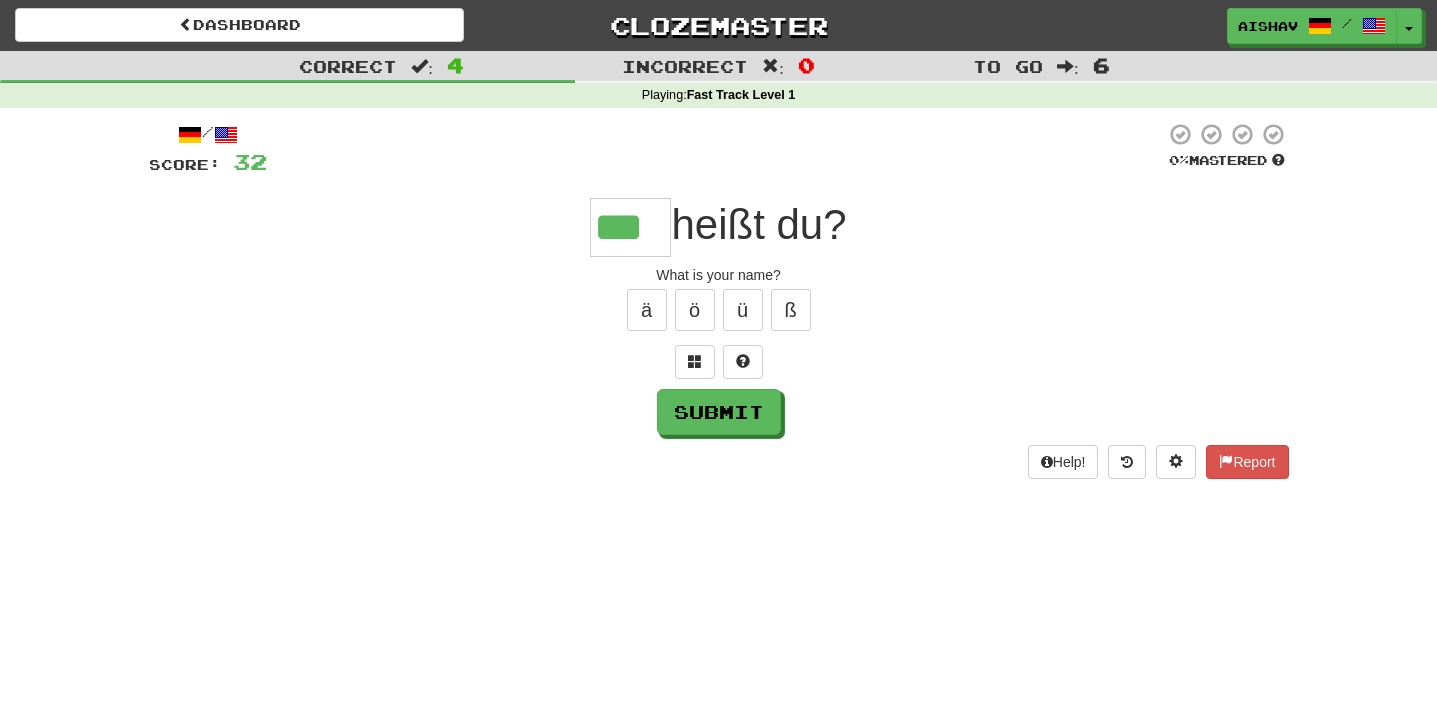 type on "***" 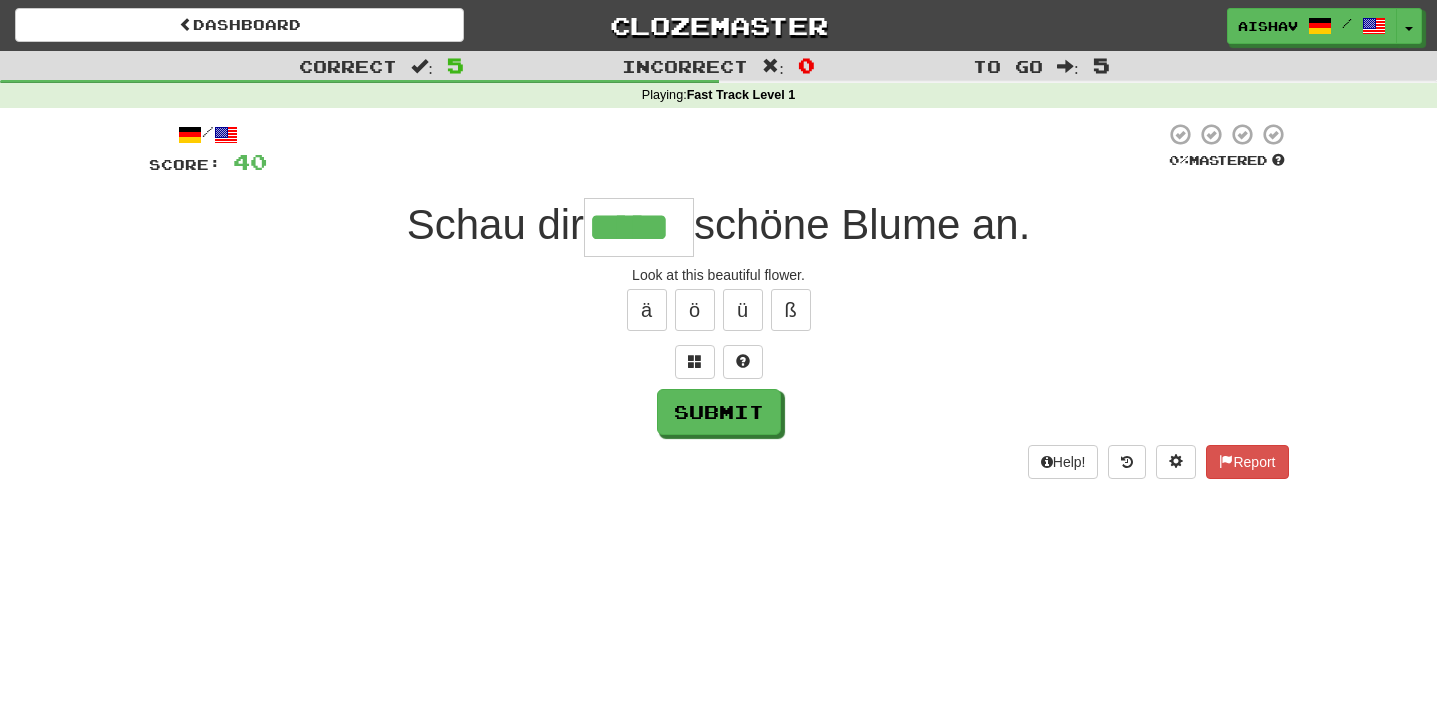 type on "*****" 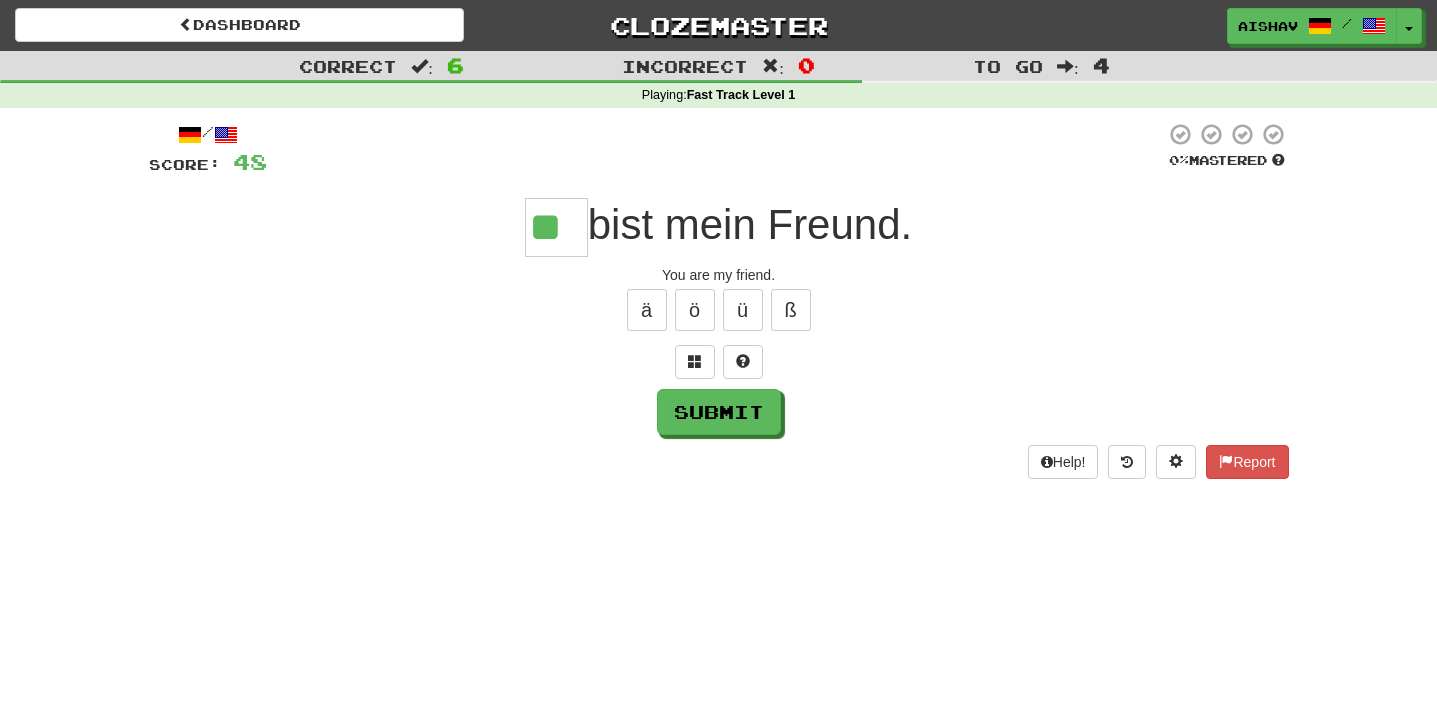 type on "**" 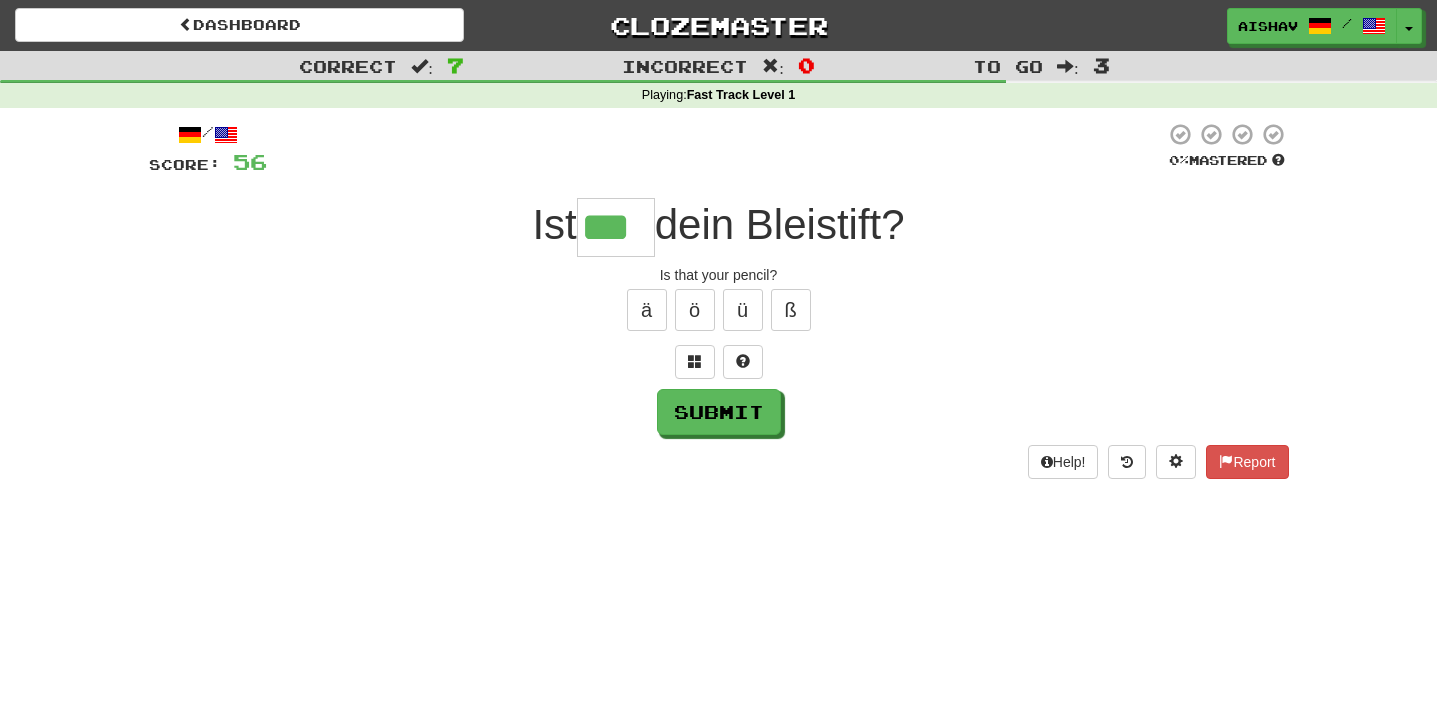 type on "***" 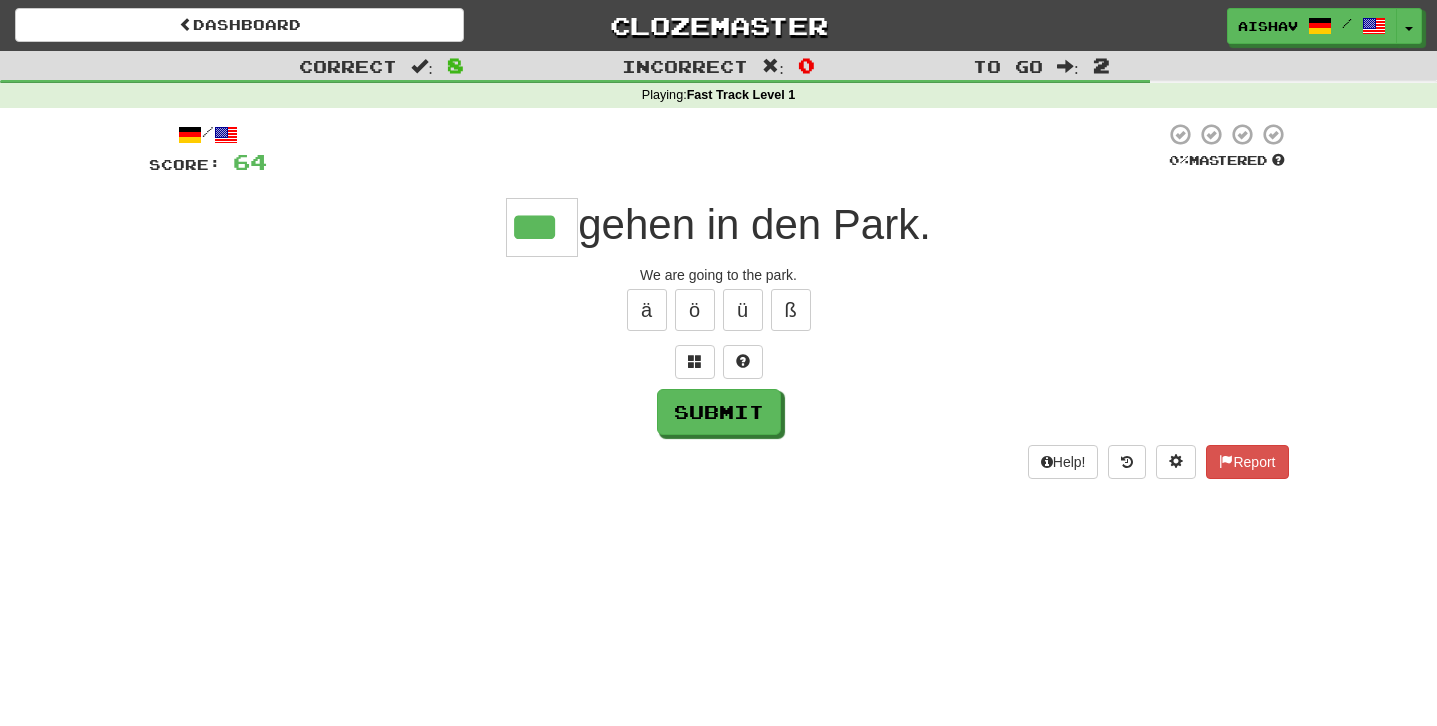 type on "***" 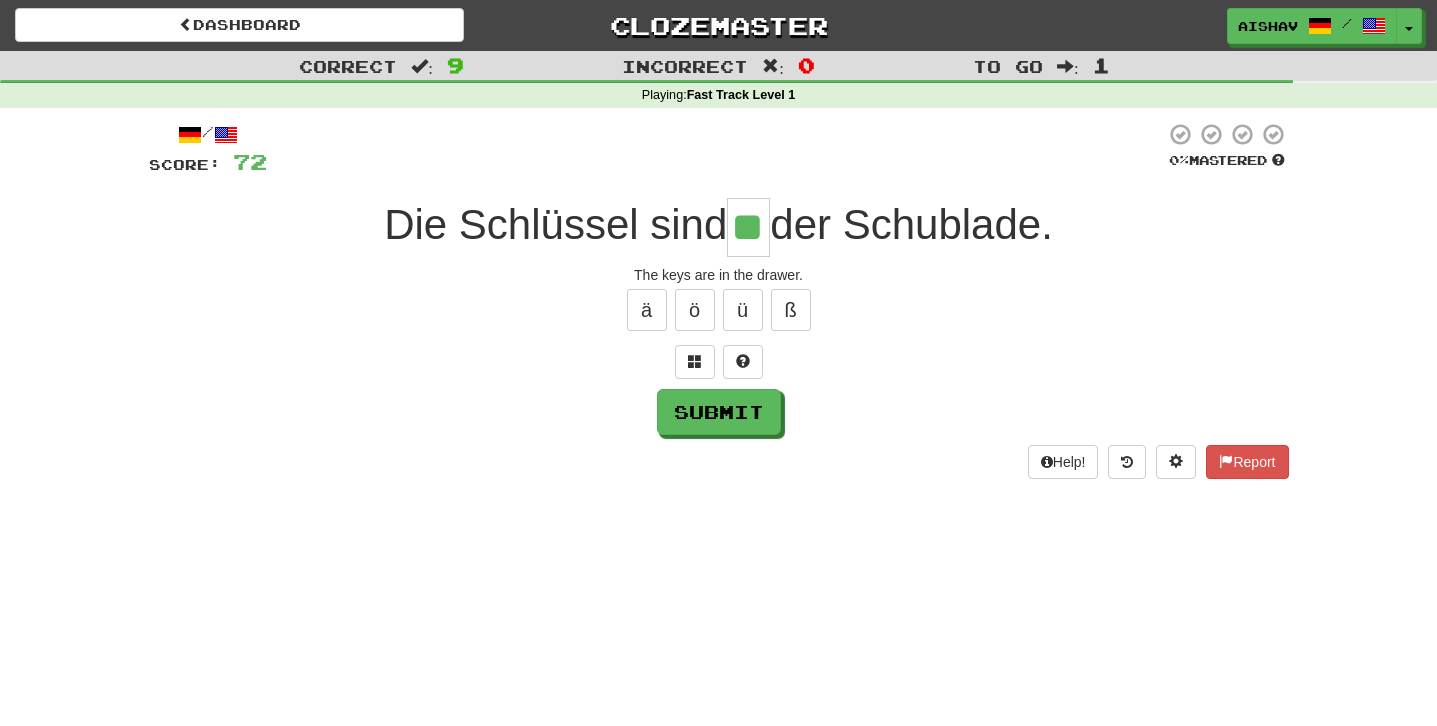 type on "**" 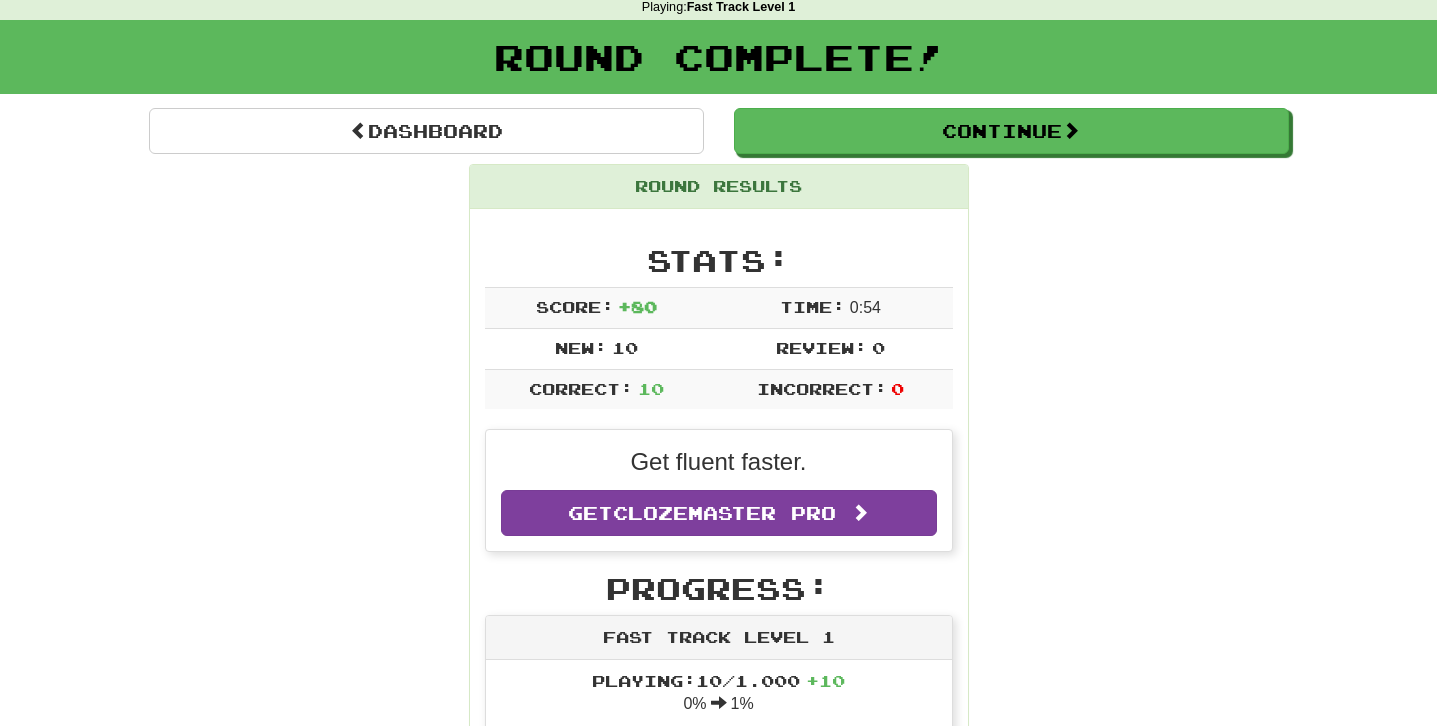 scroll, scrollTop: 86, scrollLeft: 0, axis: vertical 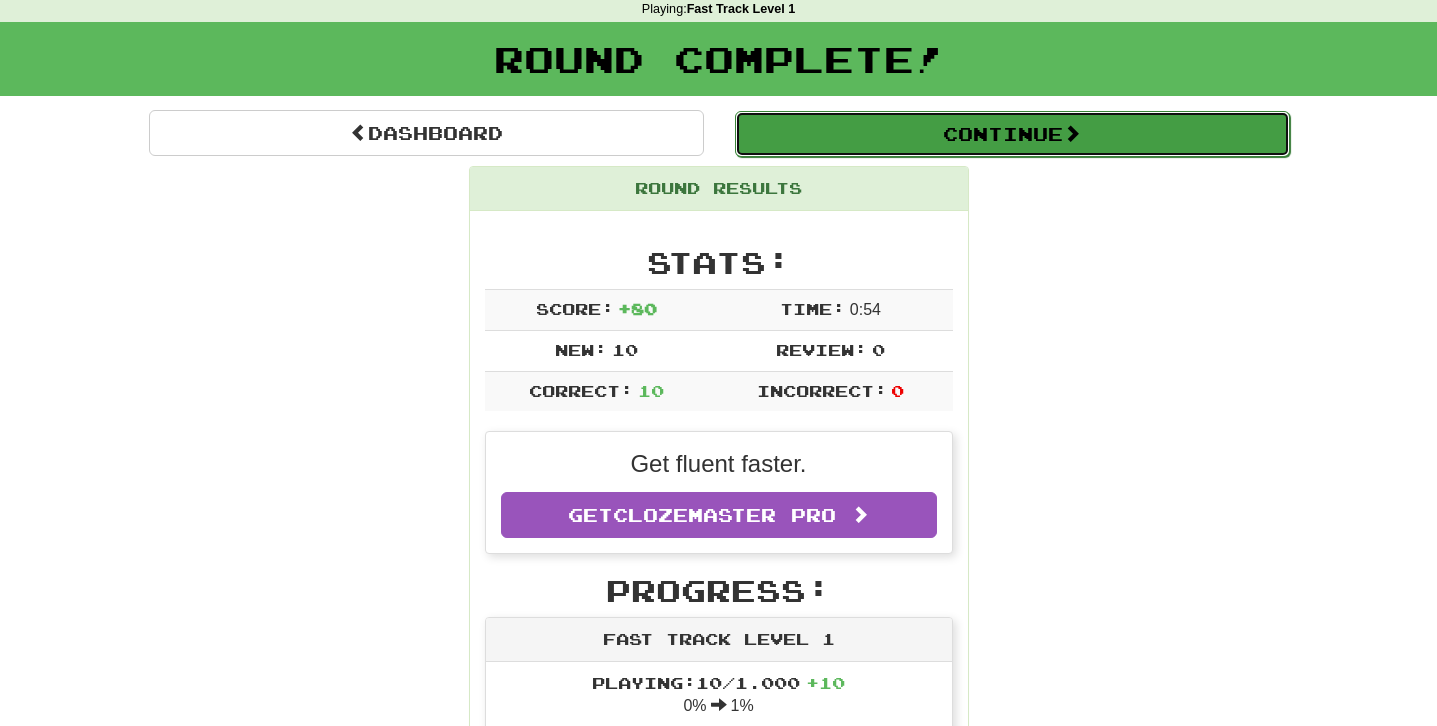 click on "Continue" at bounding box center [1012, 134] 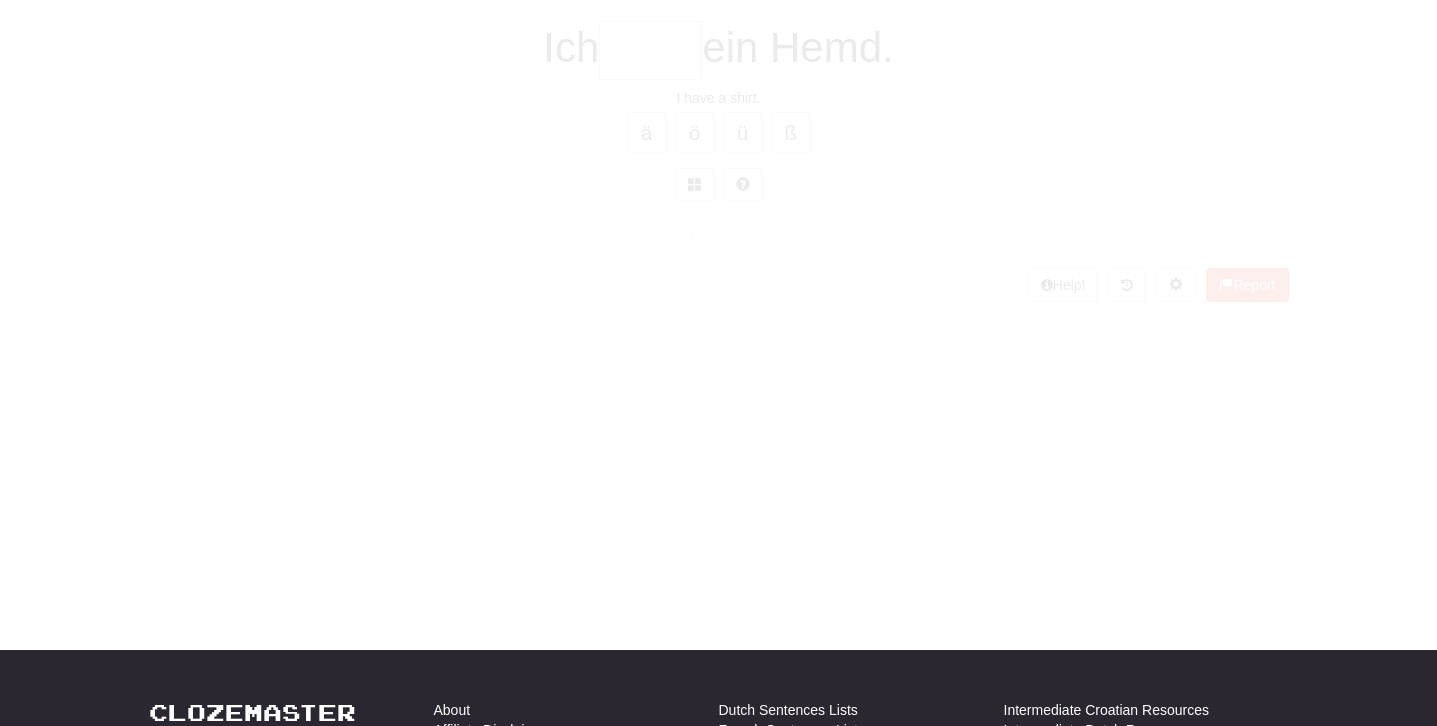scroll, scrollTop: 86, scrollLeft: 0, axis: vertical 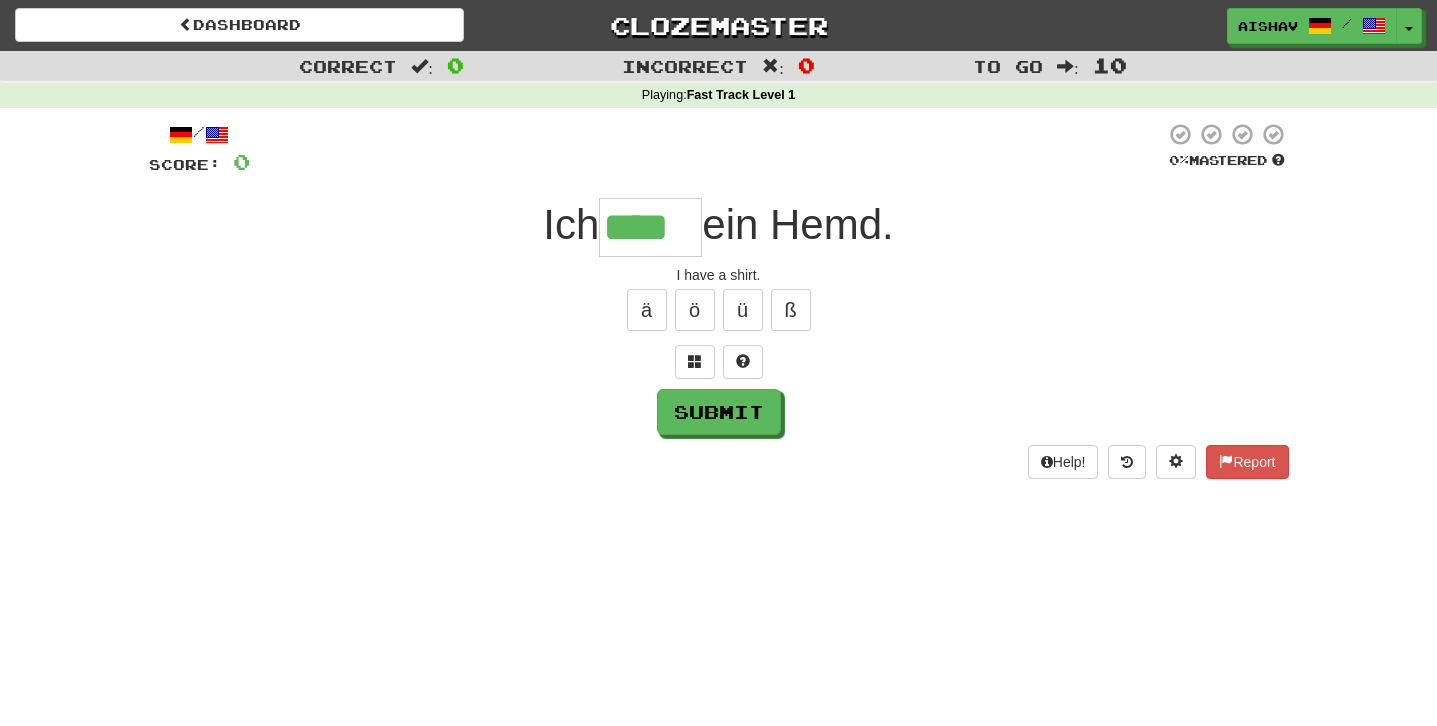 type on "****" 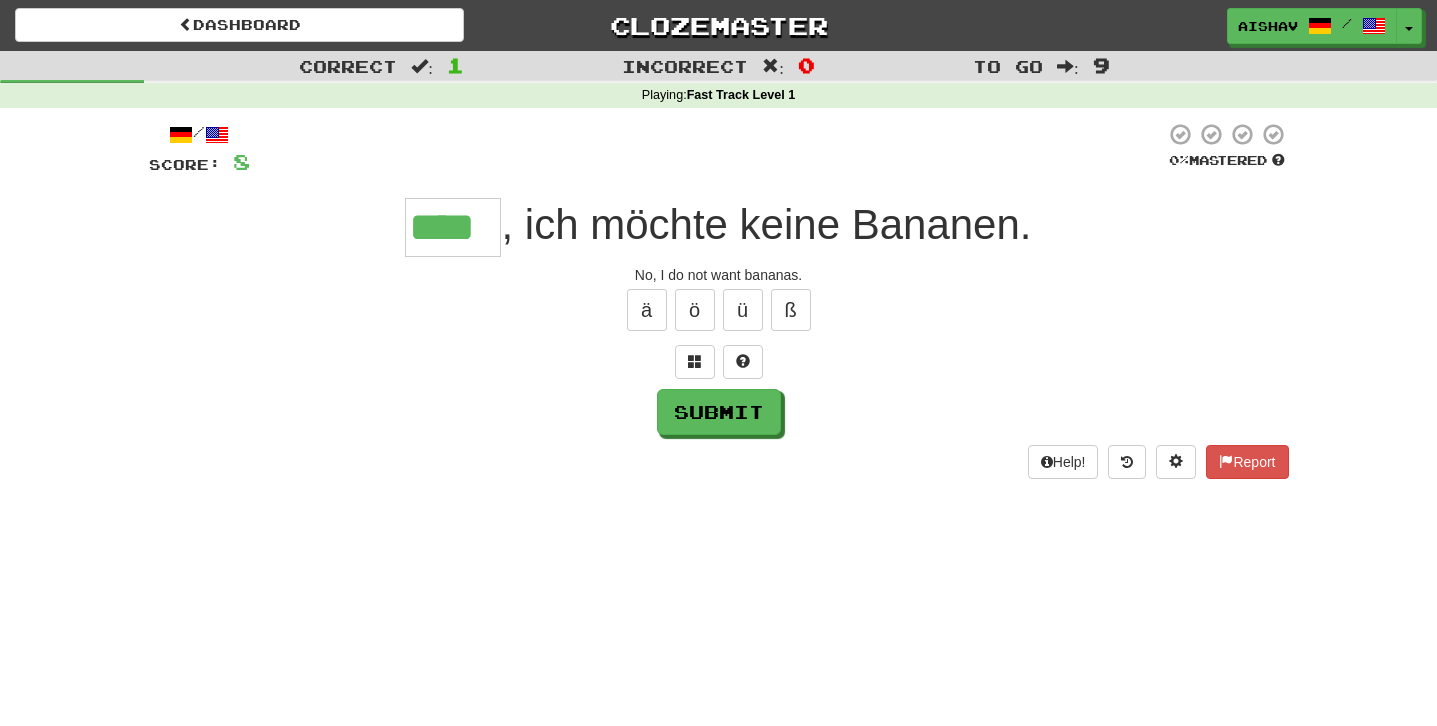 type on "****" 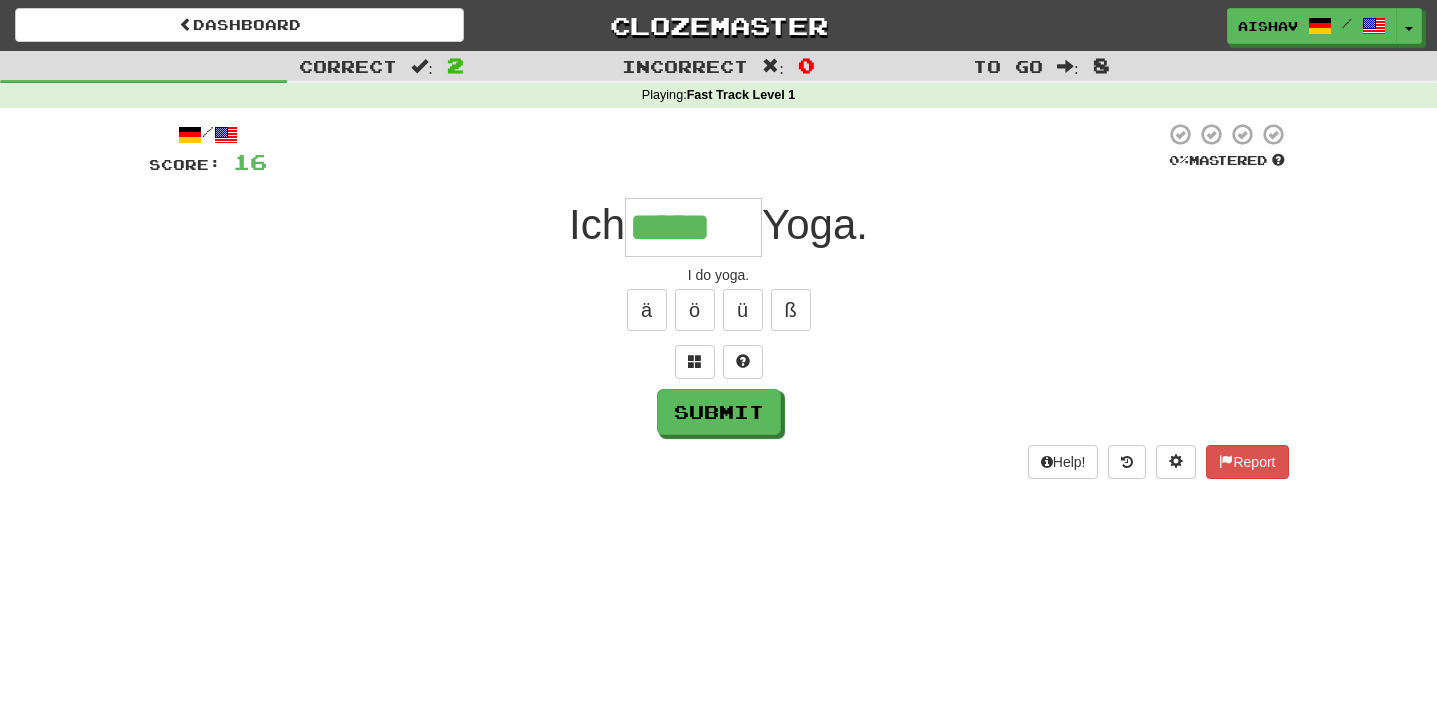 type on "*****" 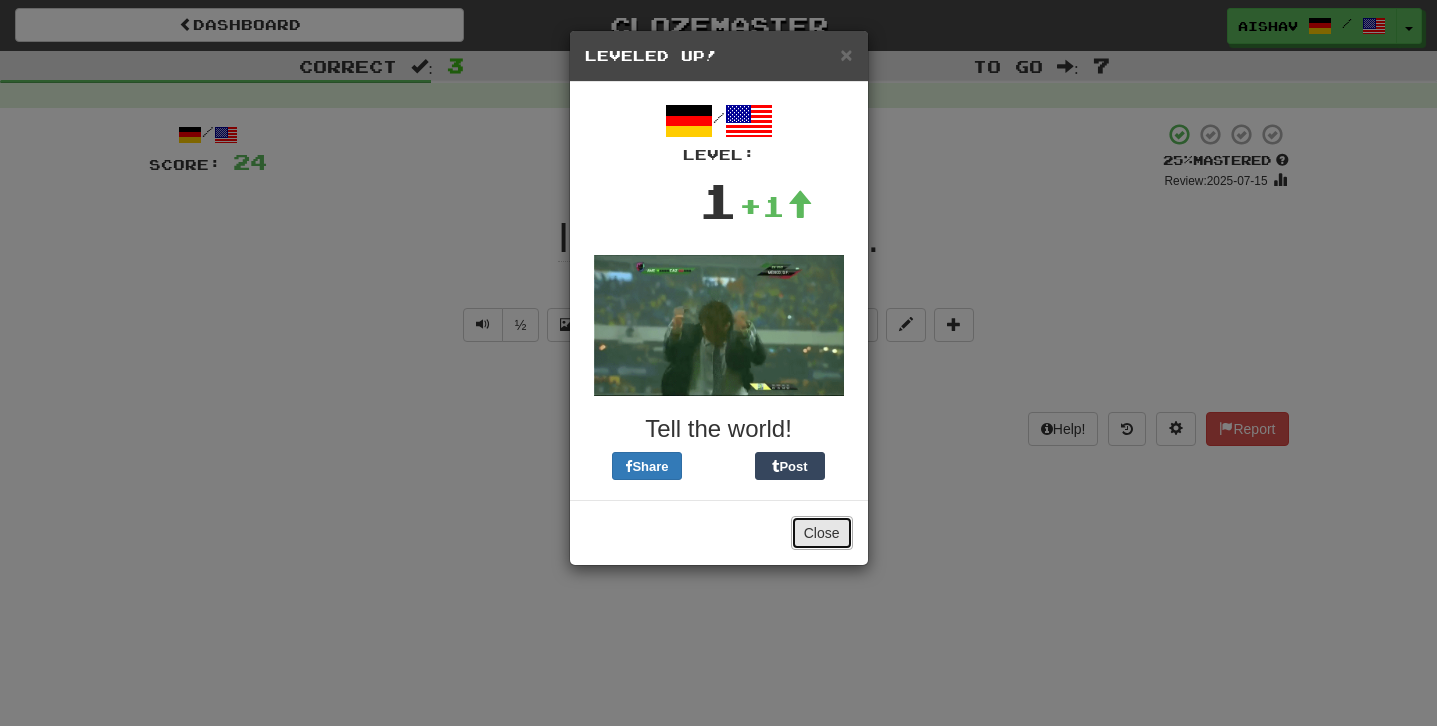 click on "Close" at bounding box center (822, 533) 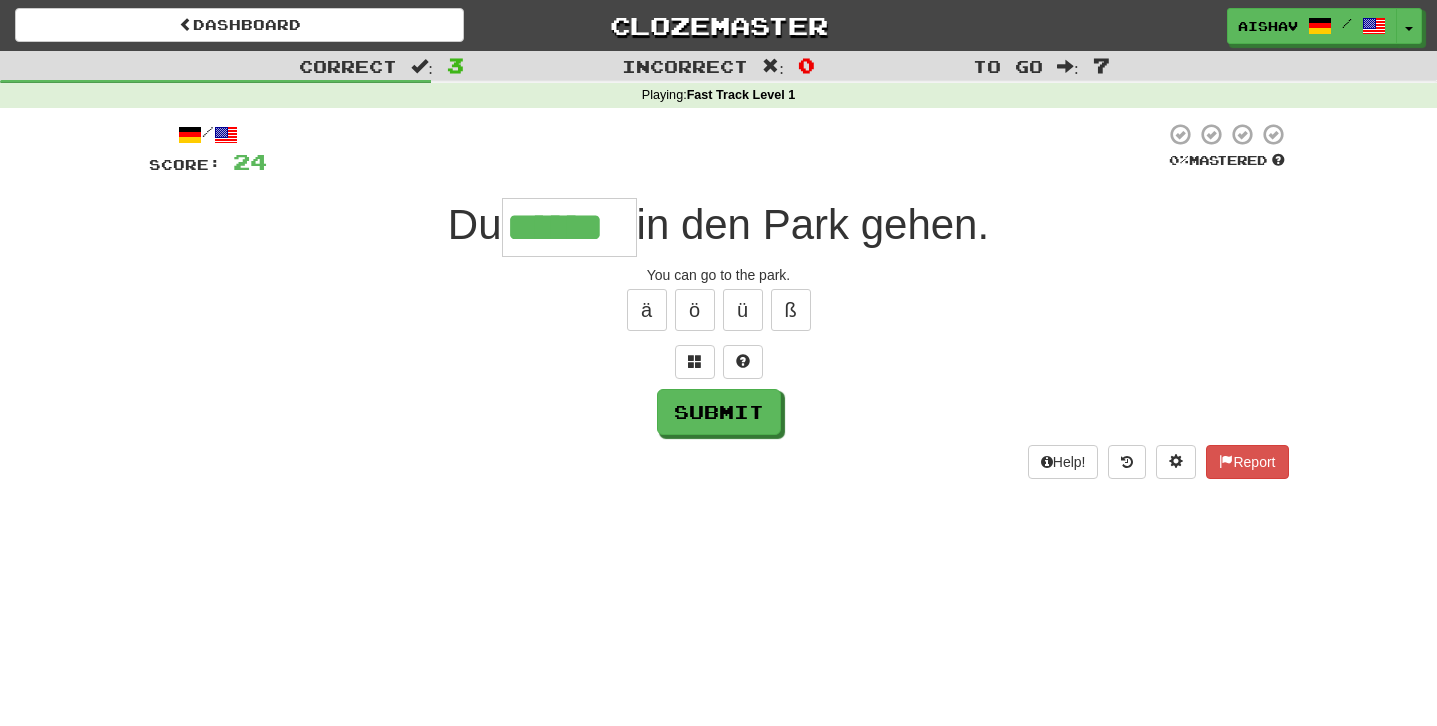 type on "******" 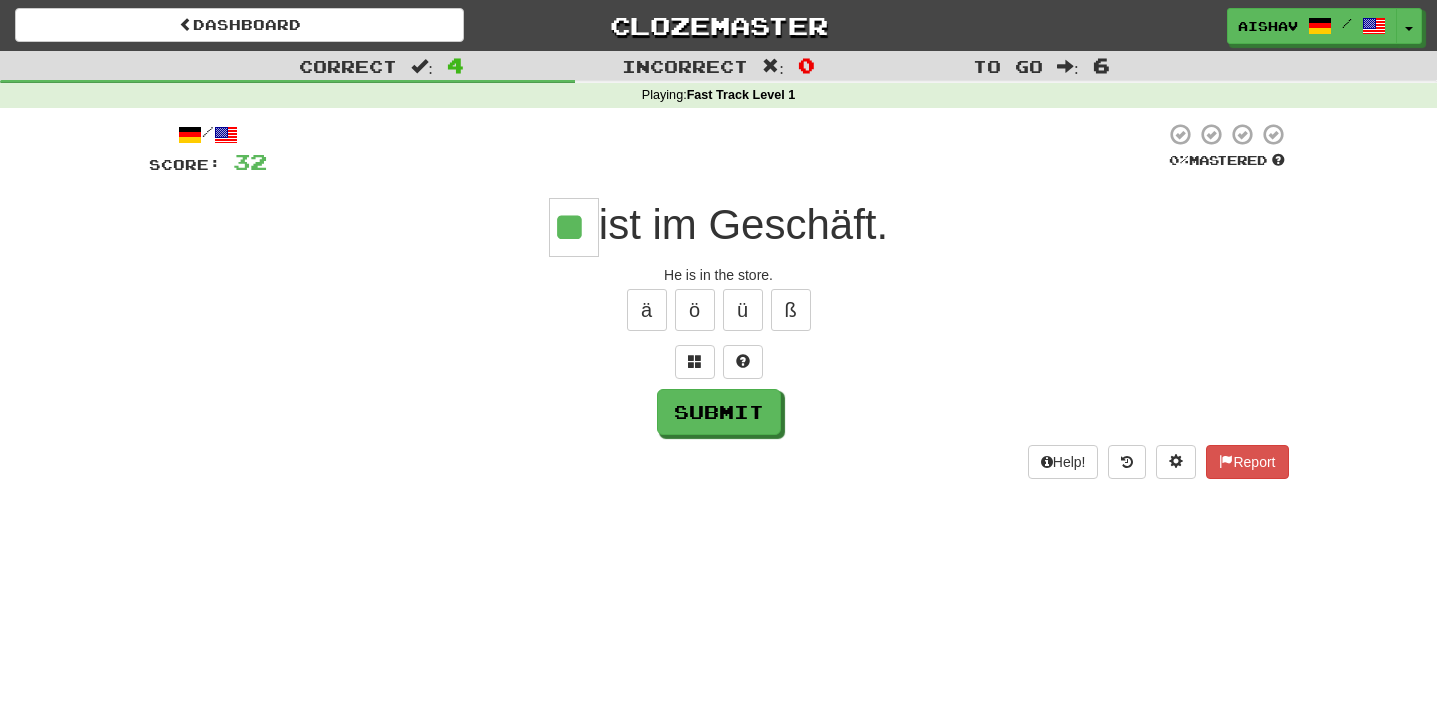 type on "**" 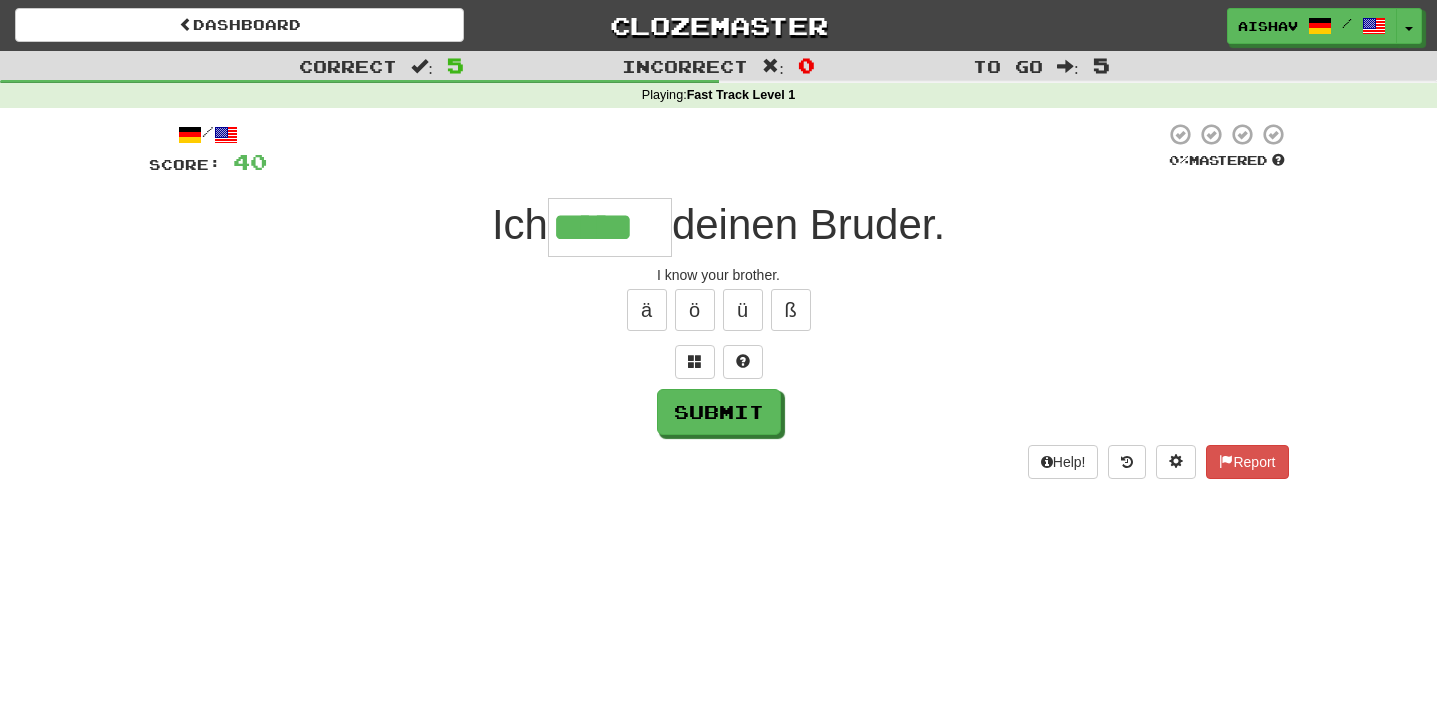 type on "*****" 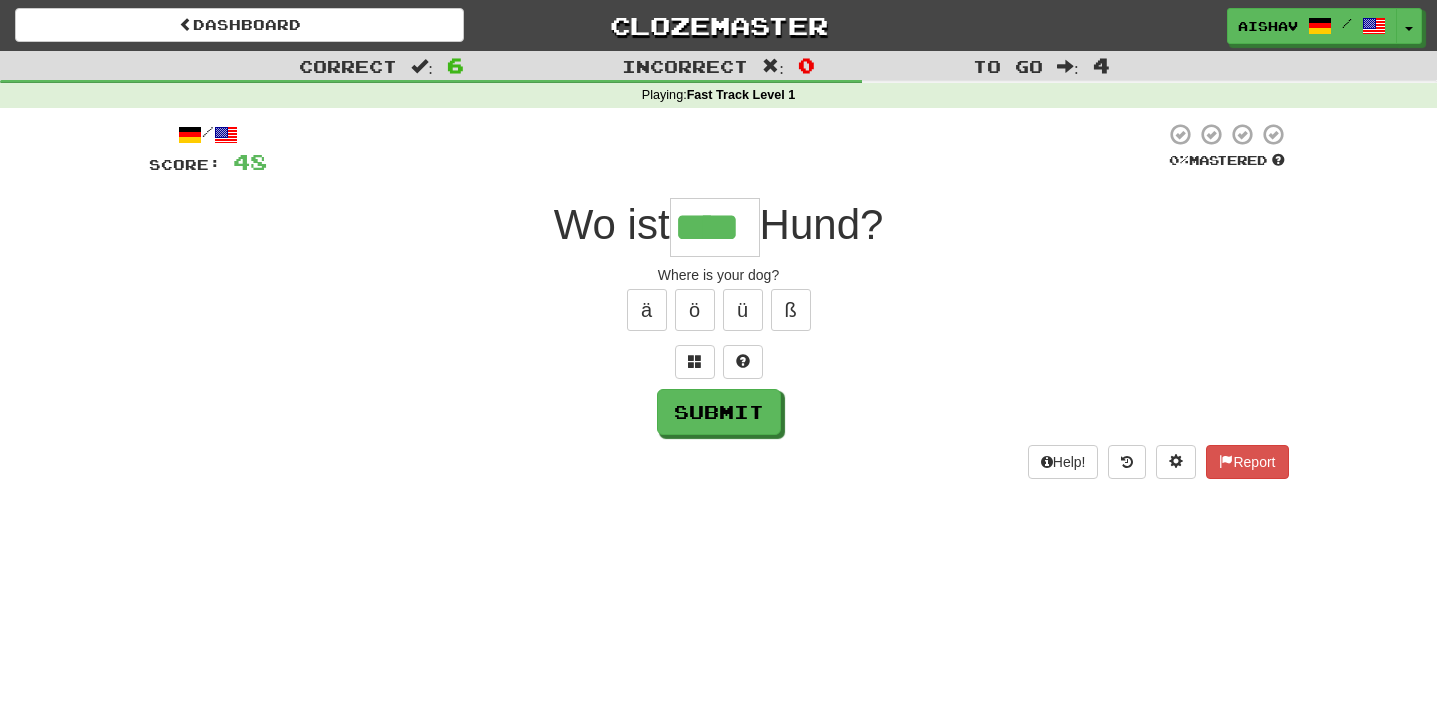 type on "****" 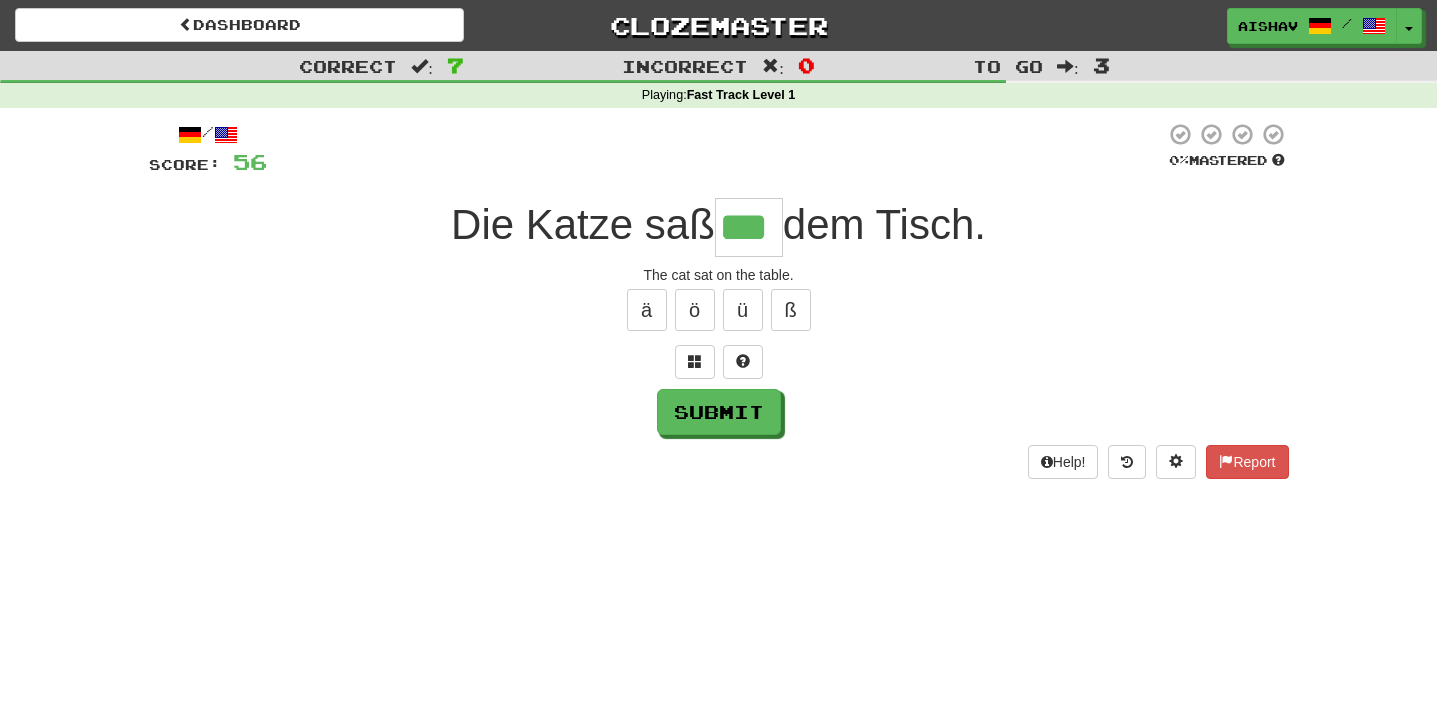 type on "***" 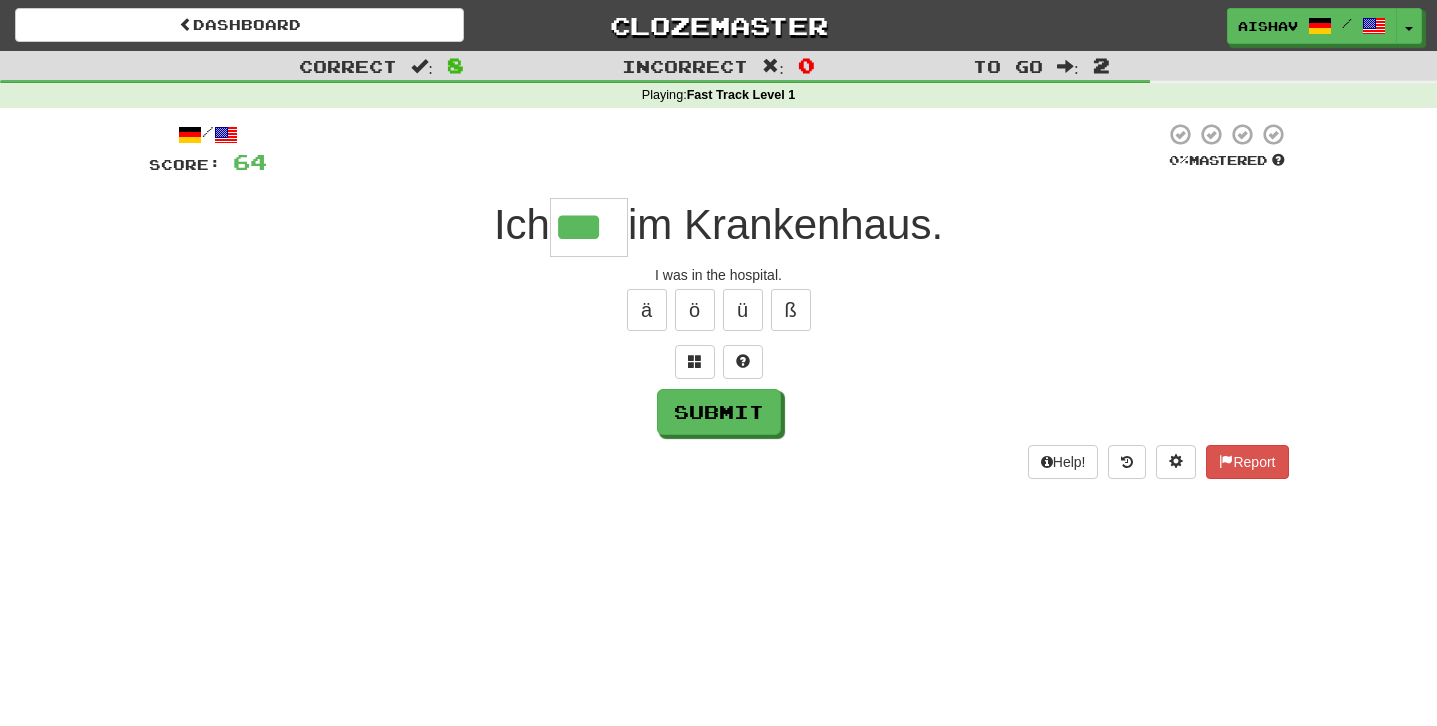 type on "***" 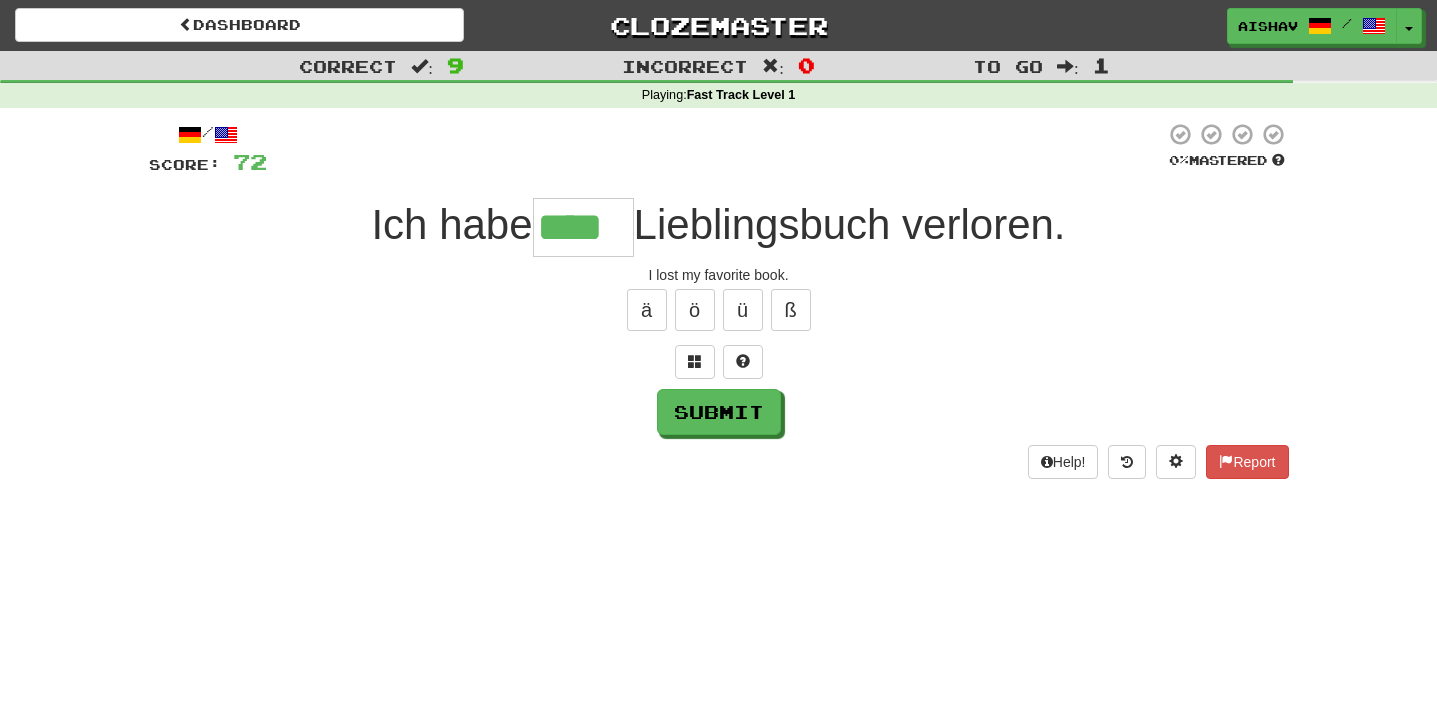 type on "****" 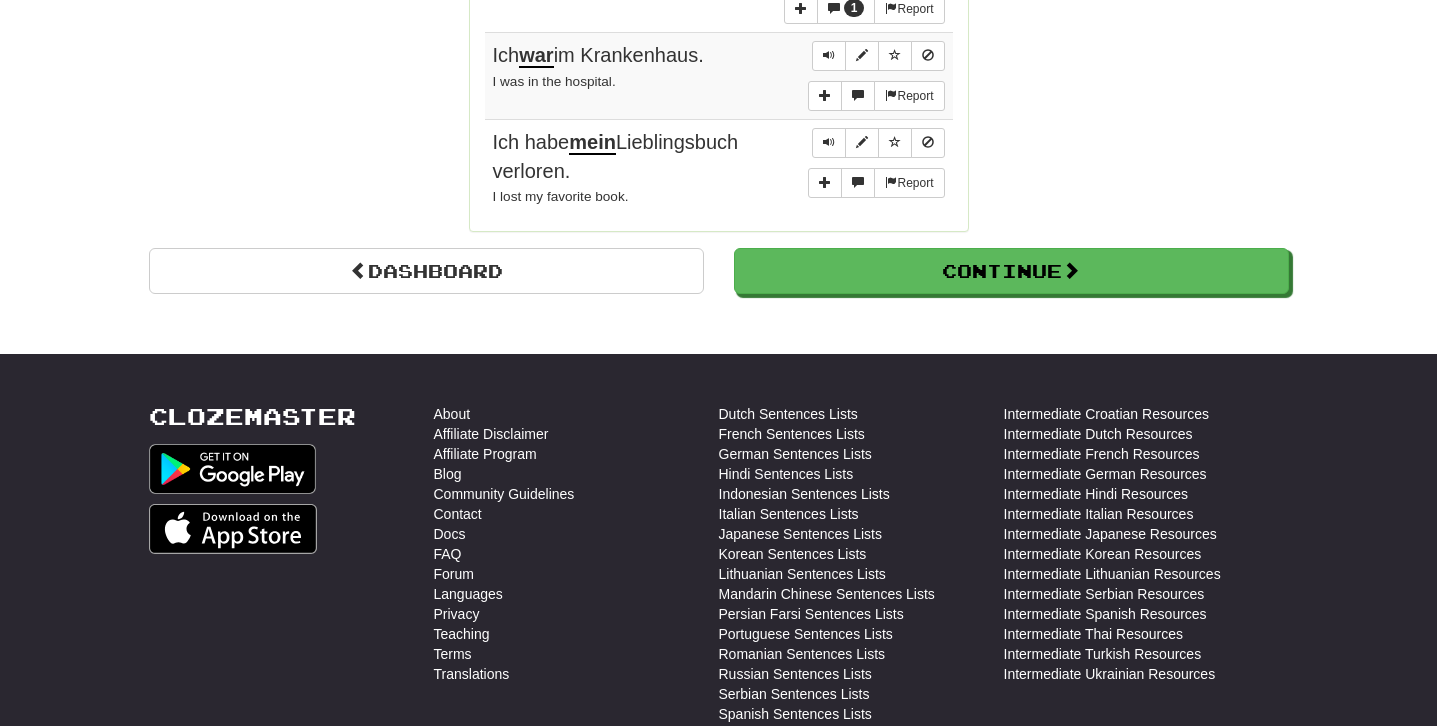 scroll, scrollTop: 1729, scrollLeft: 0, axis: vertical 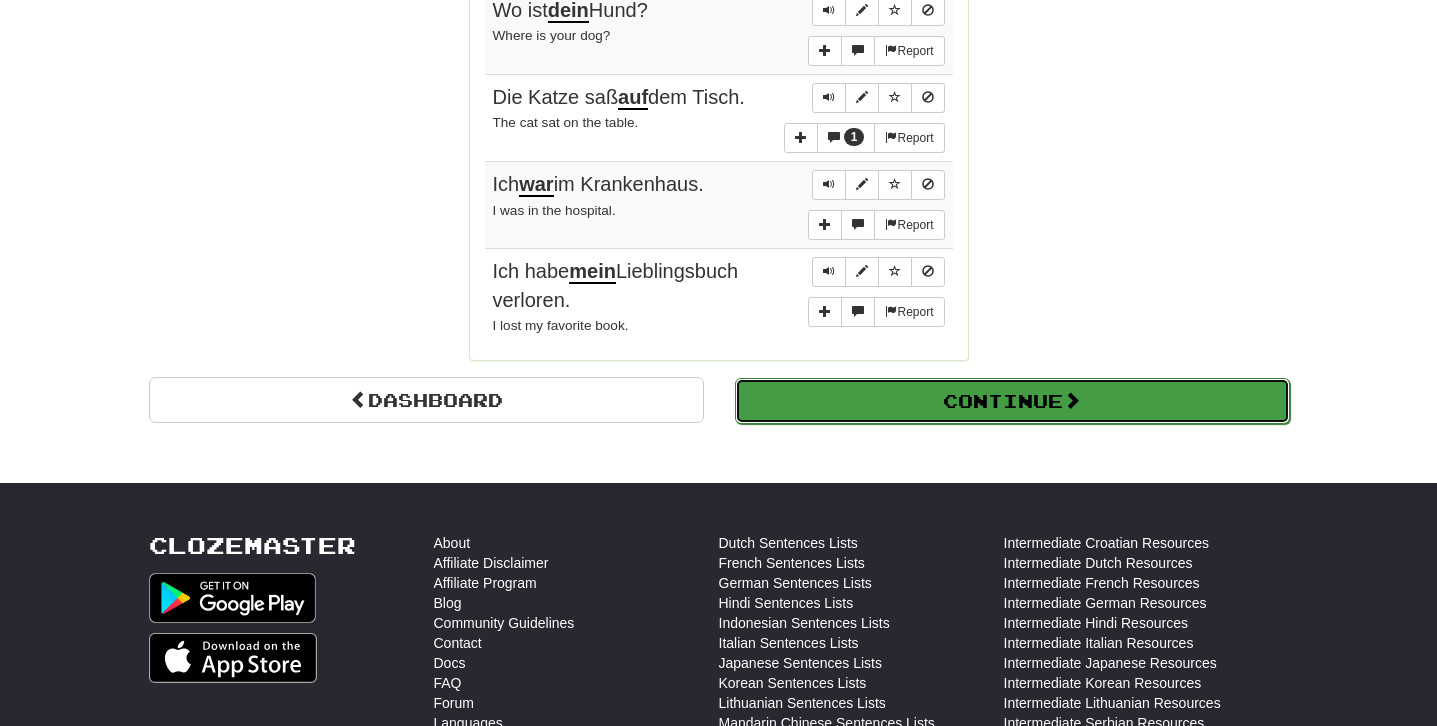 click on "Continue" at bounding box center (1012, 401) 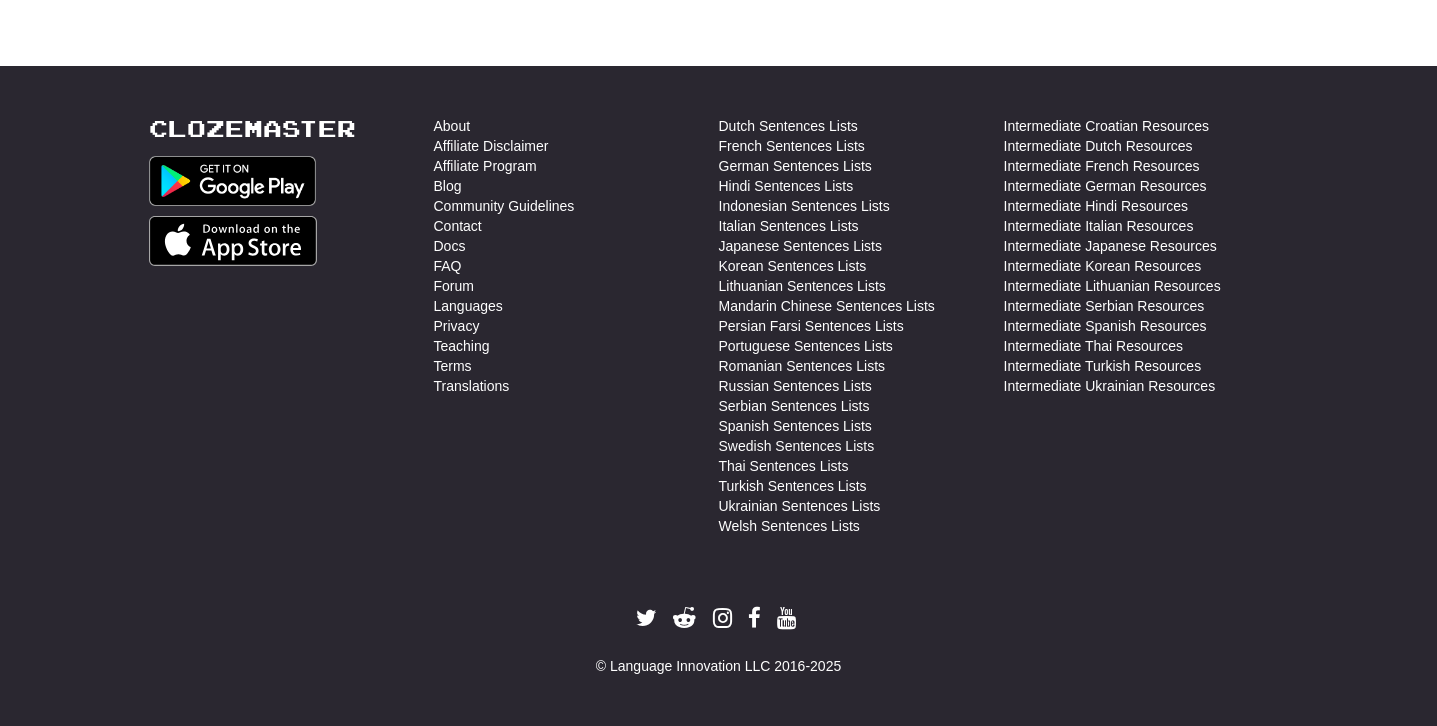 scroll, scrollTop: 710, scrollLeft: 0, axis: vertical 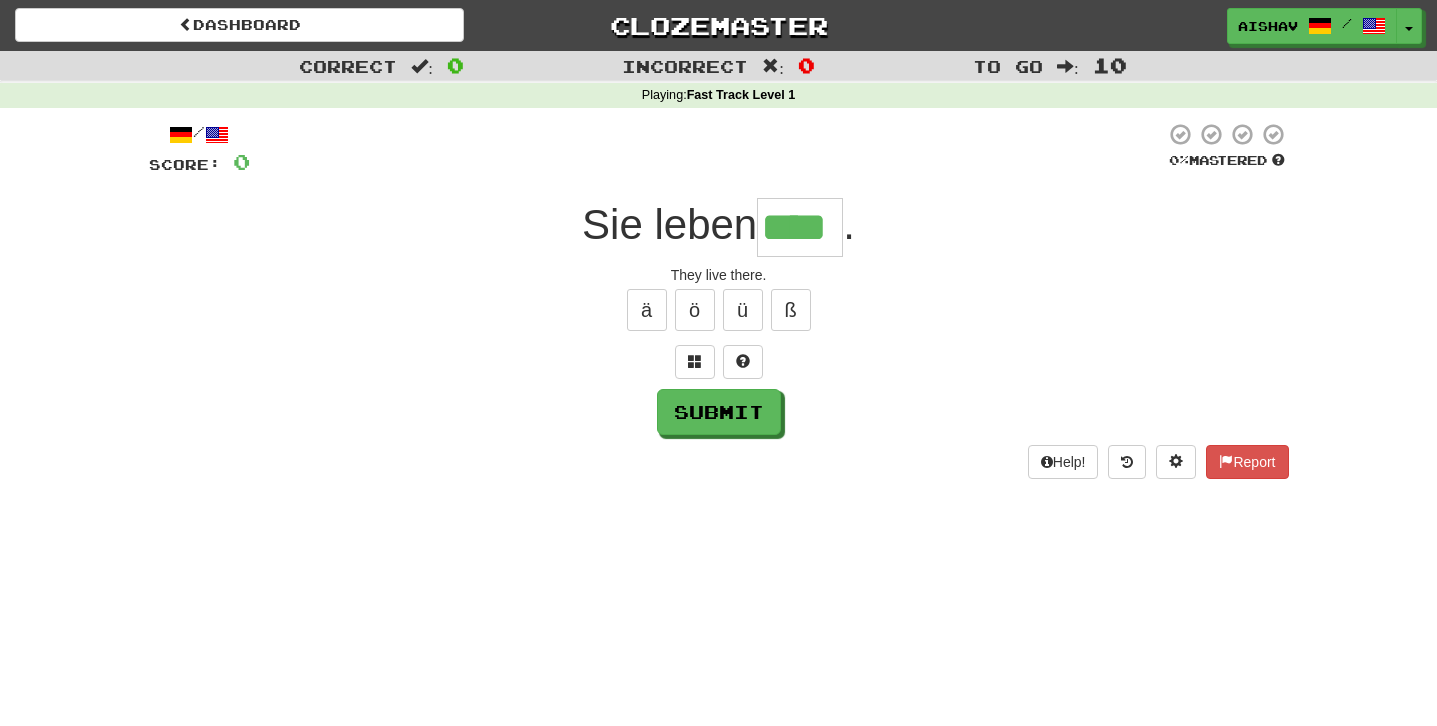 type on "****" 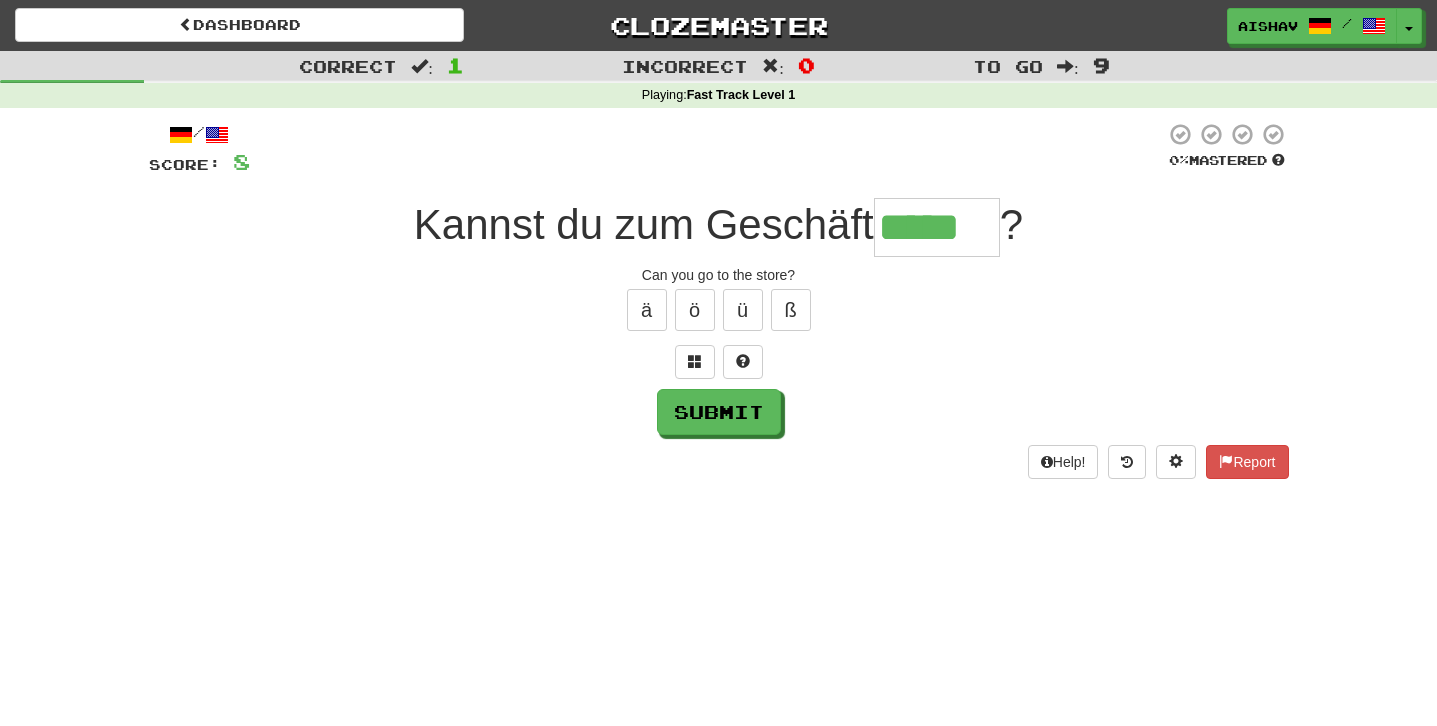 type on "*****" 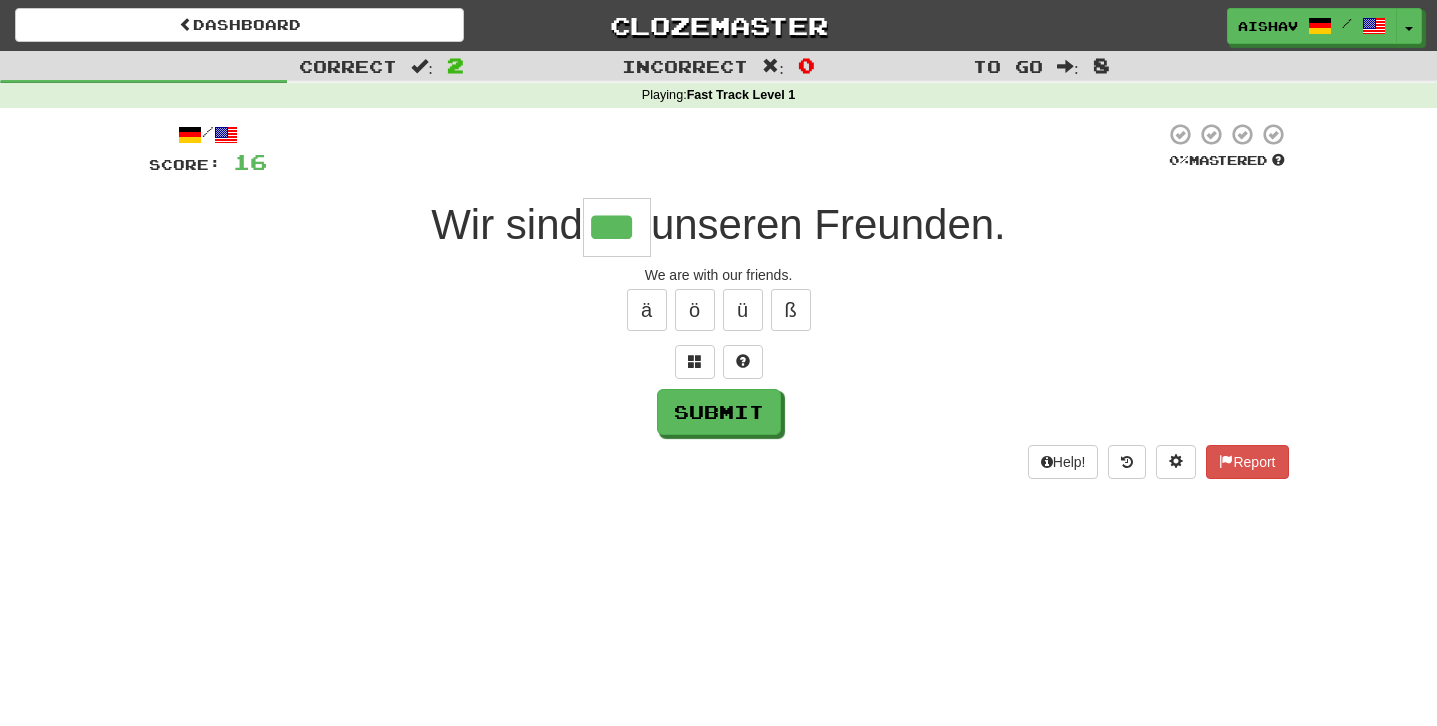 type on "***" 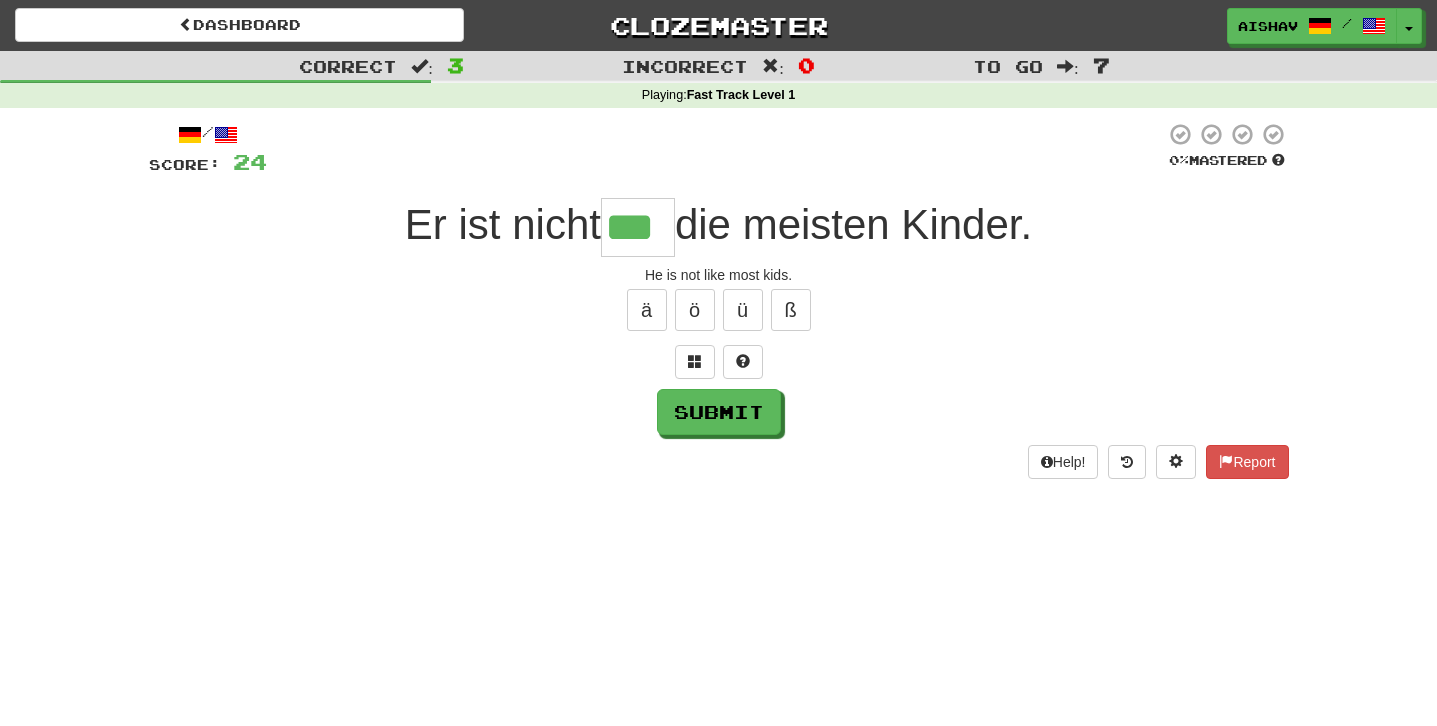 type on "***" 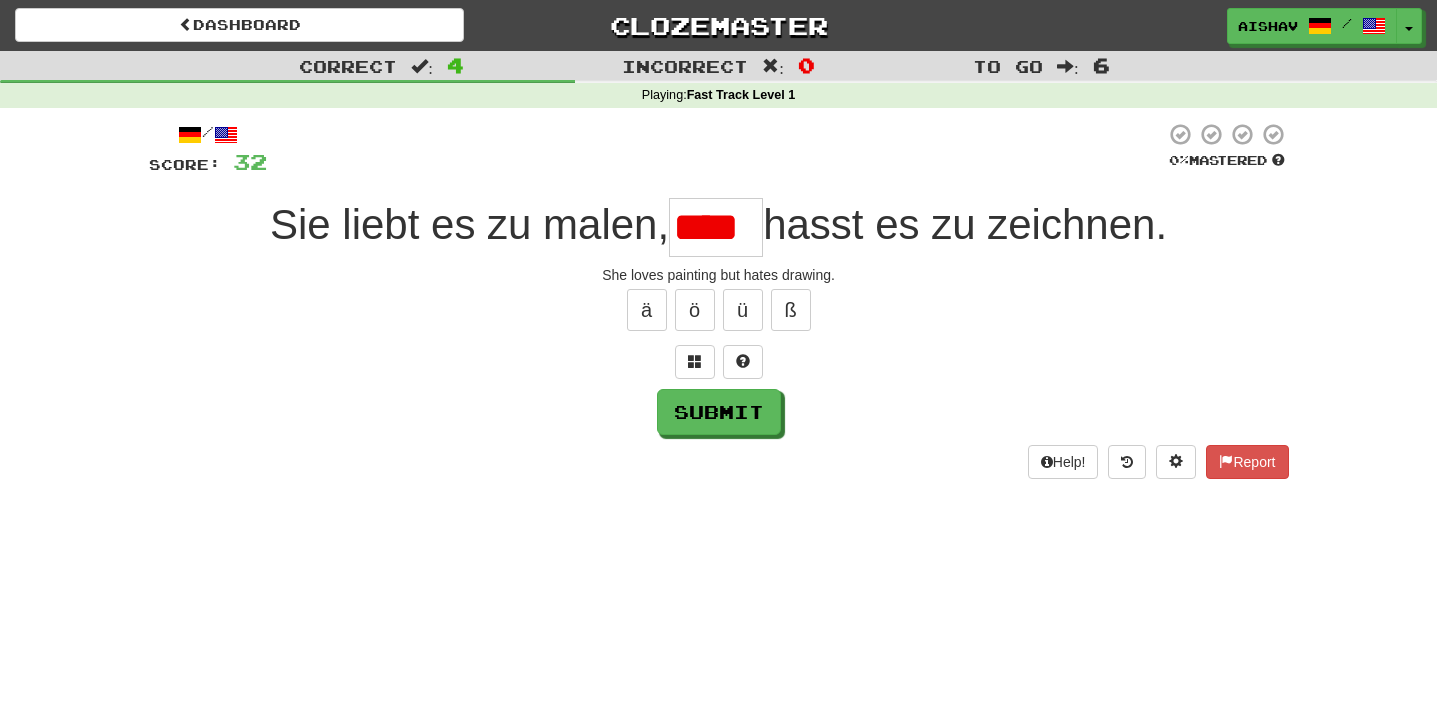 scroll, scrollTop: 0, scrollLeft: 0, axis: both 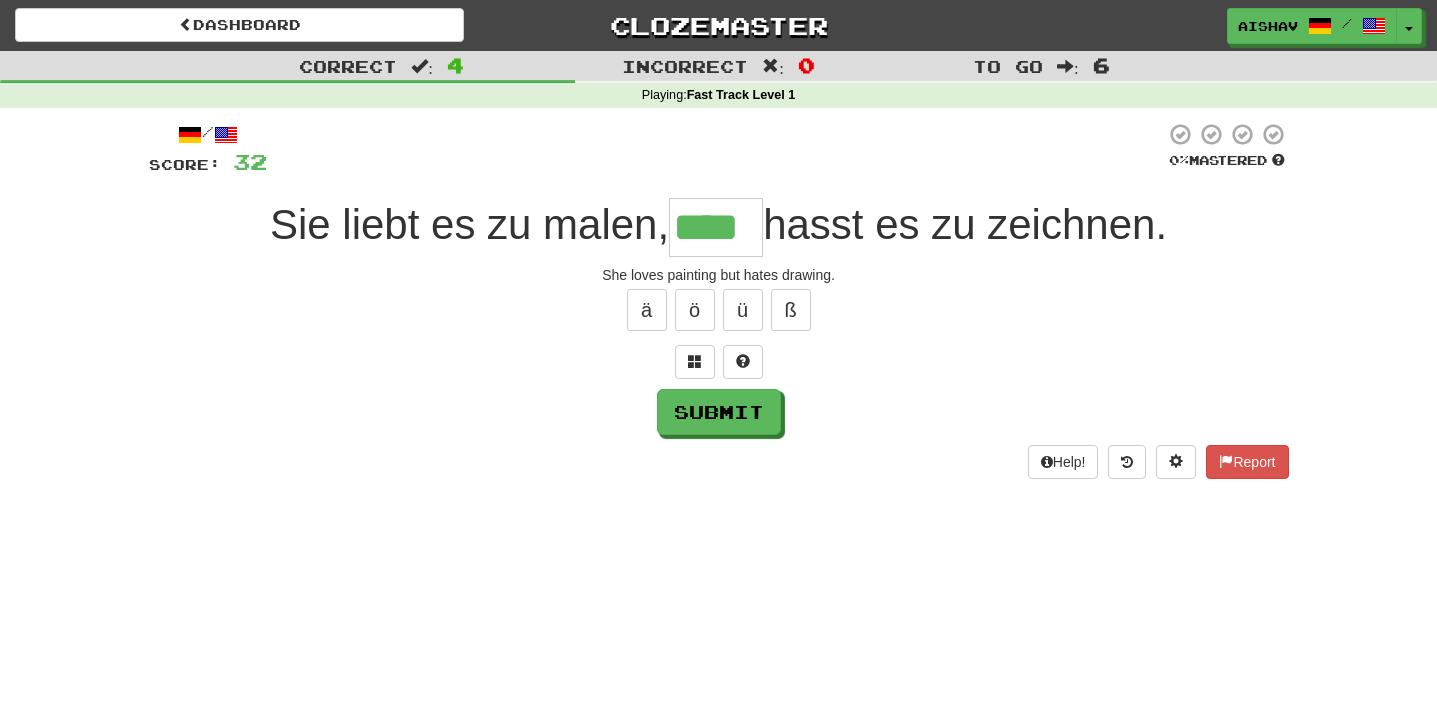 type on "****" 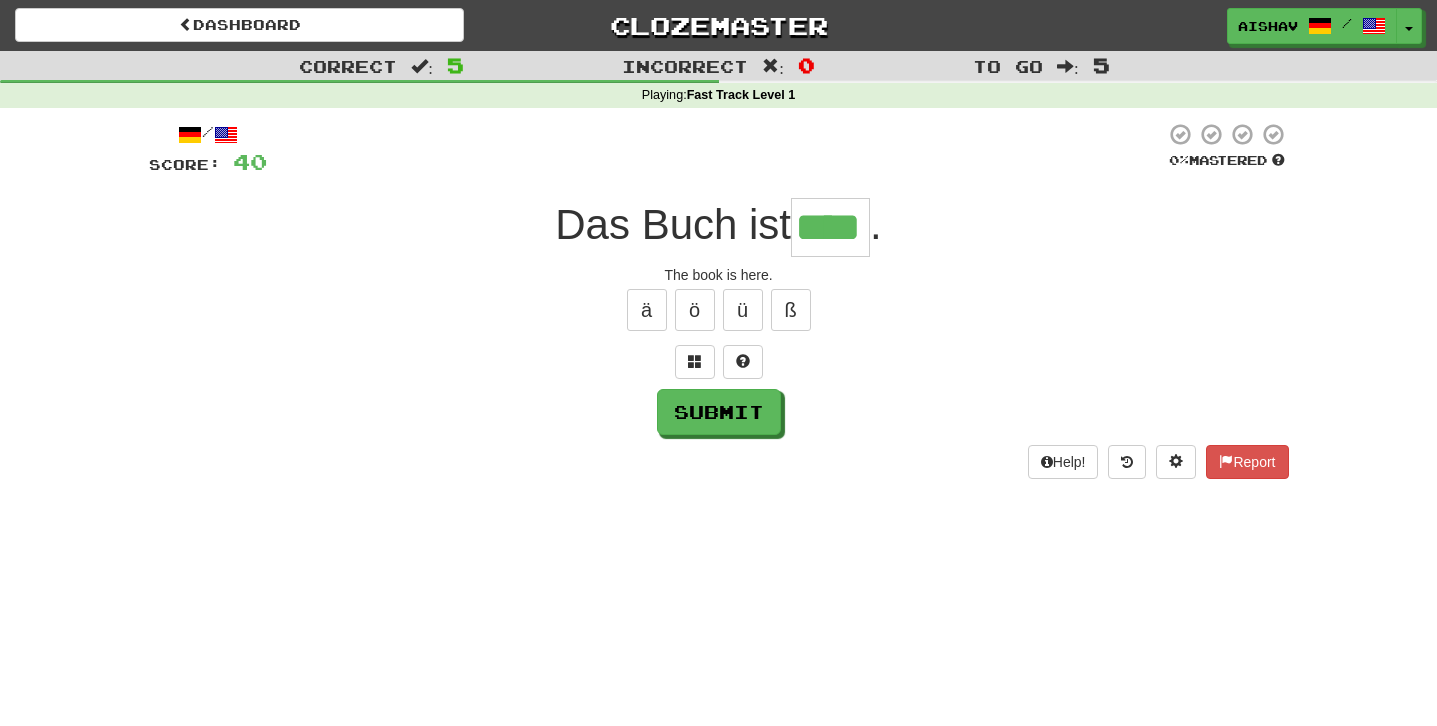 type on "****" 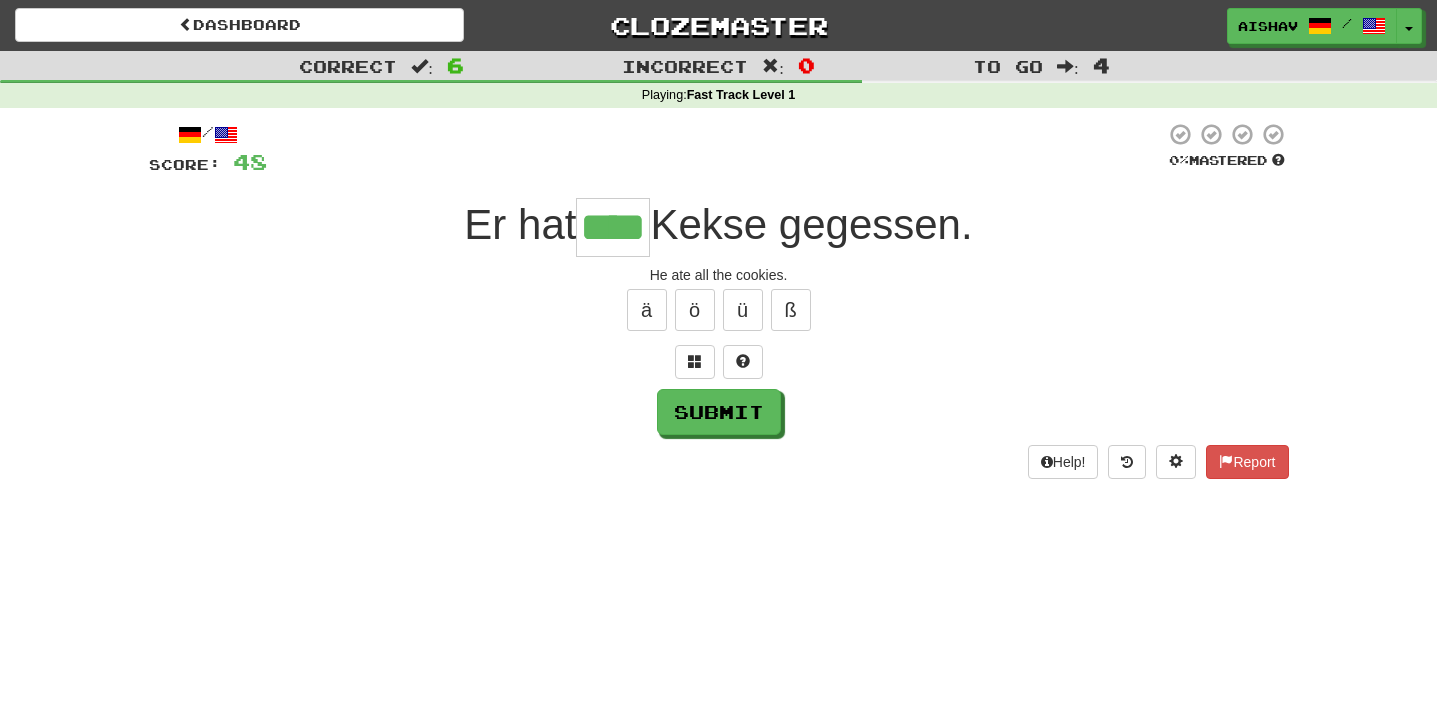 type on "****" 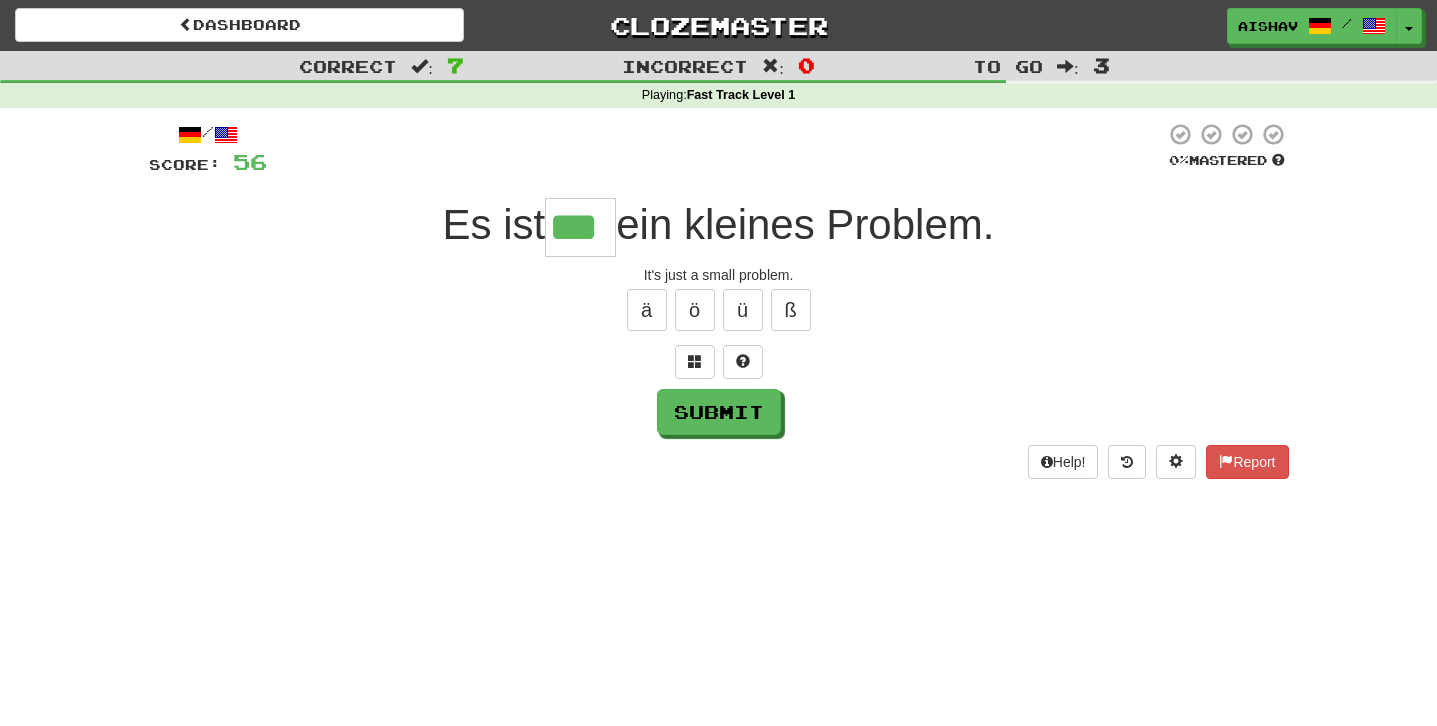 type on "***" 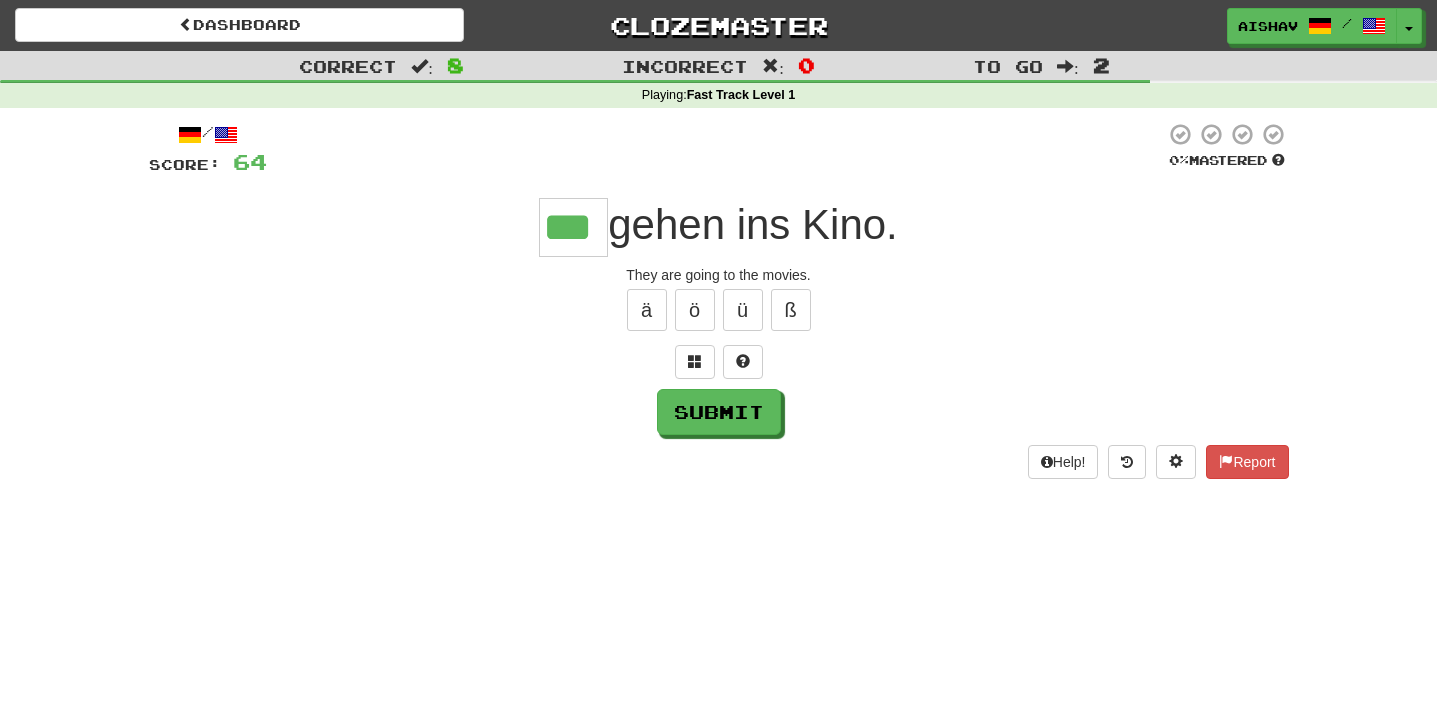 type on "***" 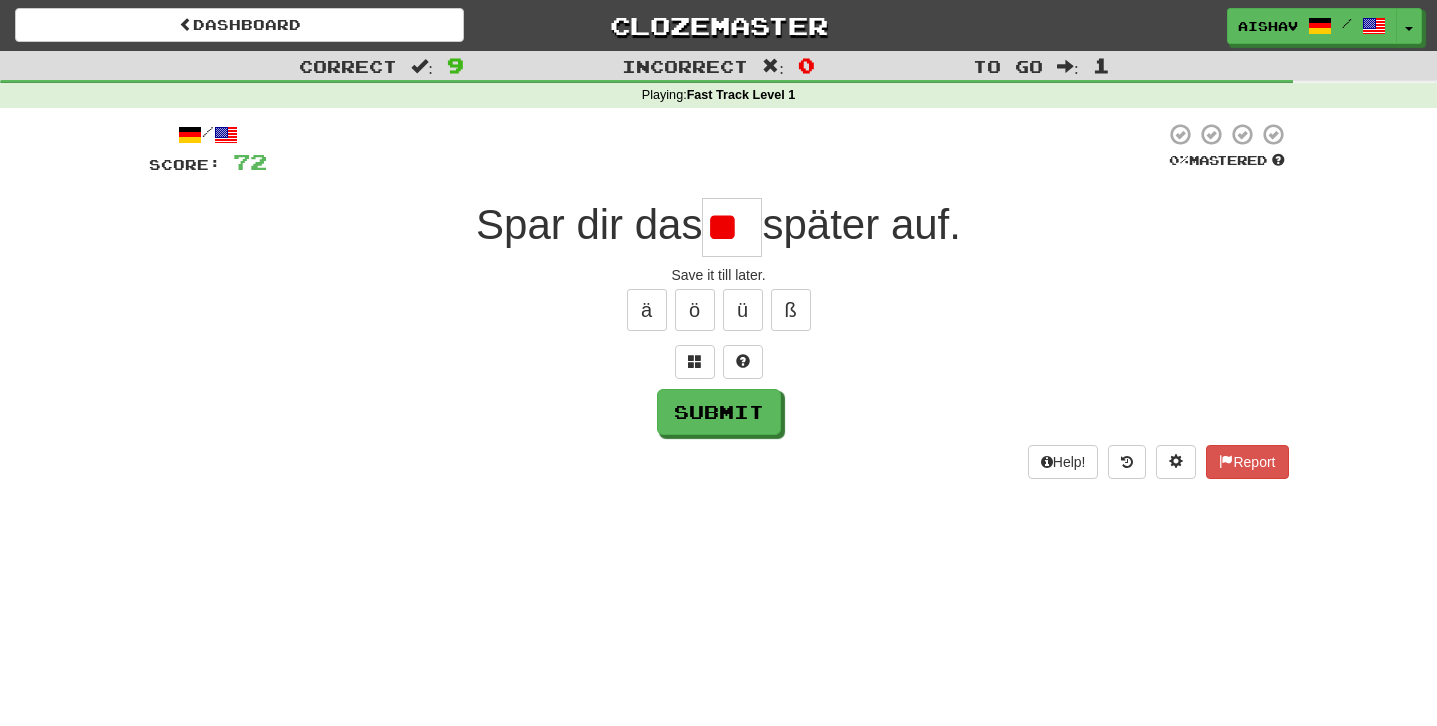 type on "*" 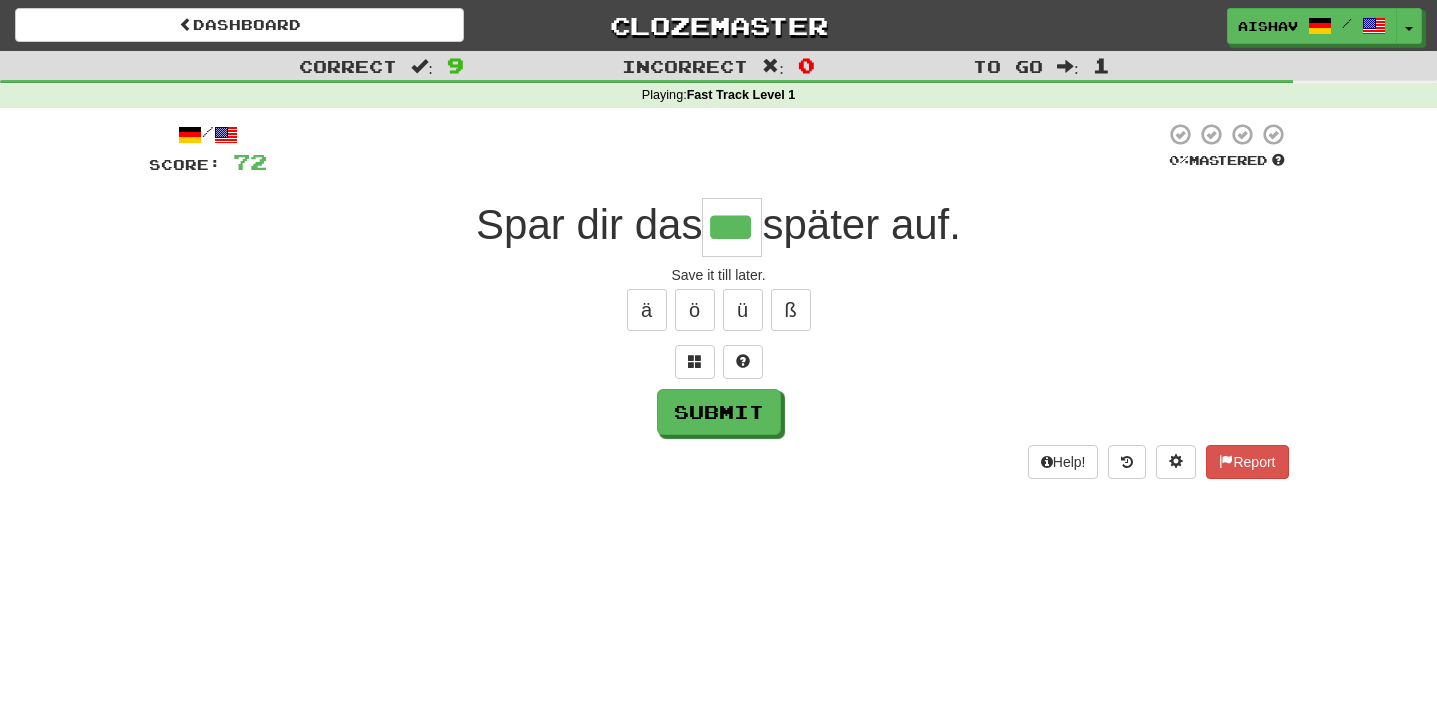 type on "***" 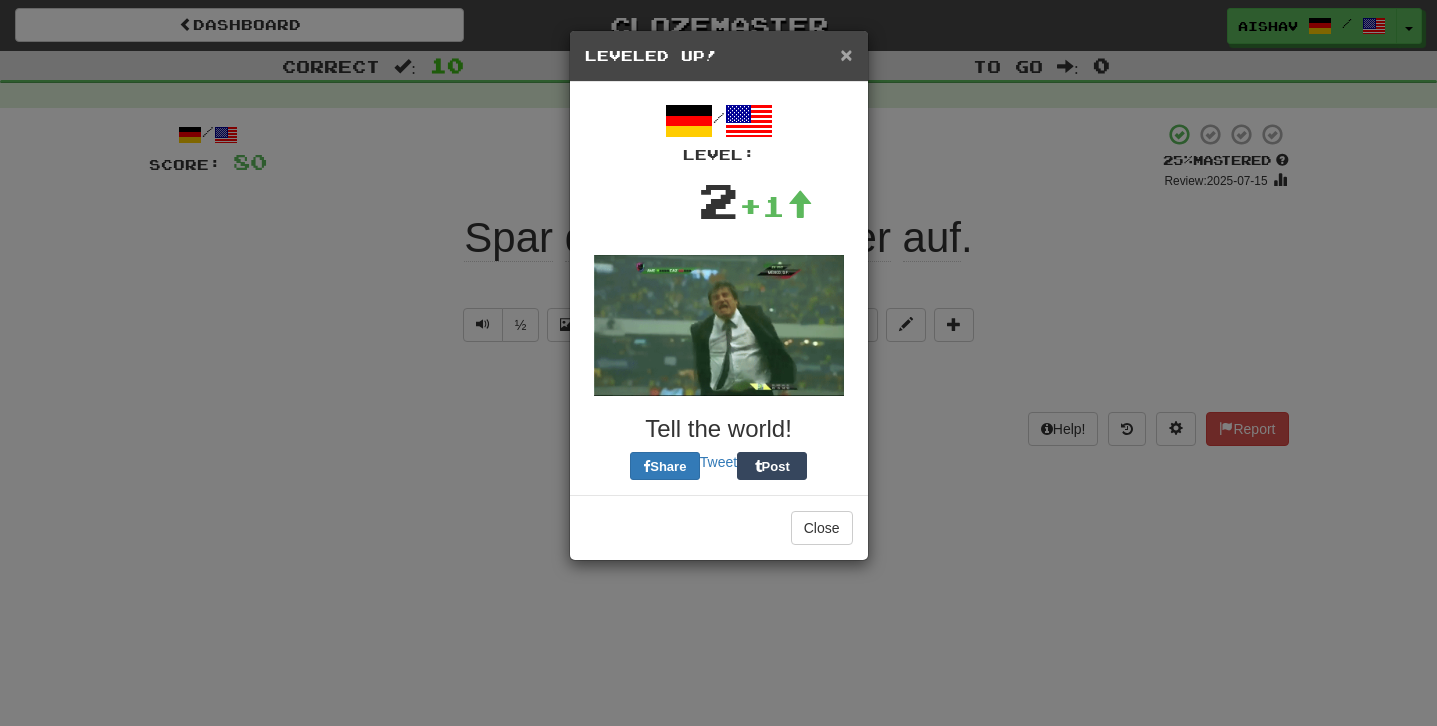 click on "×" at bounding box center (846, 54) 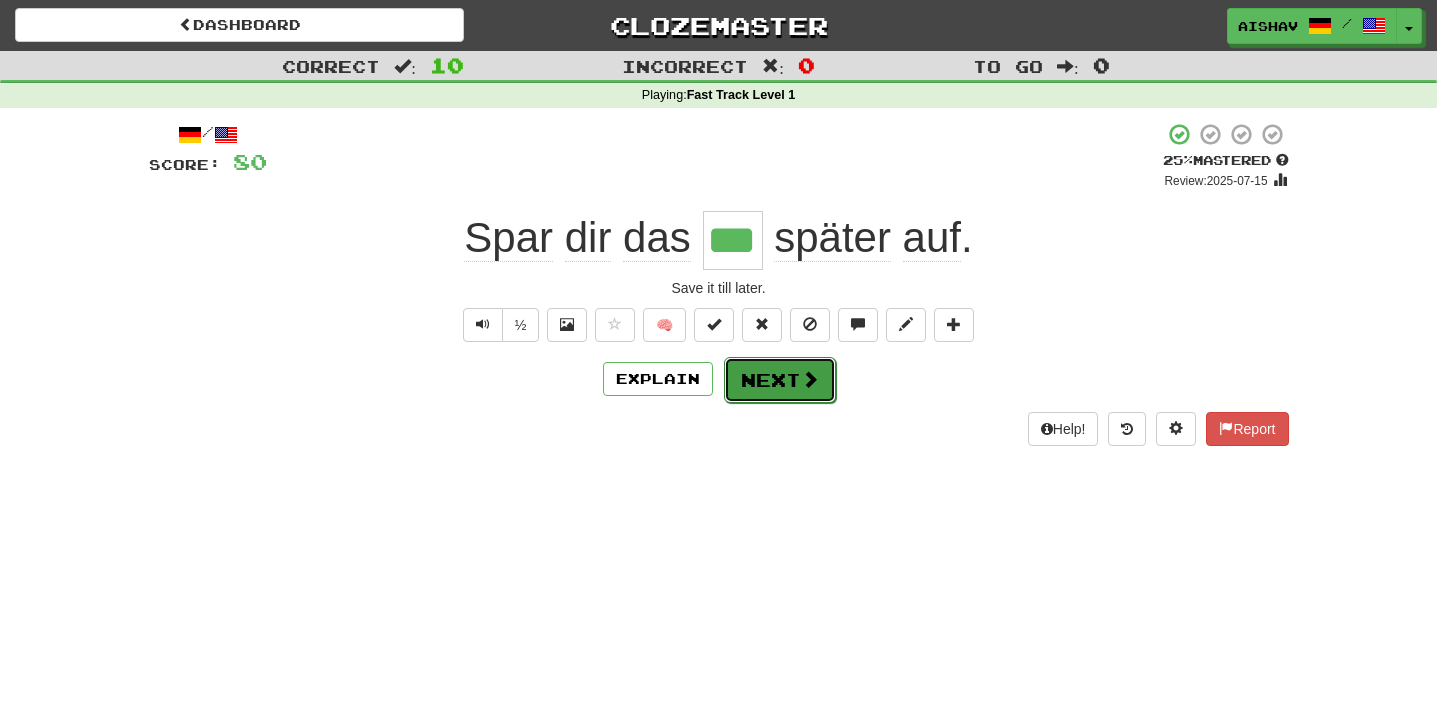 click on "Next" at bounding box center [780, 380] 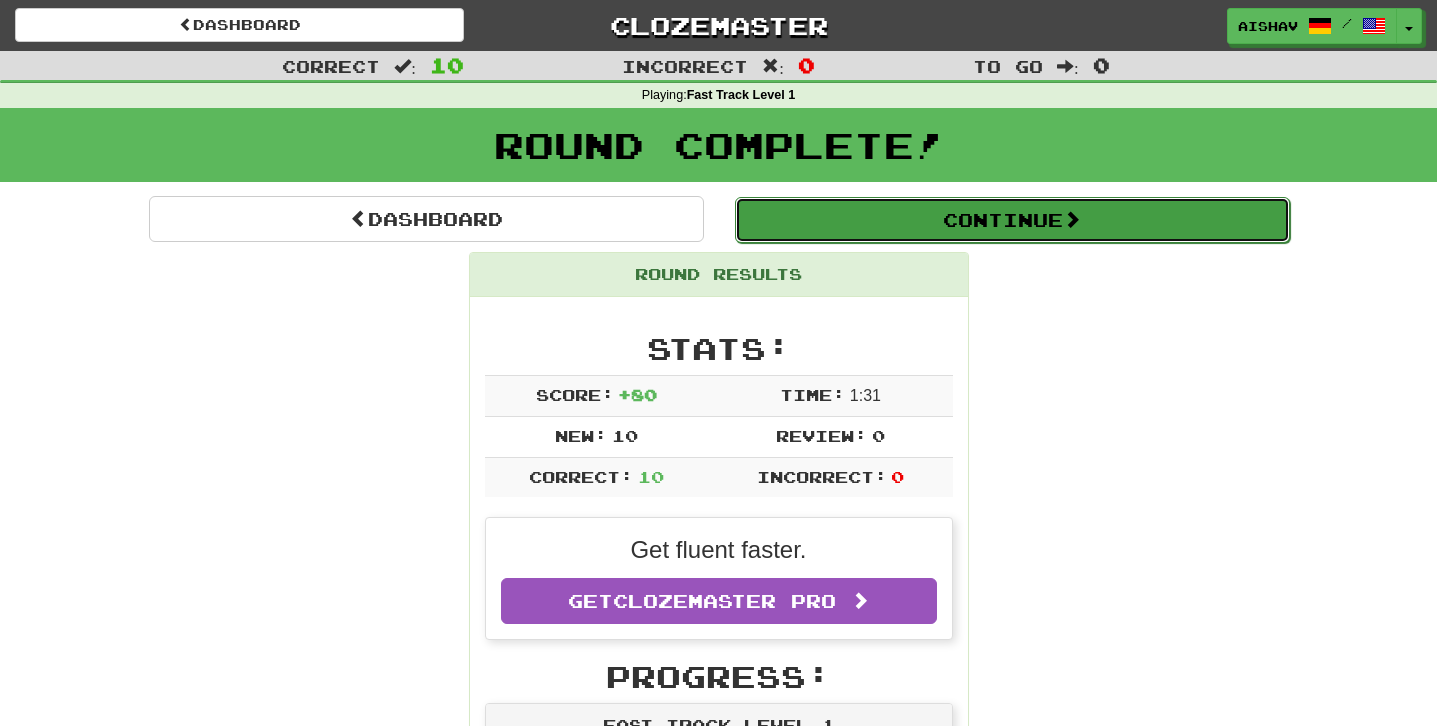 click on "Continue" at bounding box center [1012, 220] 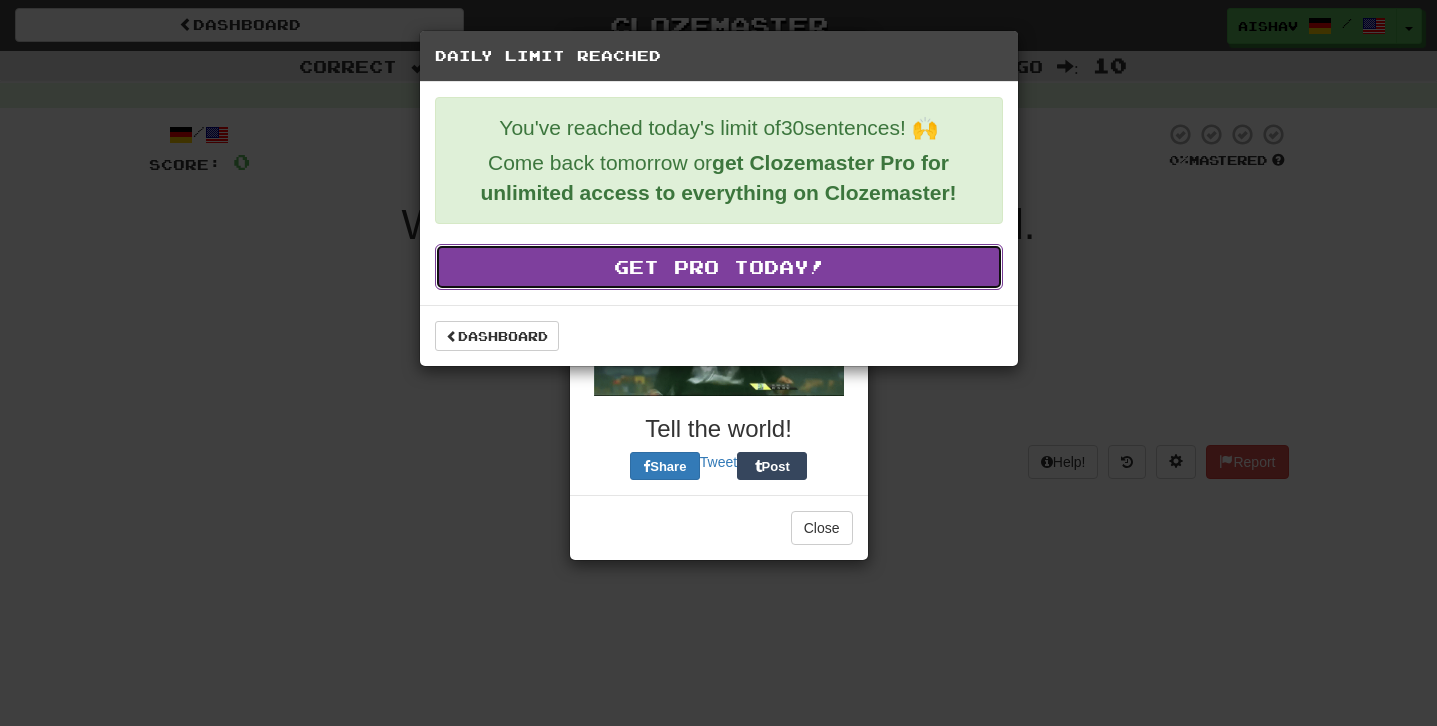 click on "Get Pro Today!" at bounding box center (719, 267) 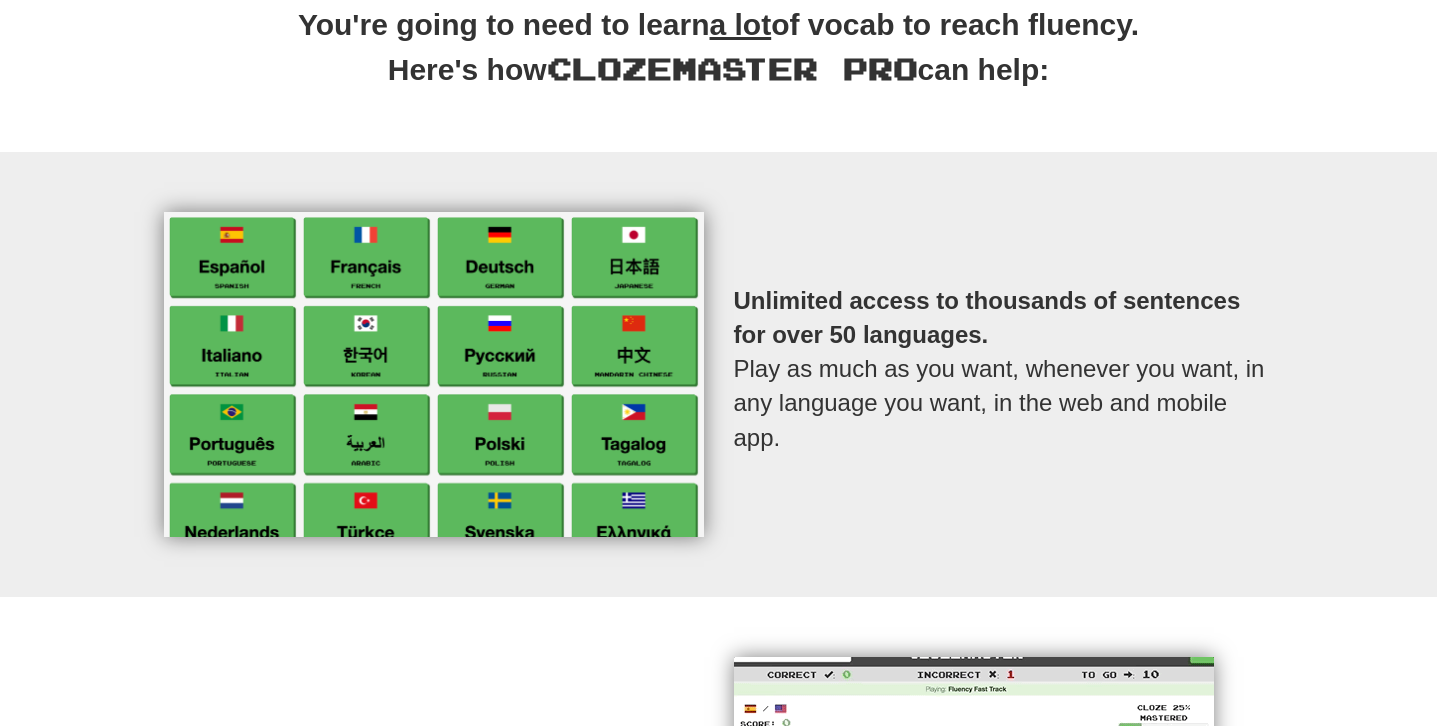 scroll, scrollTop: 0, scrollLeft: 0, axis: both 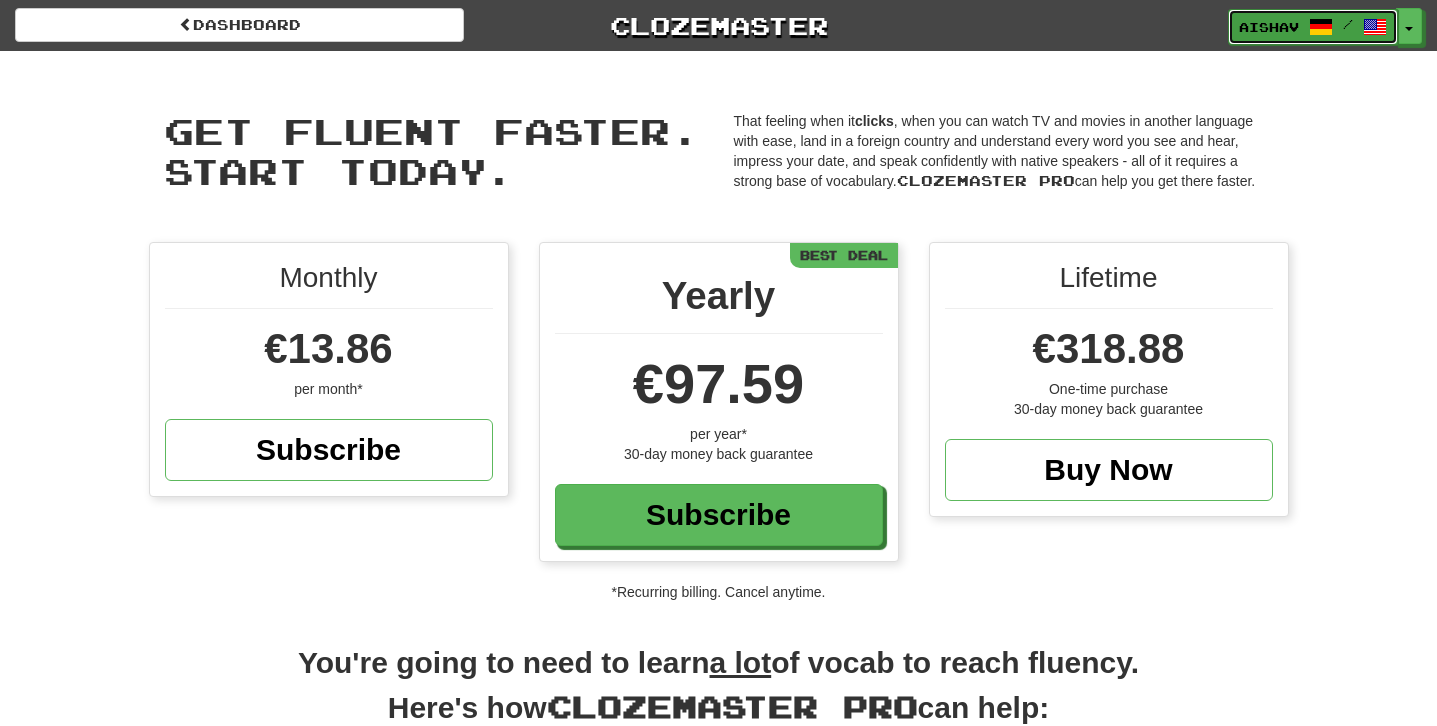 click at bounding box center [1321, 27] 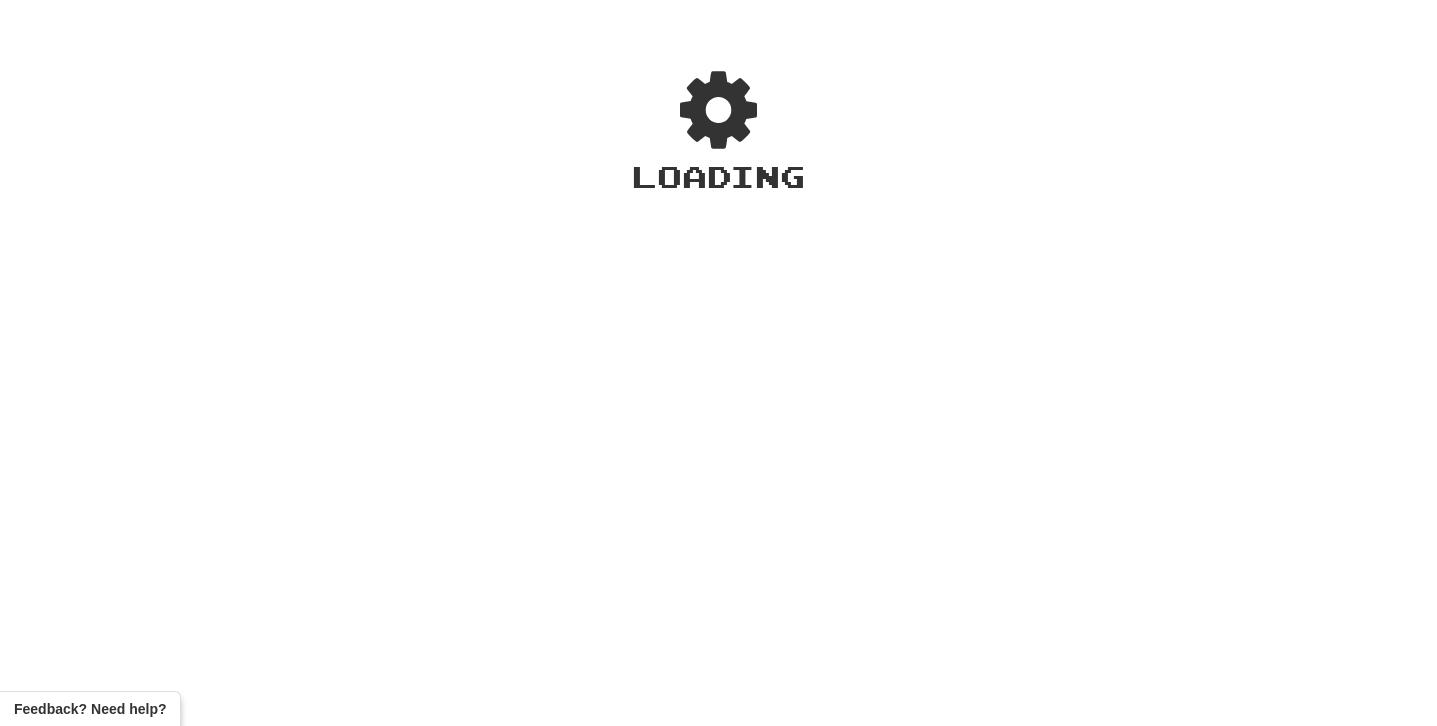 scroll, scrollTop: 0, scrollLeft: 0, axis: both 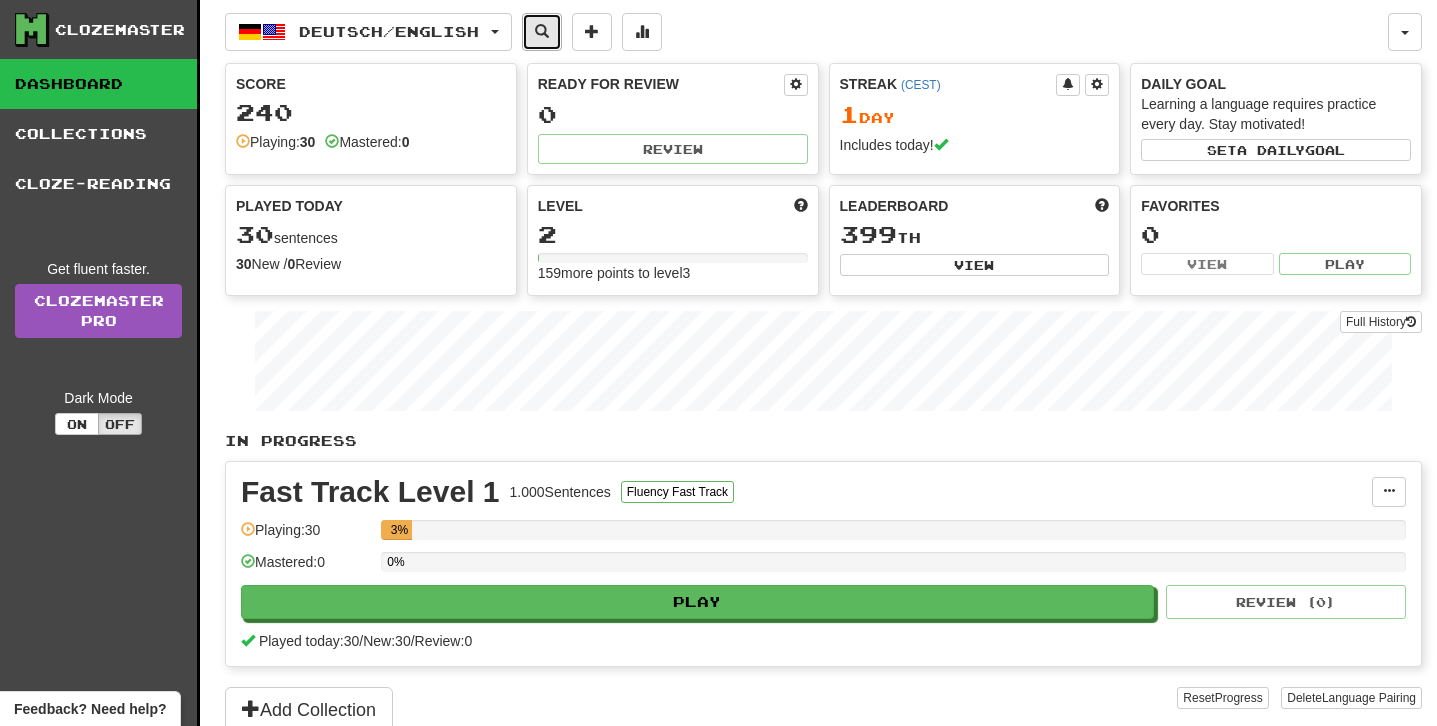 click at bounding box center [542, 31] 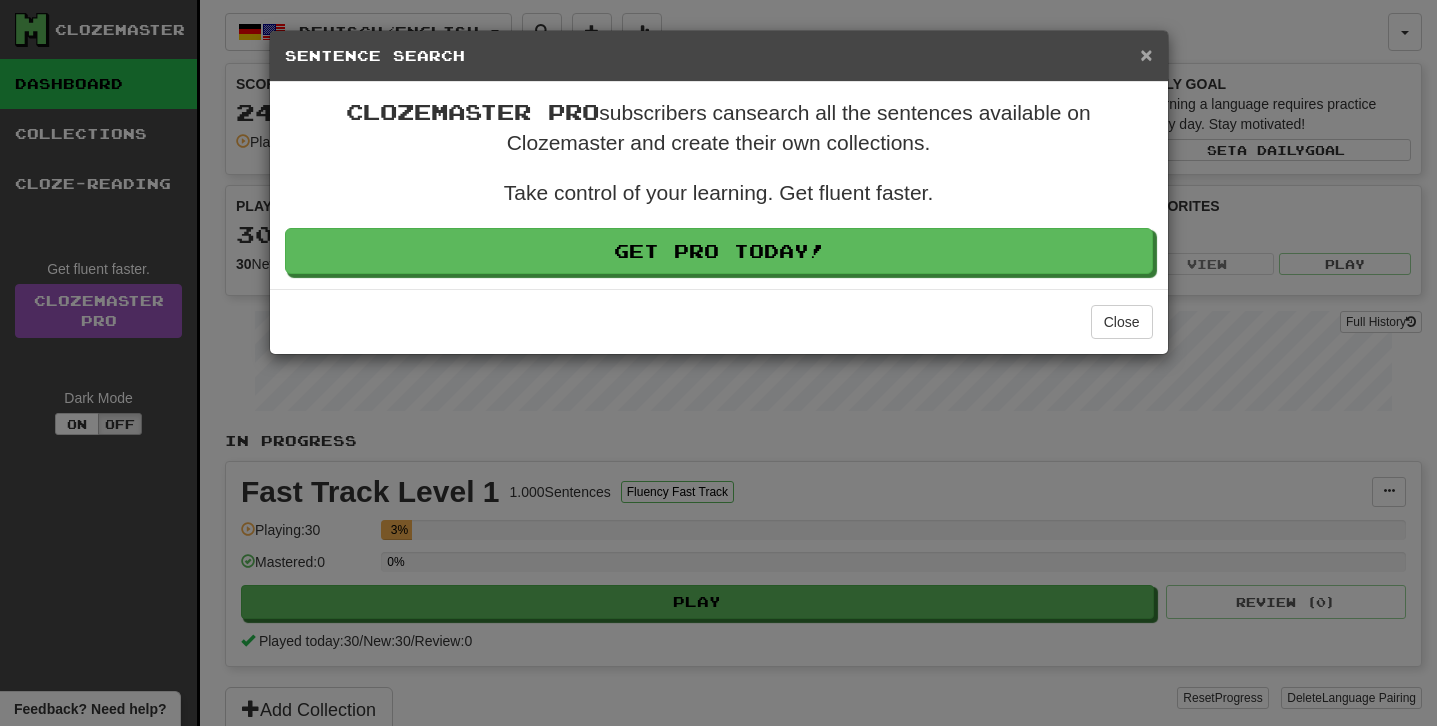 click on "×" at bounding box center [1146, 54] 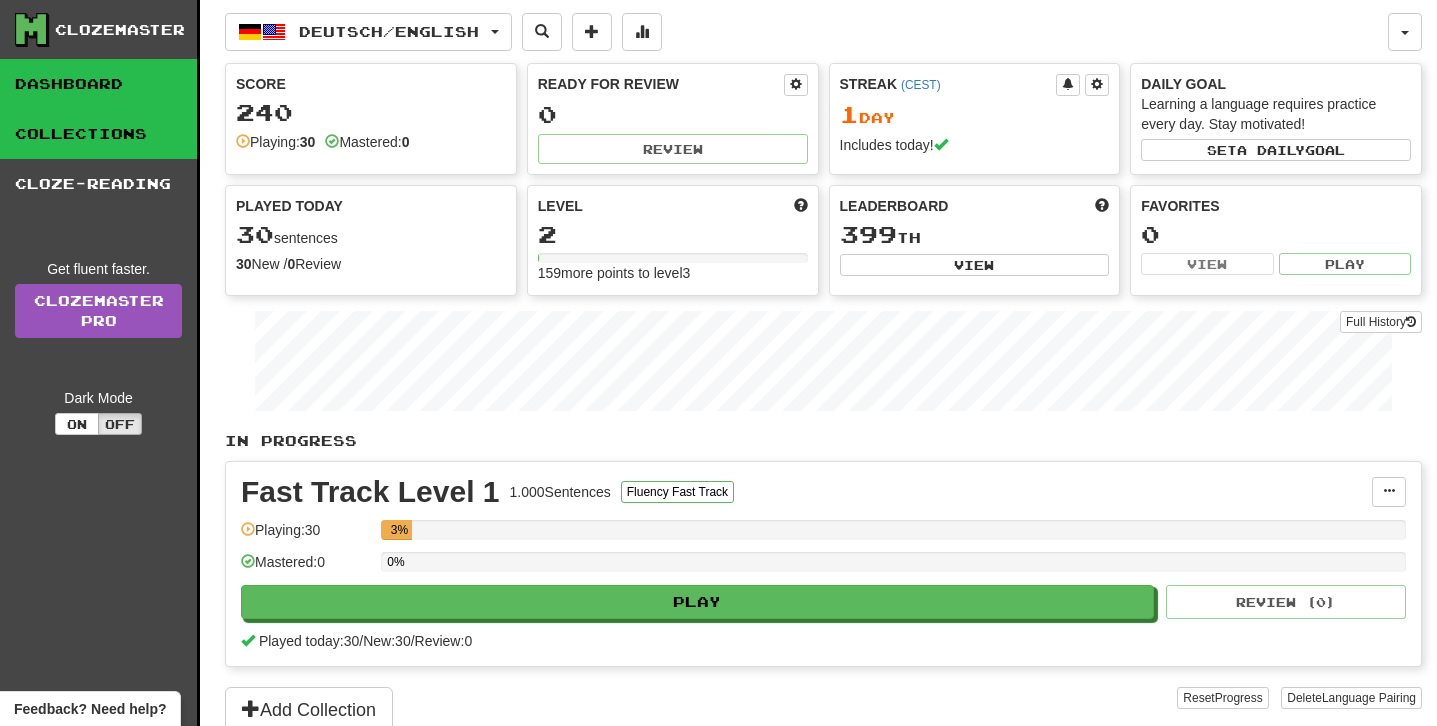 click on "Collections" at bounding box center (98, 134) 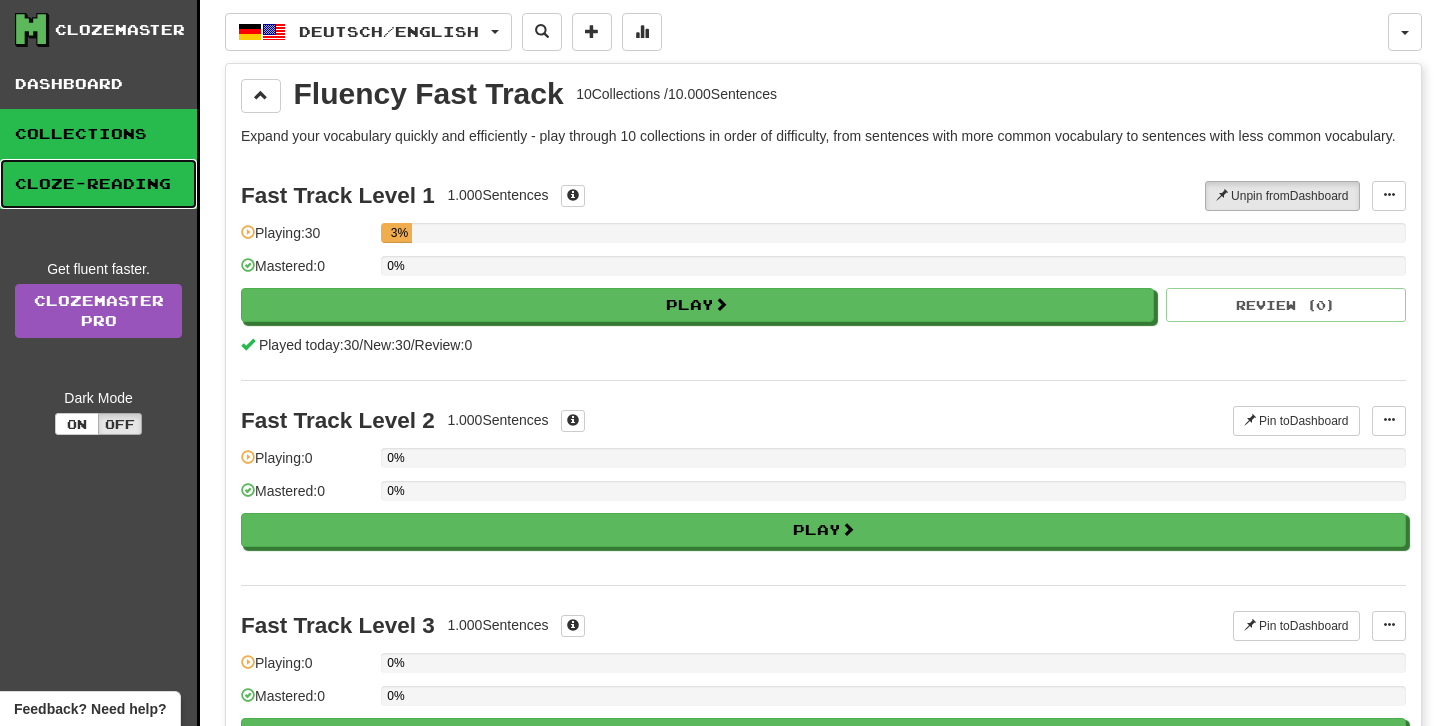 click on "Cloze-Reading" at bounding box center [98, 184] 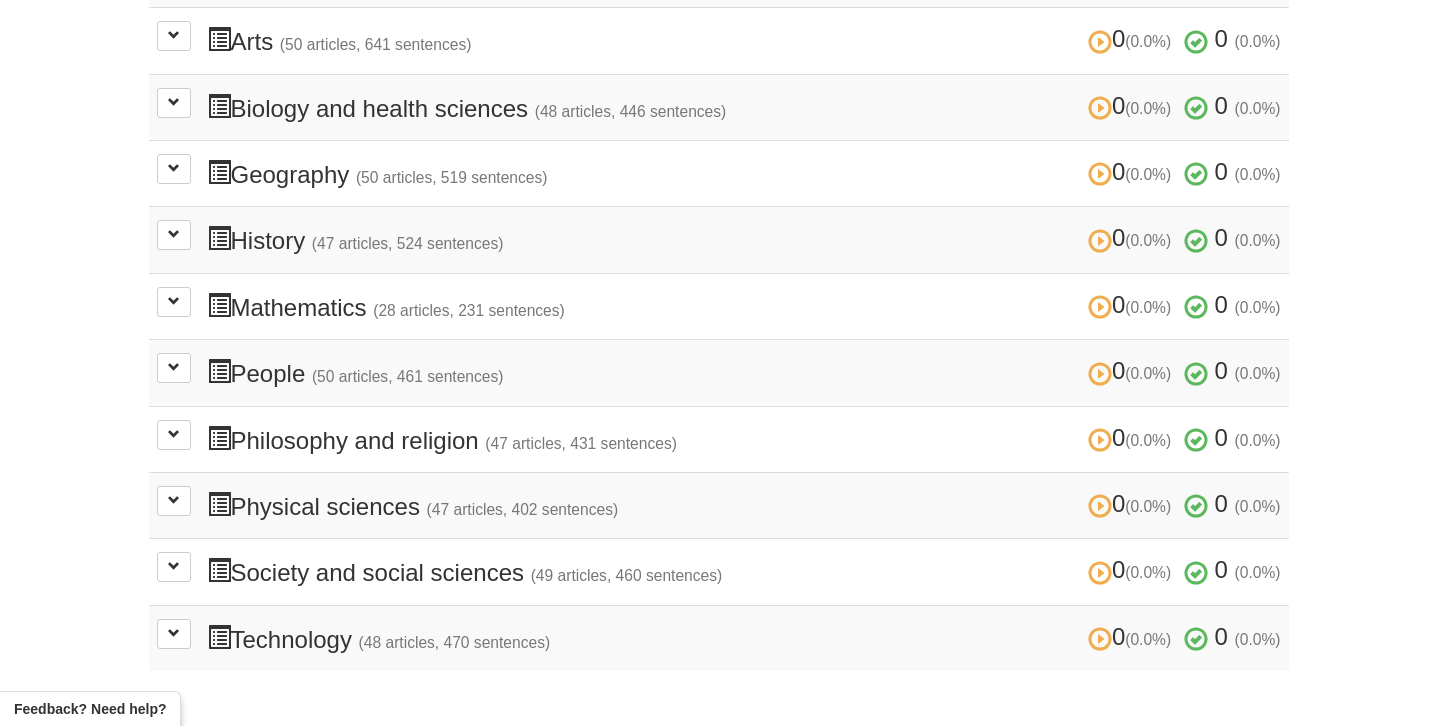 scroll, scrollTop: 0, scrollLeft: 0, axis: both 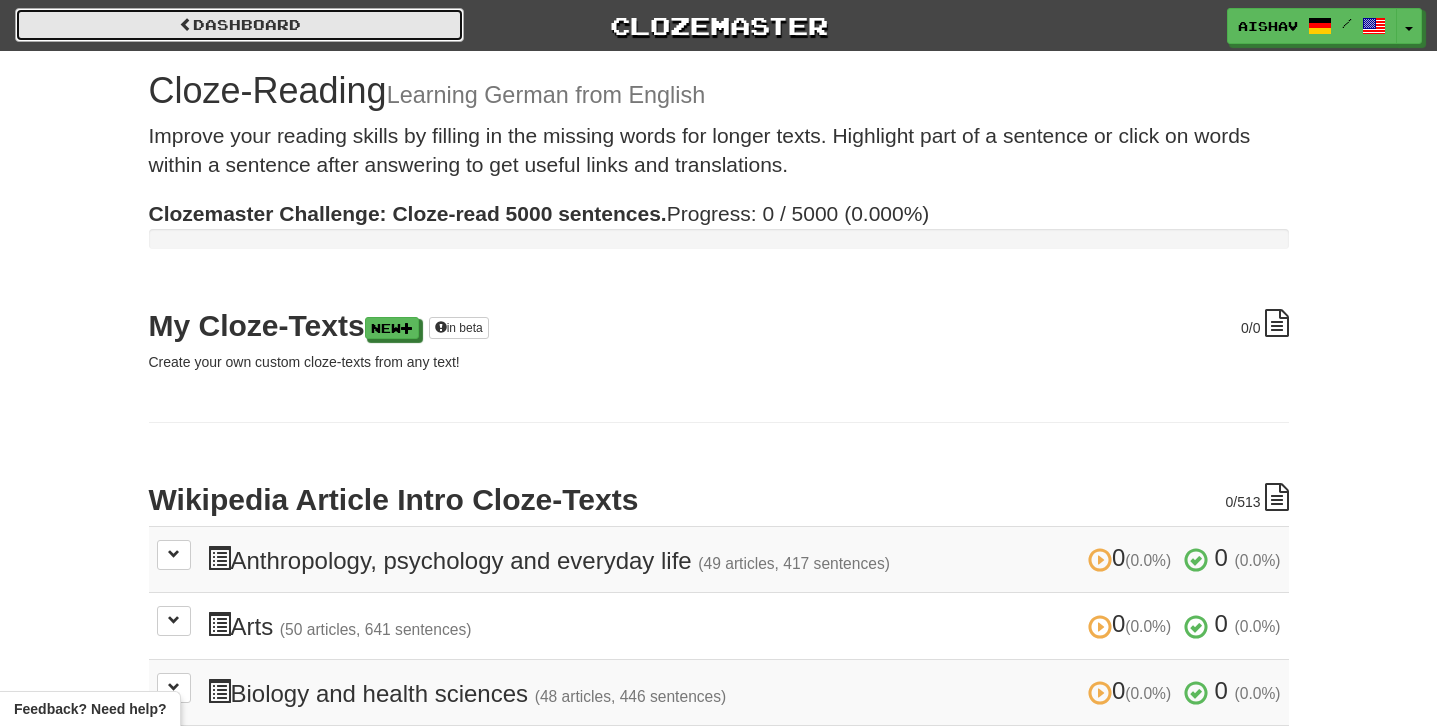 click on "Dashboard" at bounding box center (239, 25) 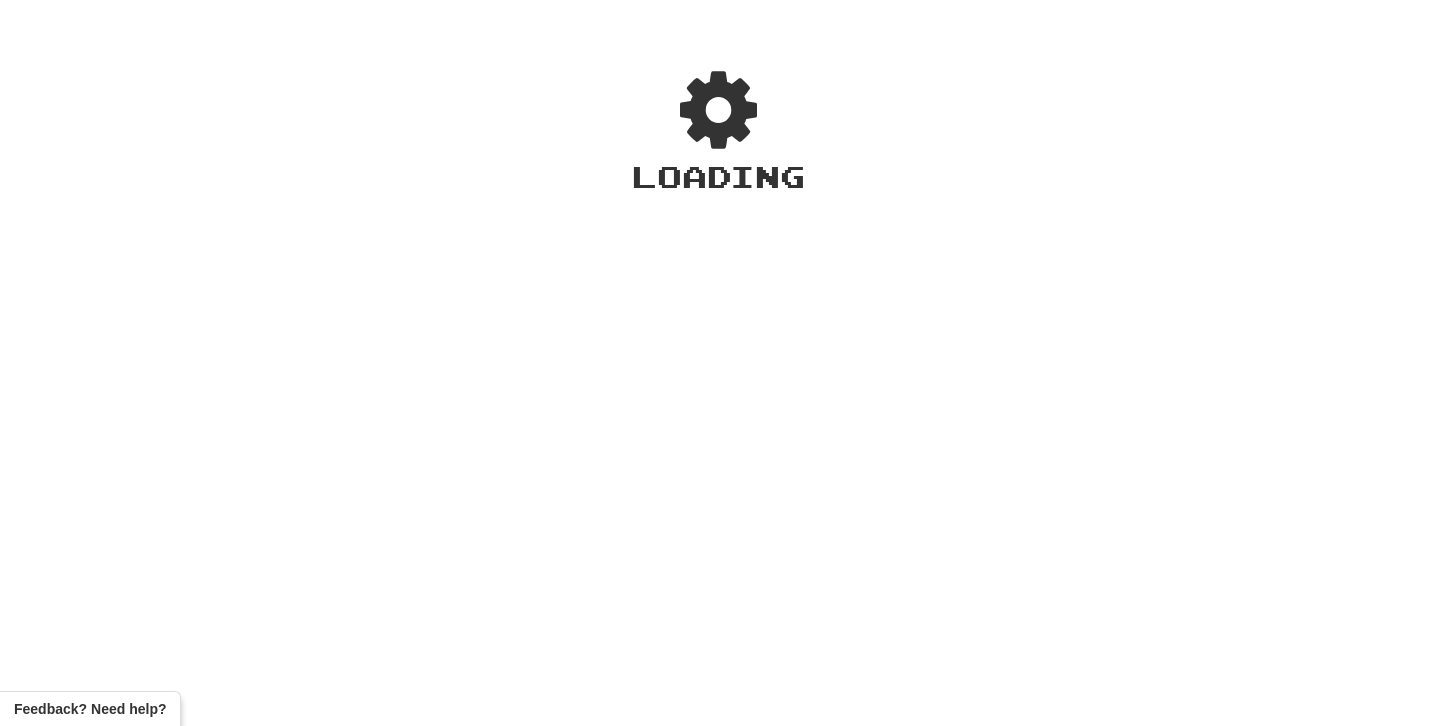 scroll, scrollTop: 0, scrollLeft: 0, axis: both 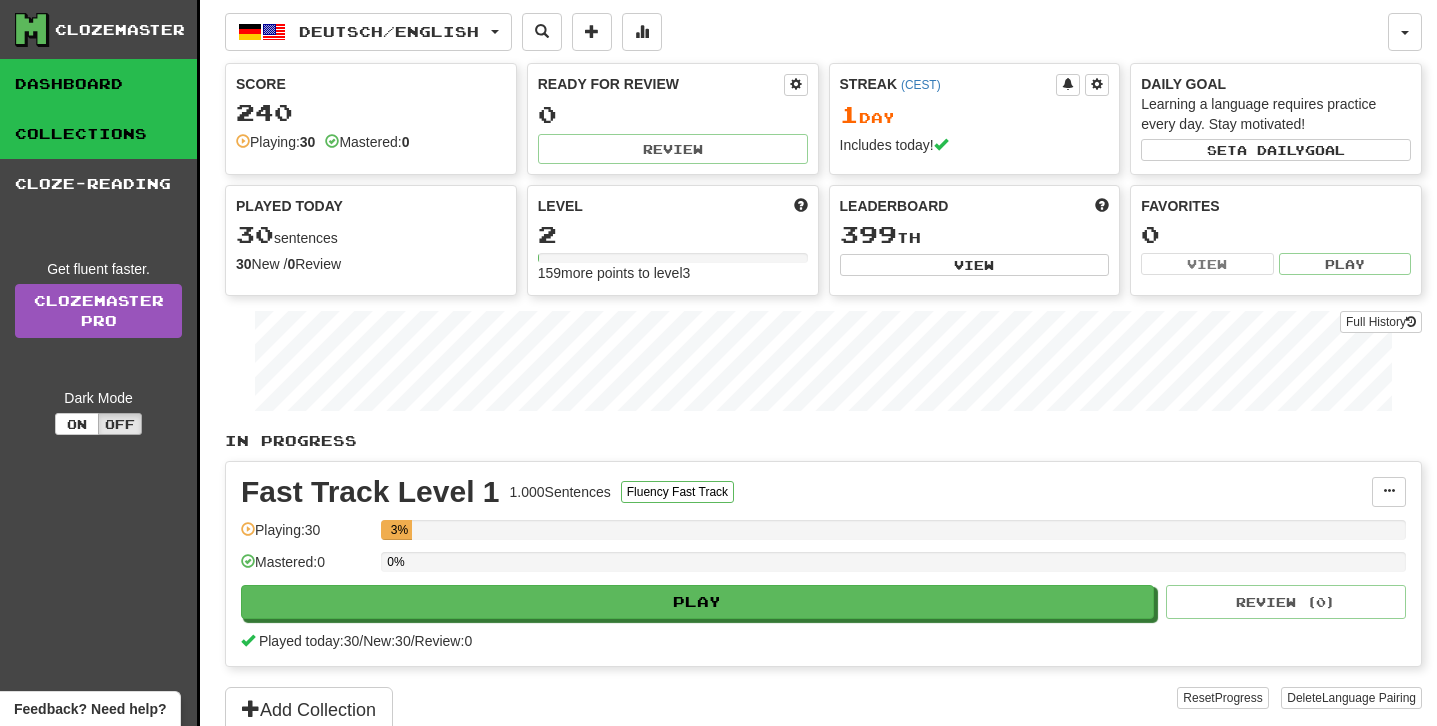 click on "Collections" at bounding box center [98, 134] 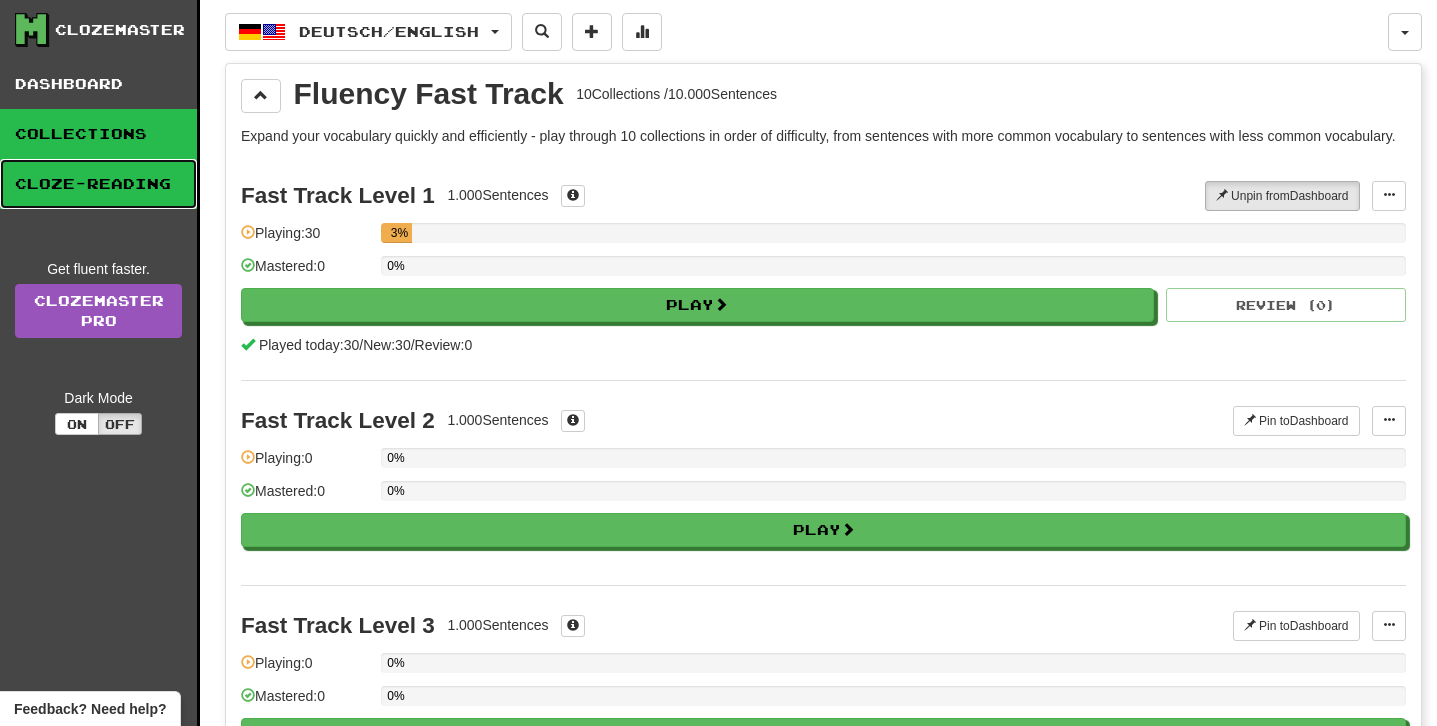 click on "Cloze-Reading" at bounding box center (98, 184) 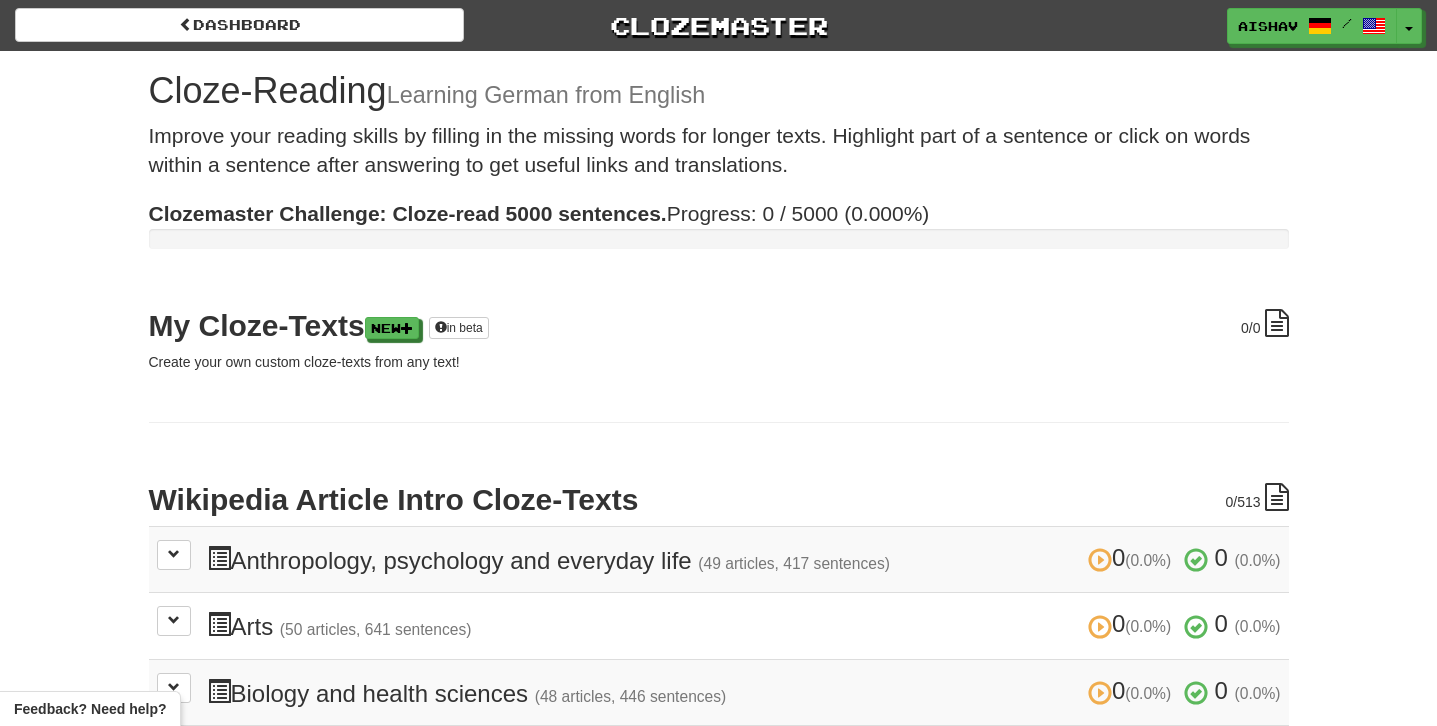 scroll, scrollTop: 0, scrollLeft: 0, axis: both 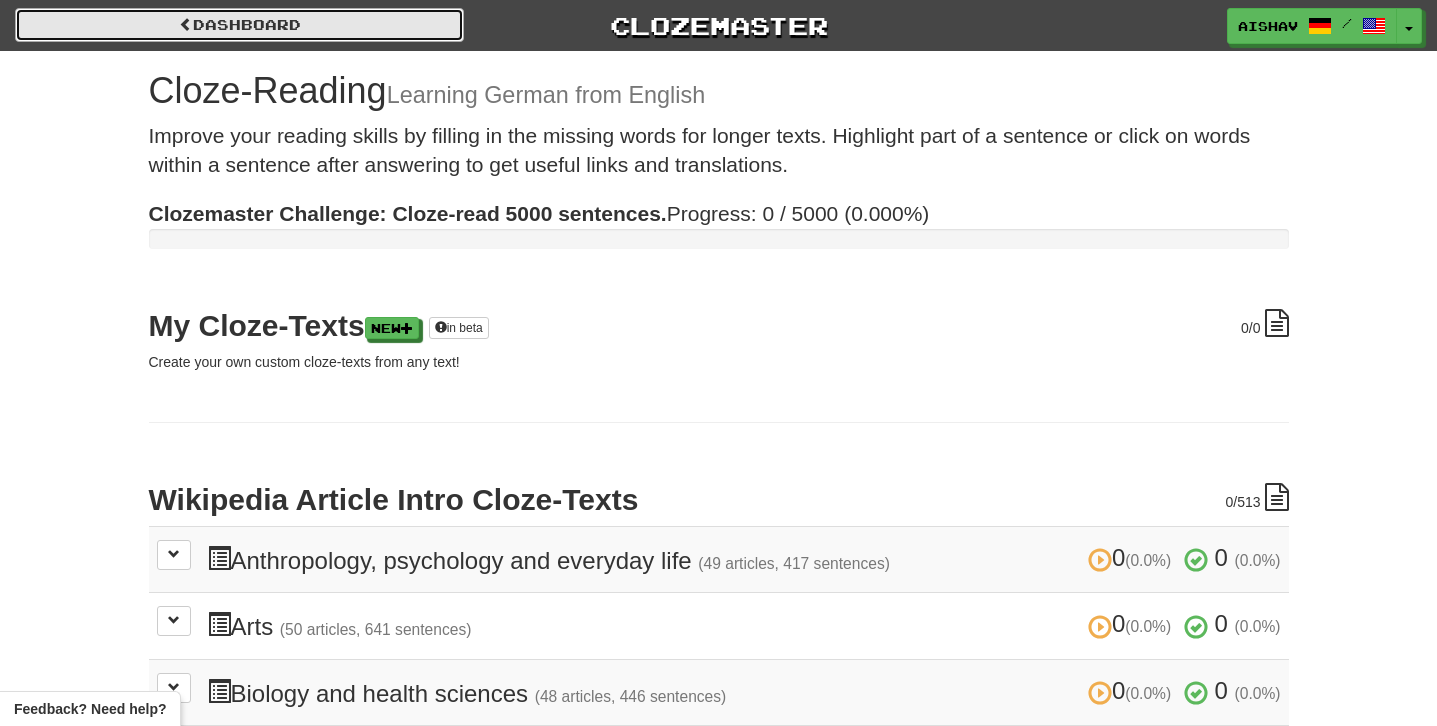 click on "Dashboard" at bounding box center [239, 25] 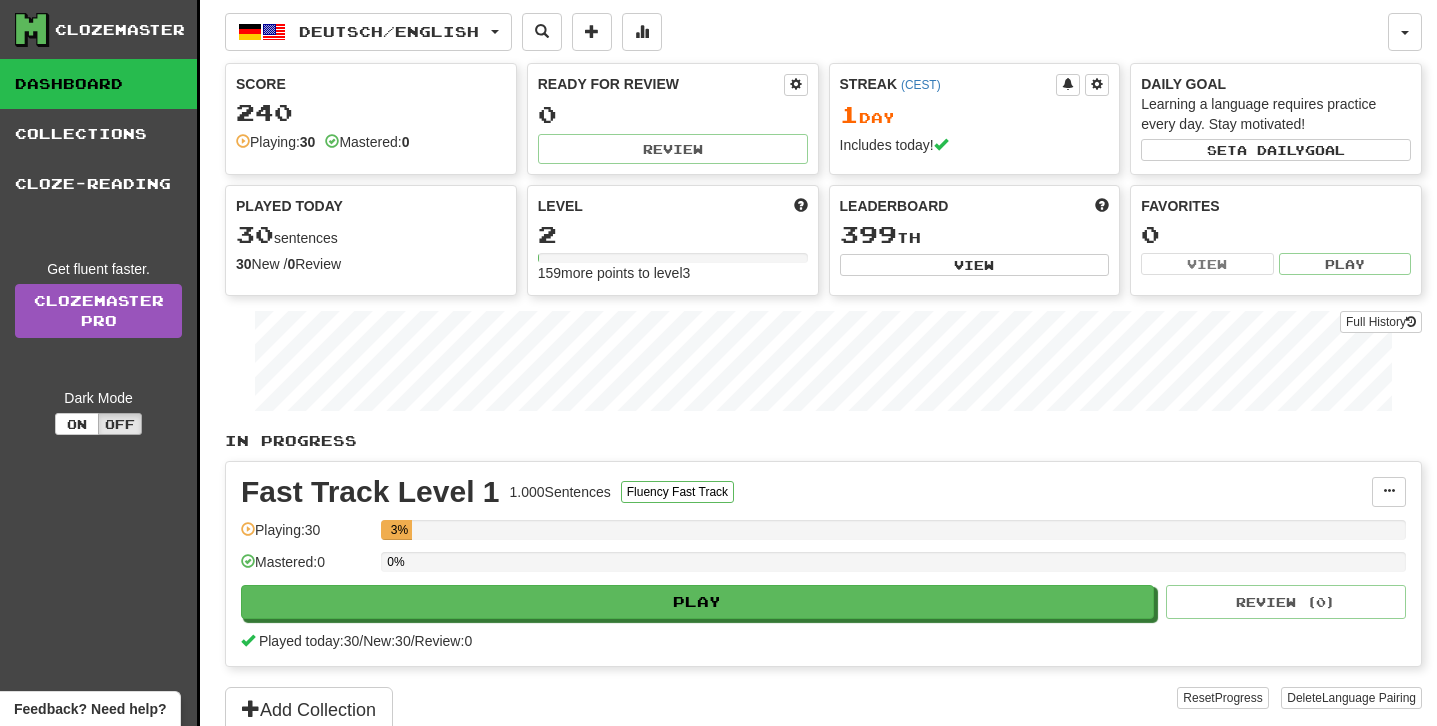 scroll, scrollTop: 0, scrollLeft: 0, axis: both 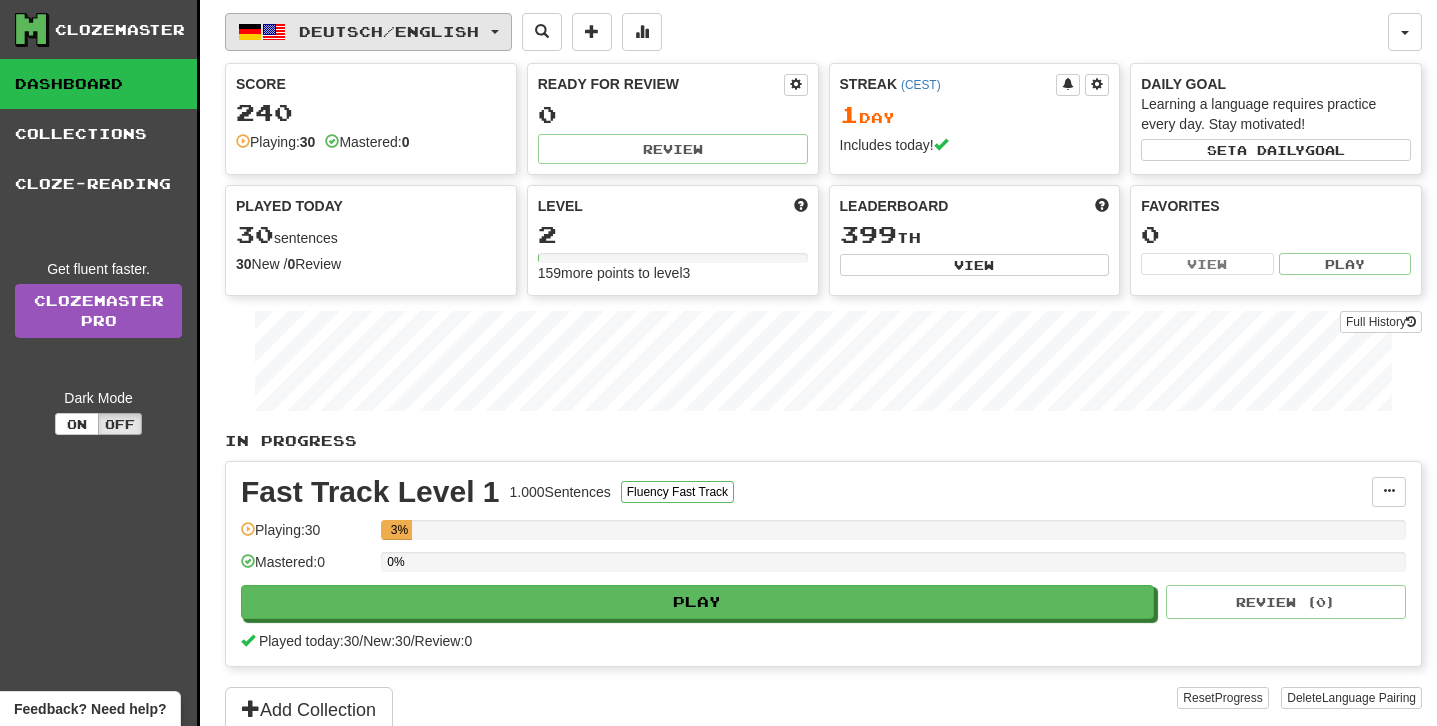 click on "Deutsch  /  English" at bounding box center (368, 32) 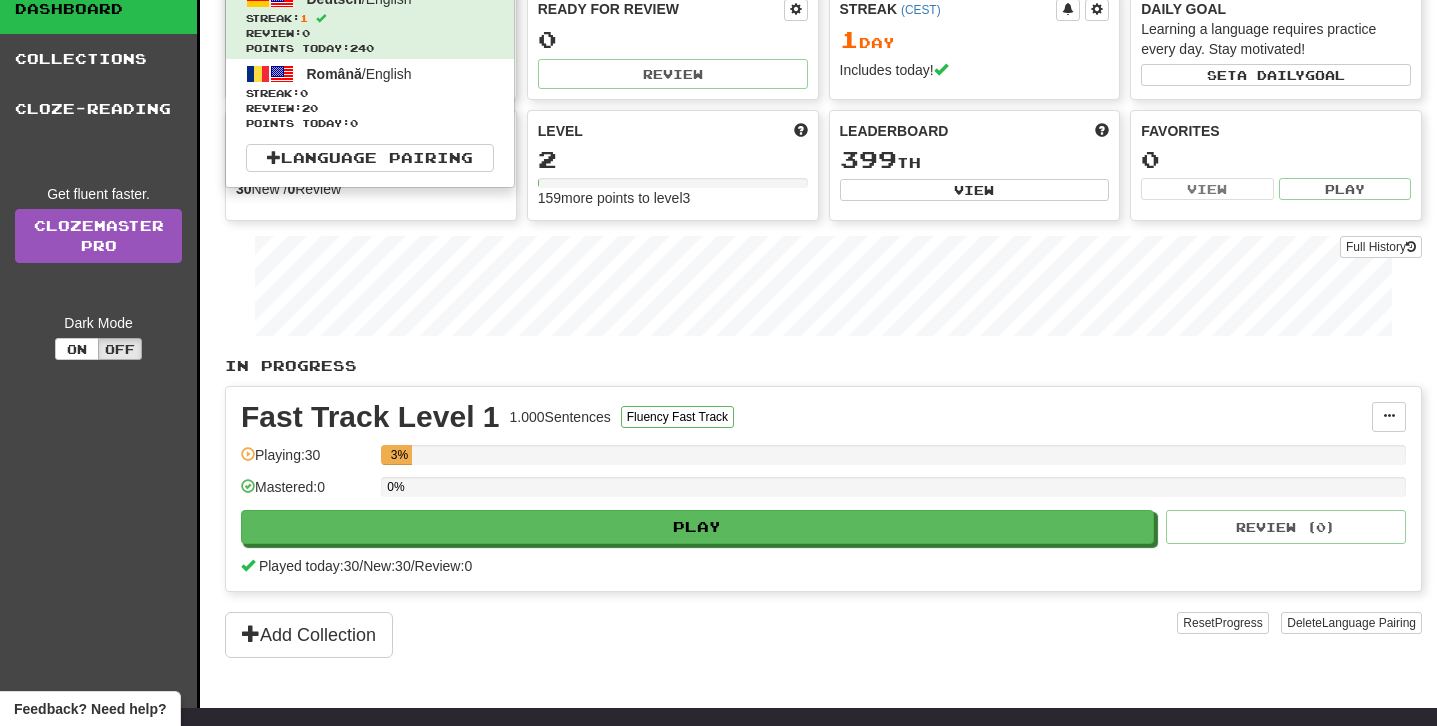 scroll, scrollTop: 80, scrollLeft: 0, axis: vertical 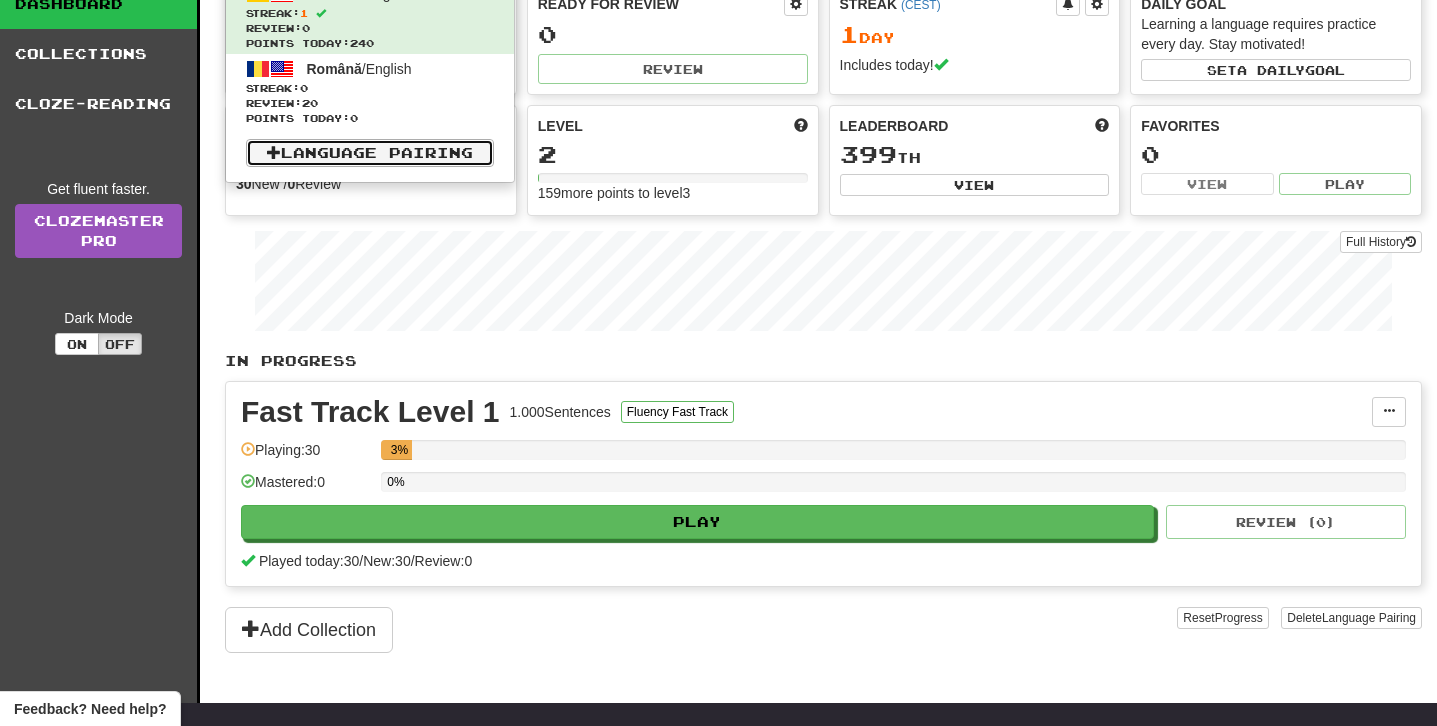 click on "Language Pairing" at bounding box center [370, 153] 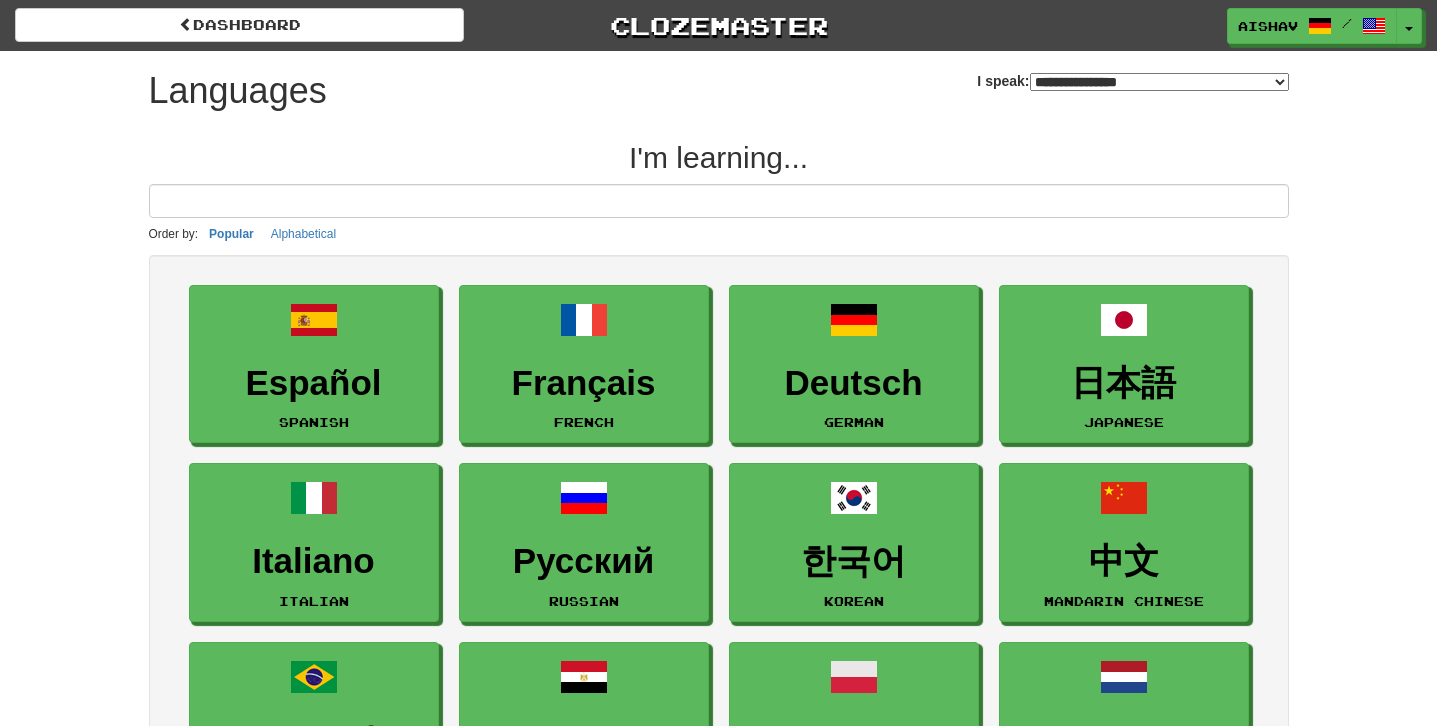 select on "*******" 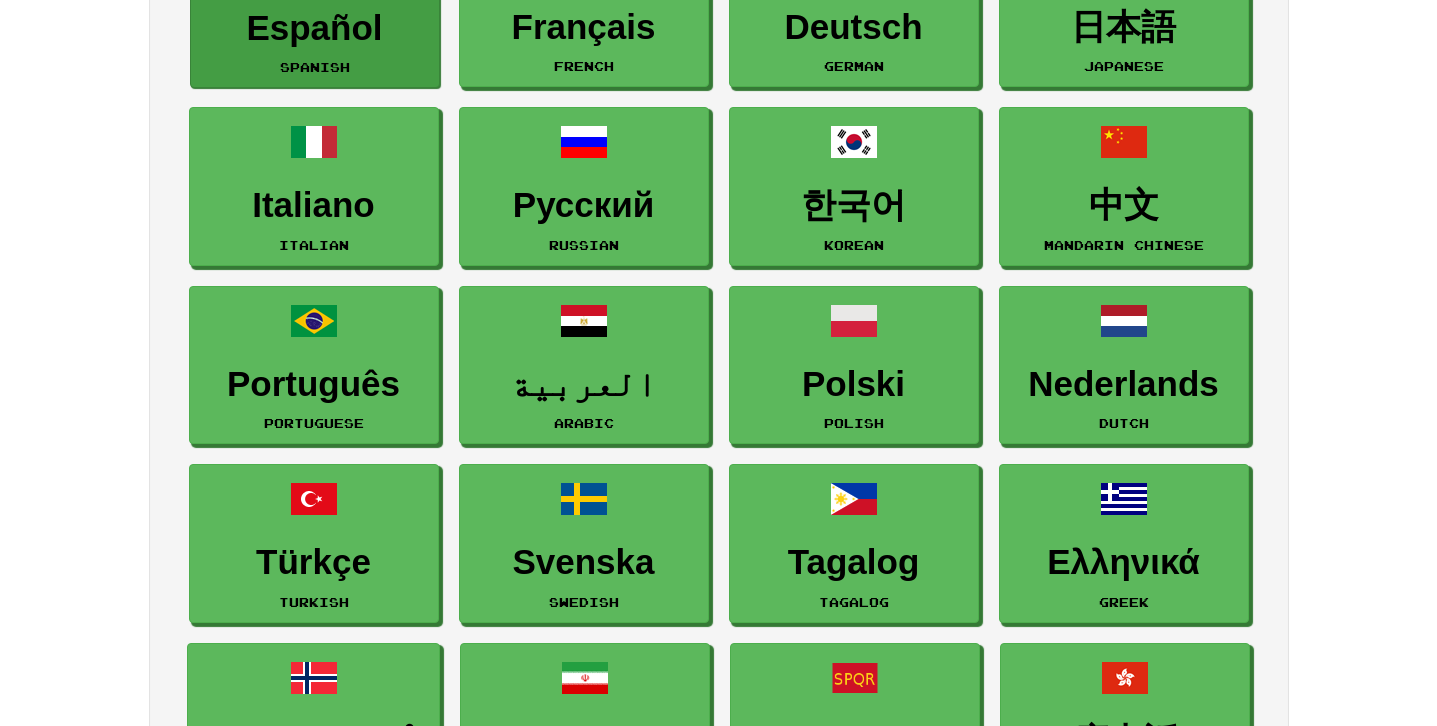 scroll, scrollTop: 361, scrollLeft: 0, axis: vertical 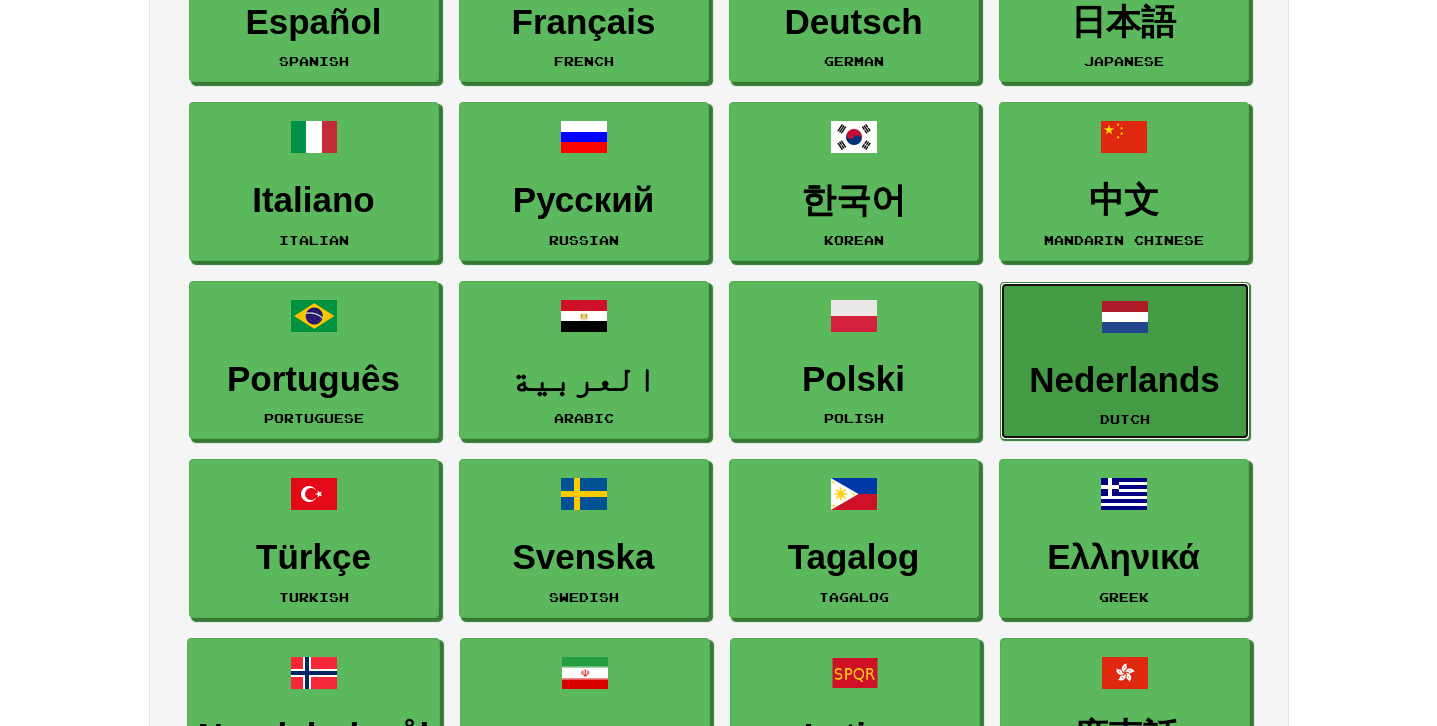 click on "Nederlands Dutch" at bounding box center [1125, 361] 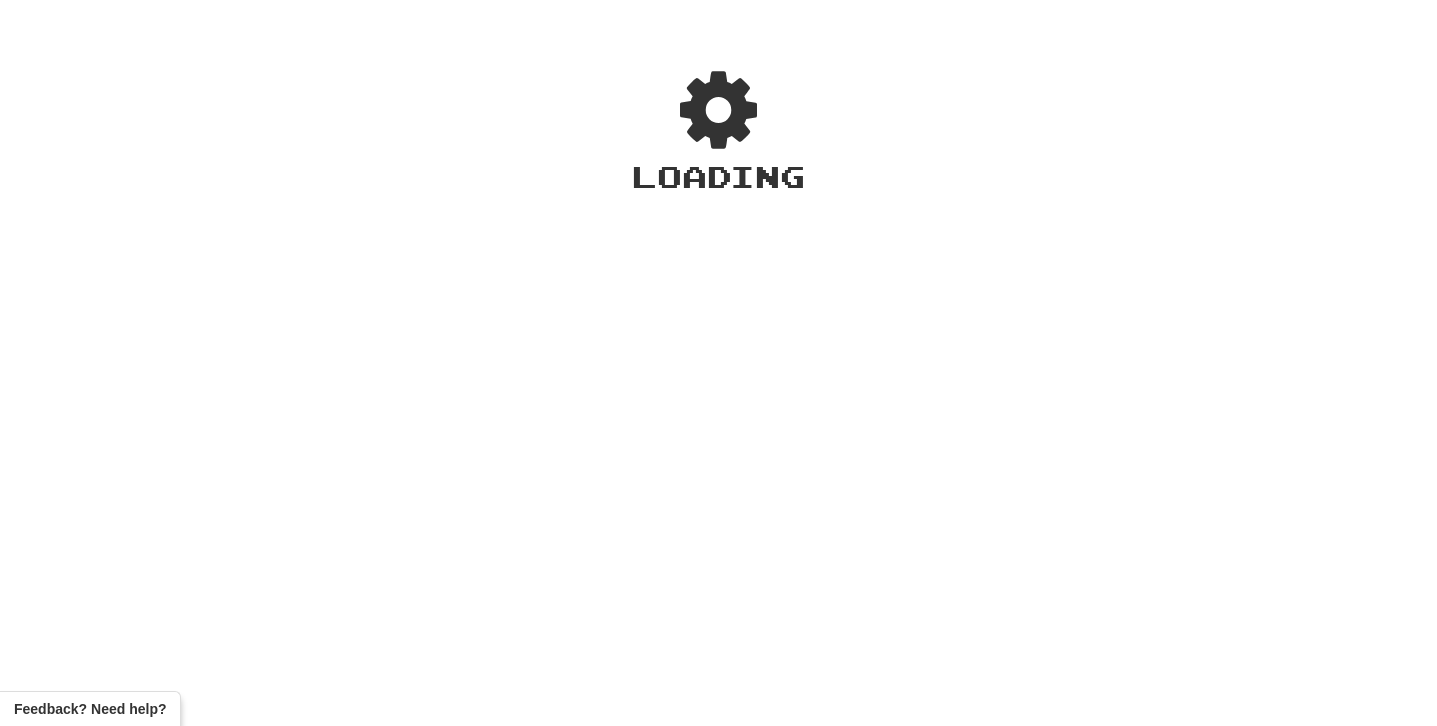 scroll, scrollTop: 0, scrollLeft: 0, axis: both 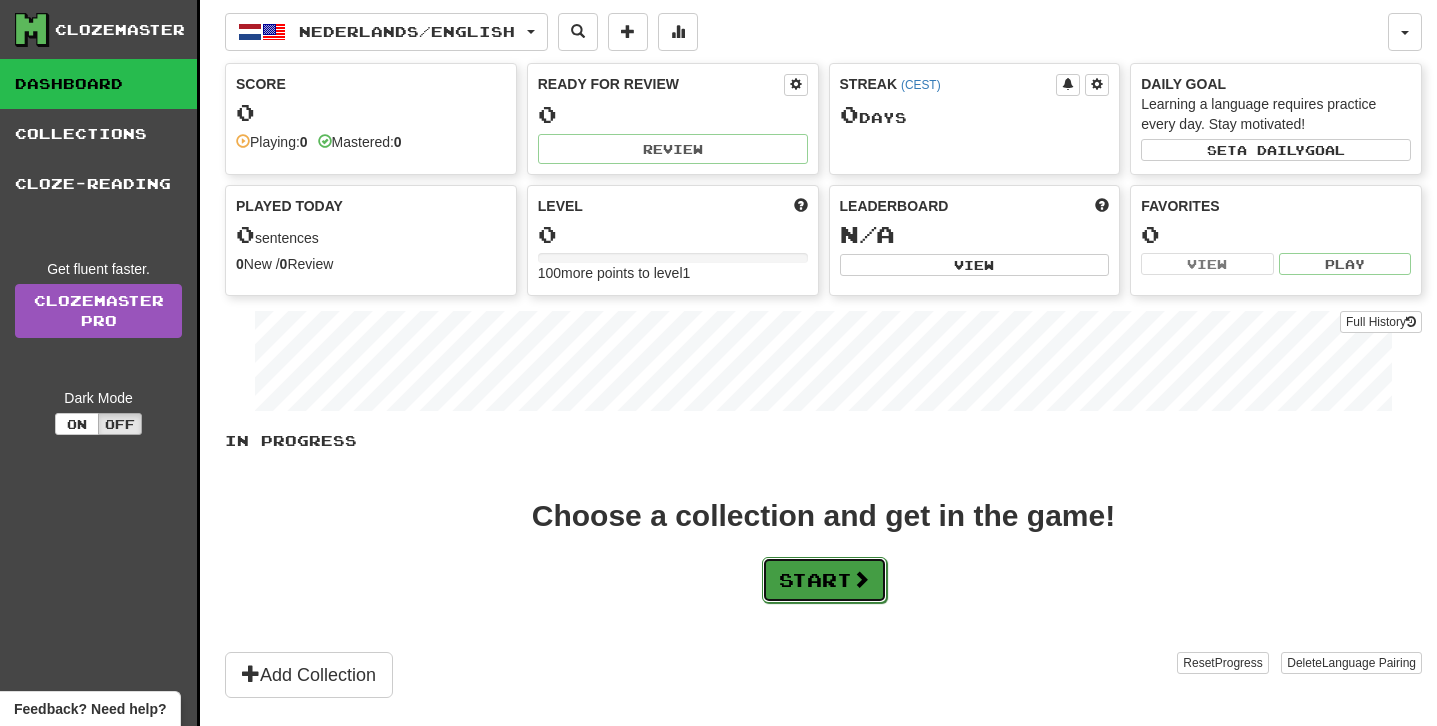 click on "Start" at bounding box center (824, 580) 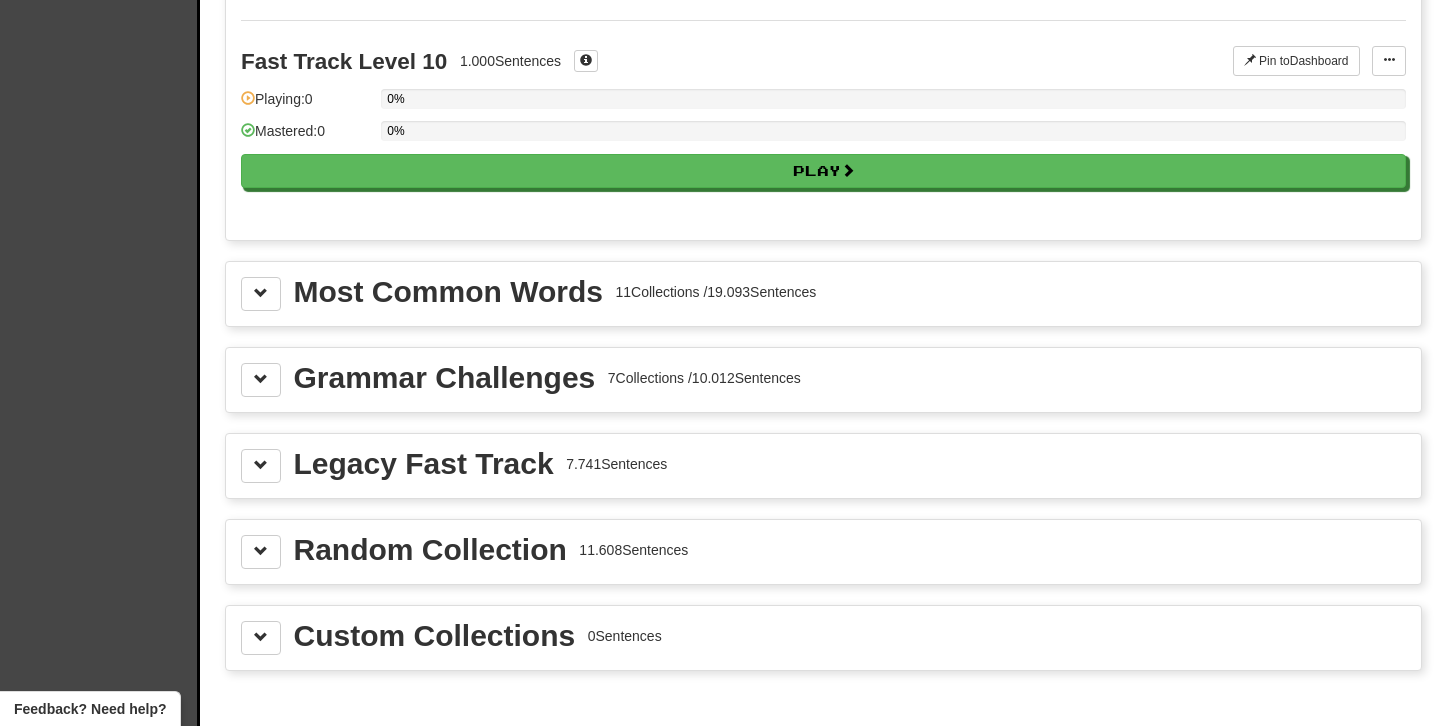 scroll, scrollTop: 2023, scrollLeft: 0, axis: vertical 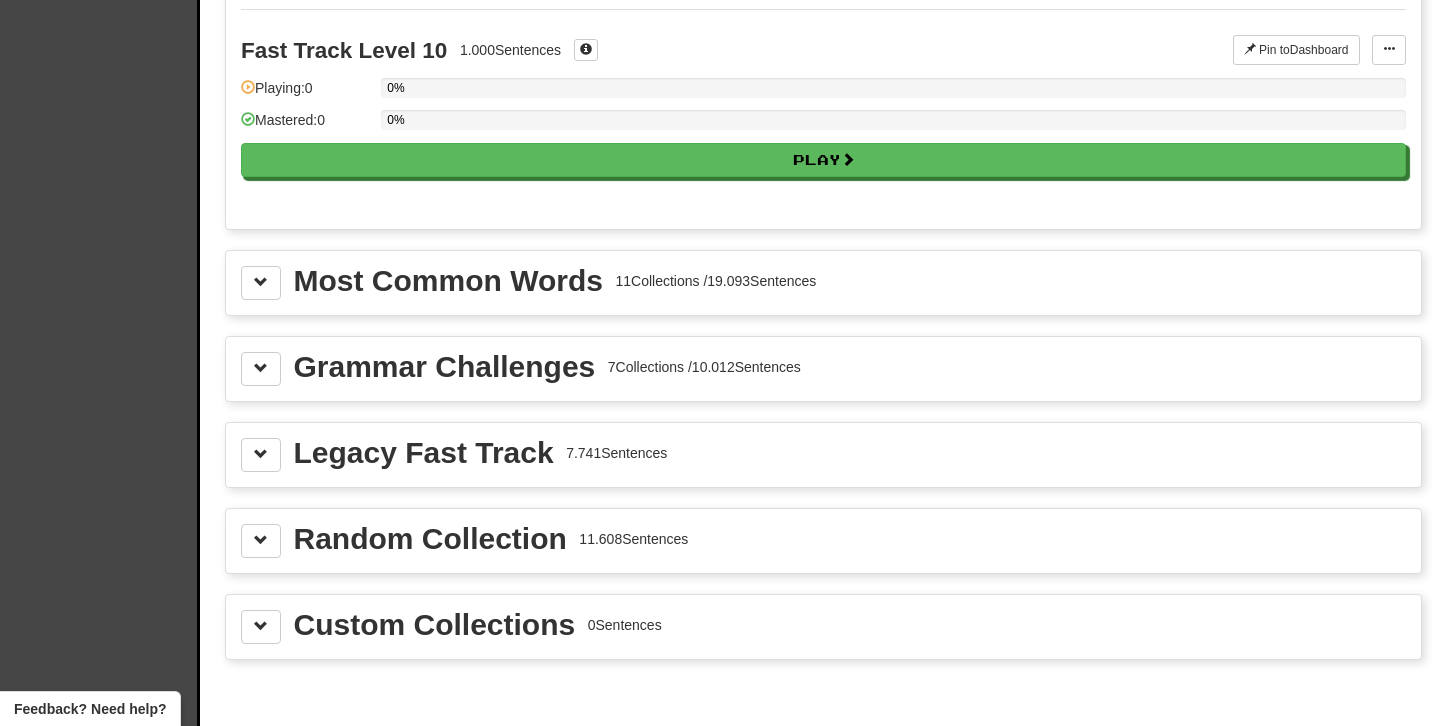 click on "Grammar Challenges" at bounding box center (445, 367) 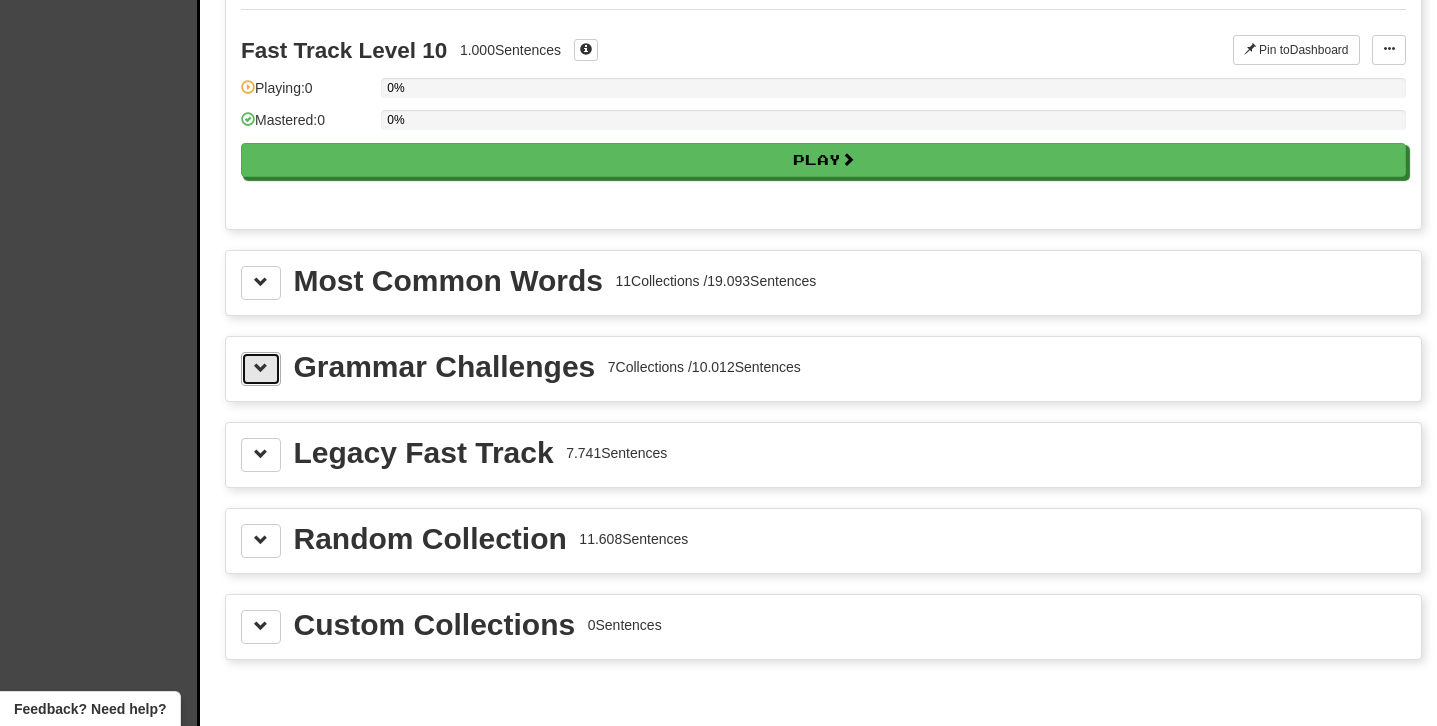 click at bounding box center [261, 368] 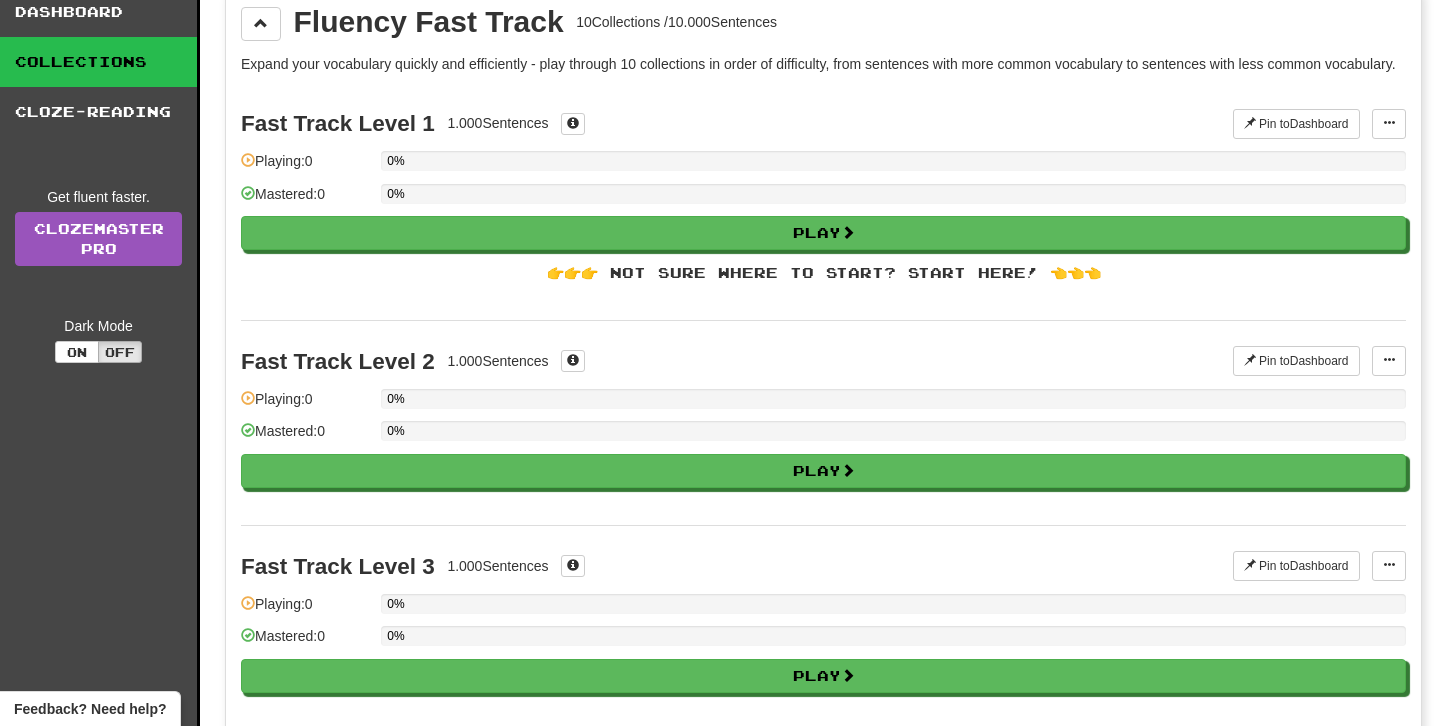 scroll, scrollTop: 0, scrollLeft: 0, axis: both 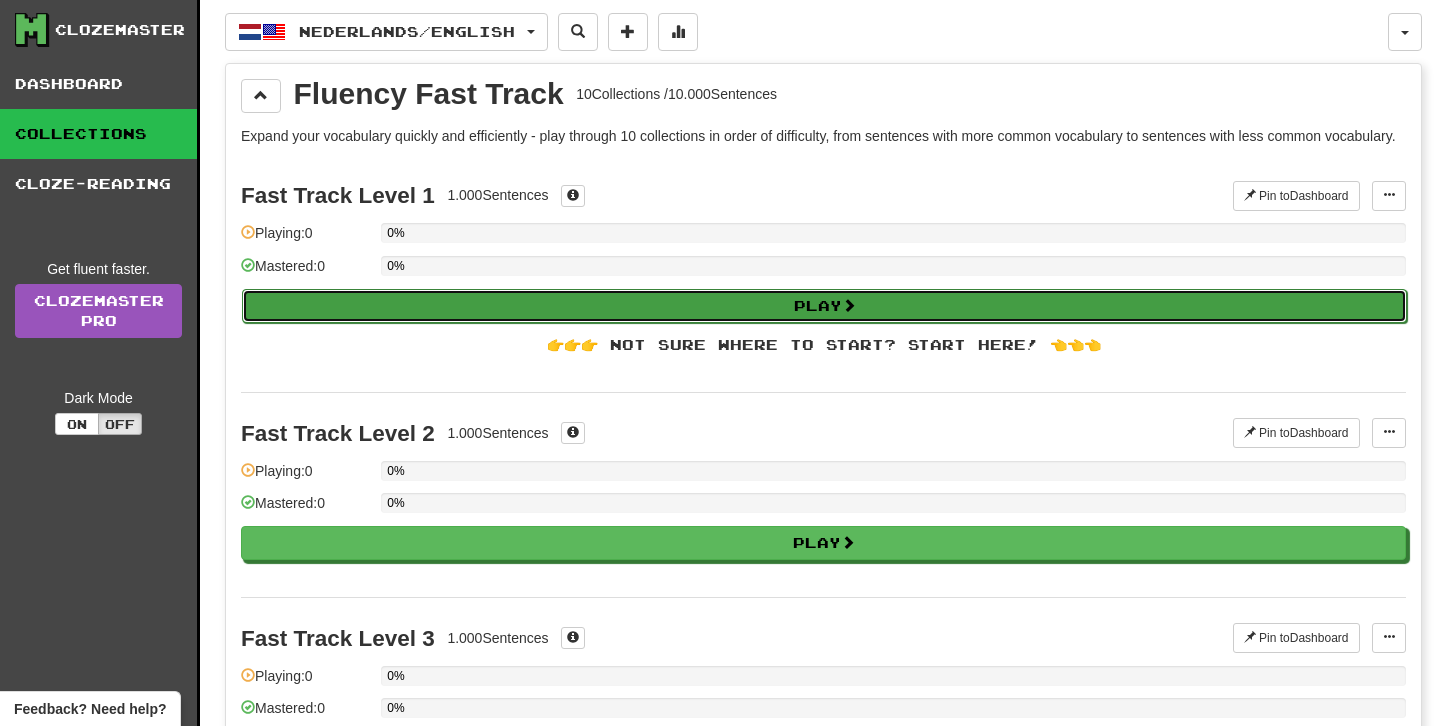 click on "Play" at bounding box center (824, 306) 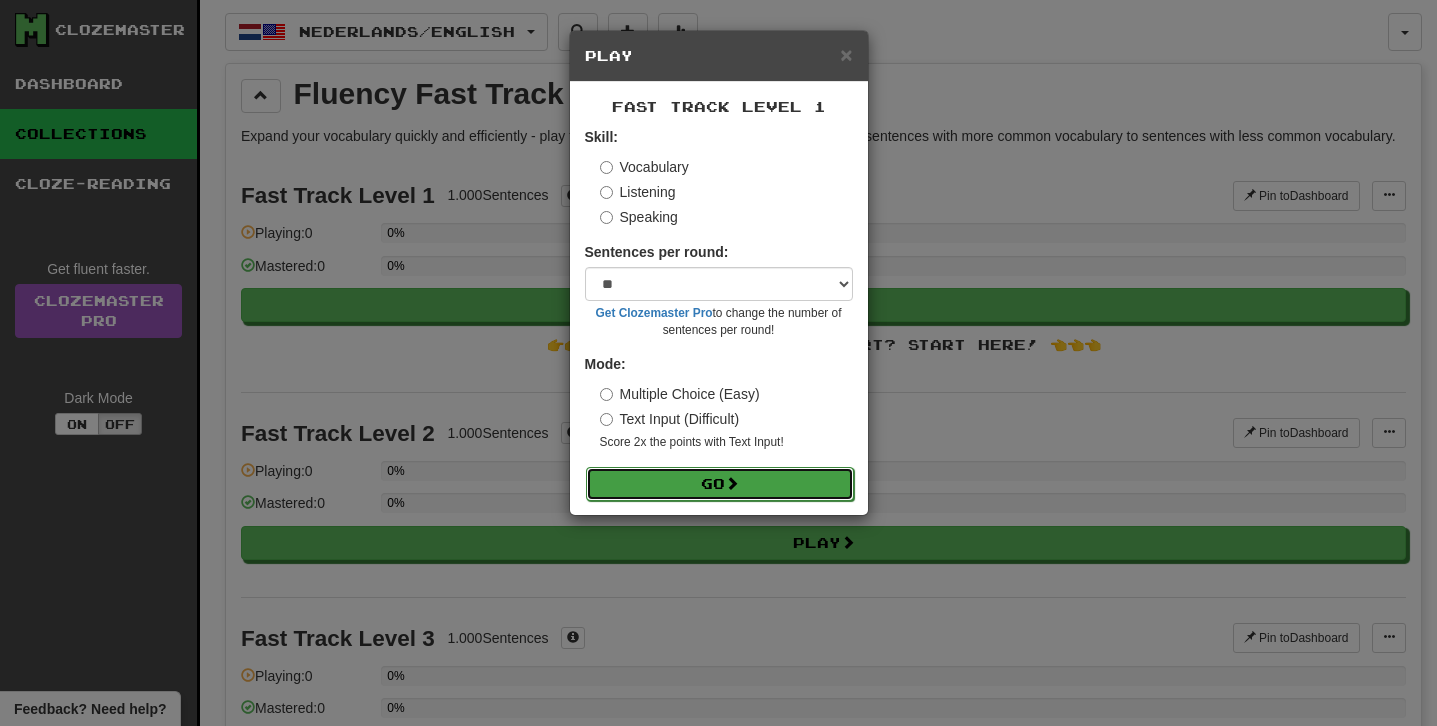 click on "Go" at bounding box center [720, 484] 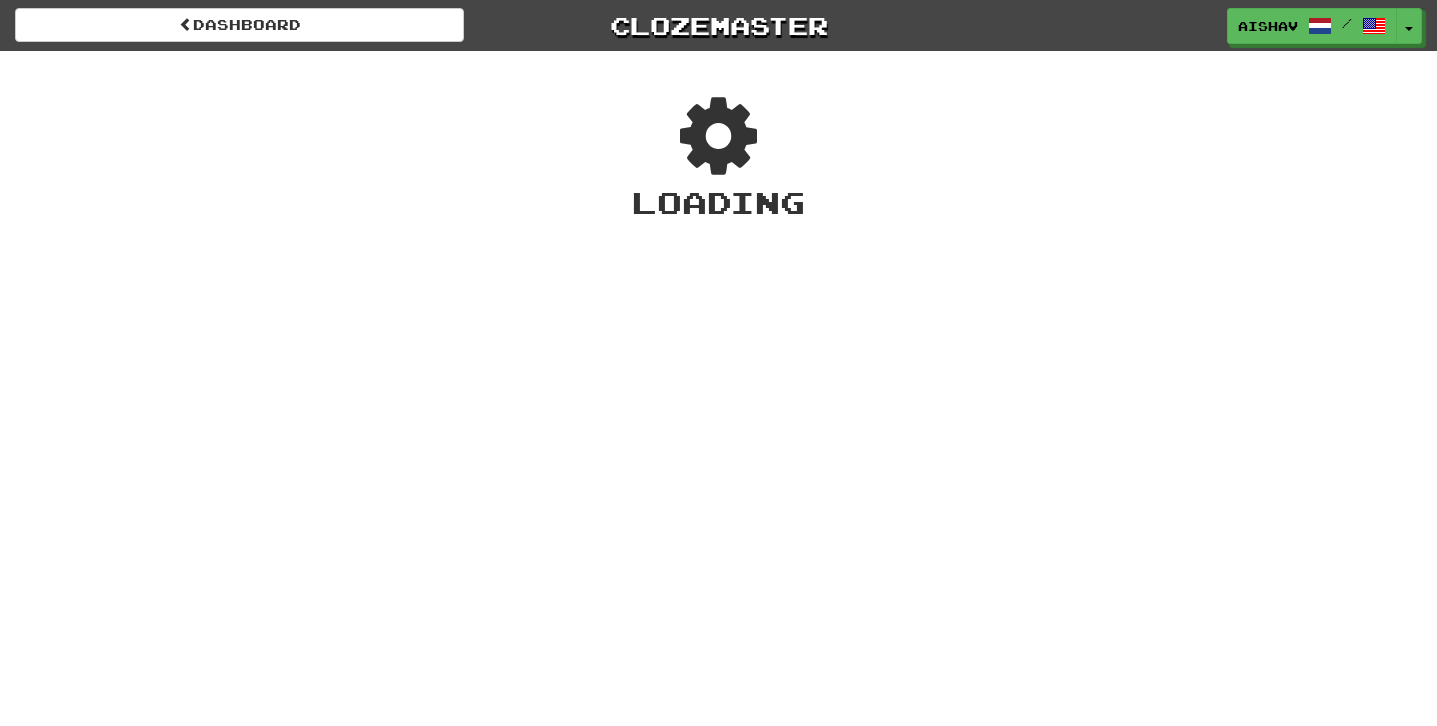 scroll, scrollTop: 0, scrollLeft: 0, axis: both 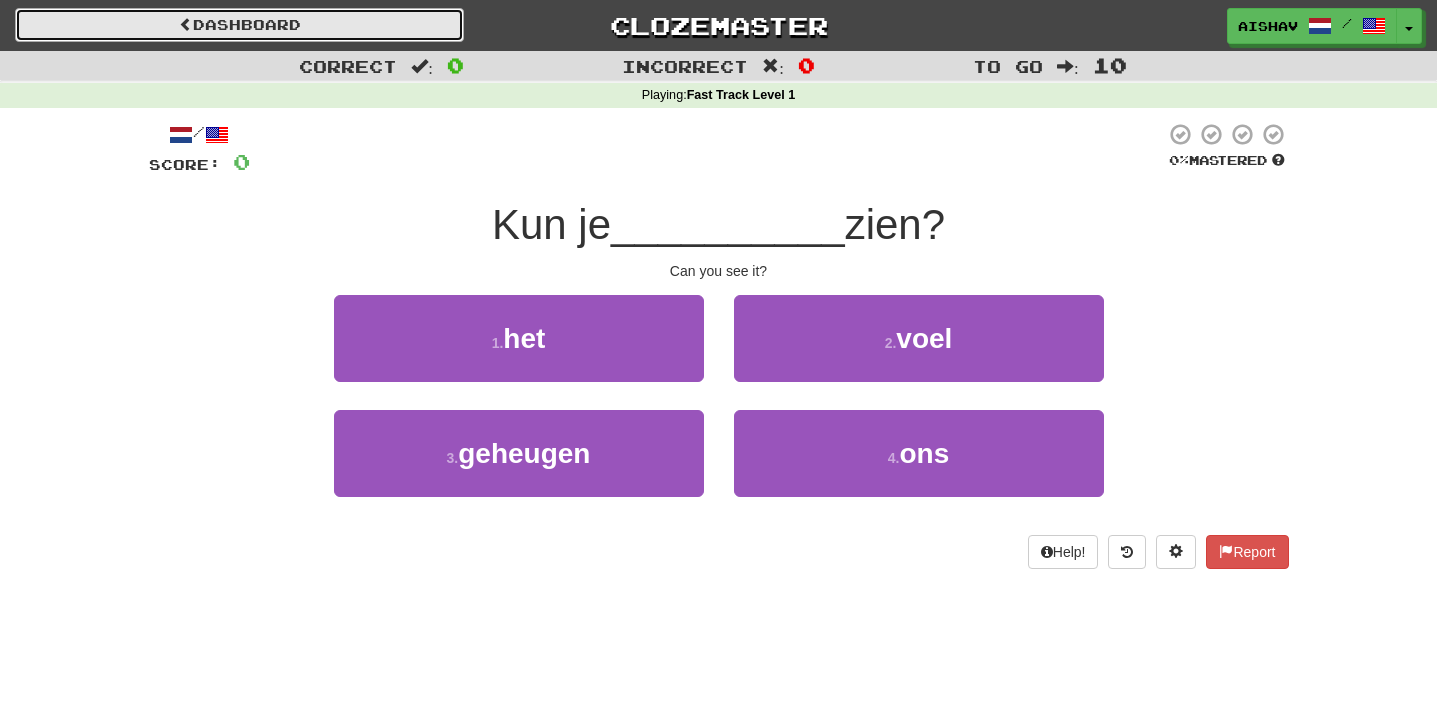 click on "Dashboard" at bounding box center (239, 25) 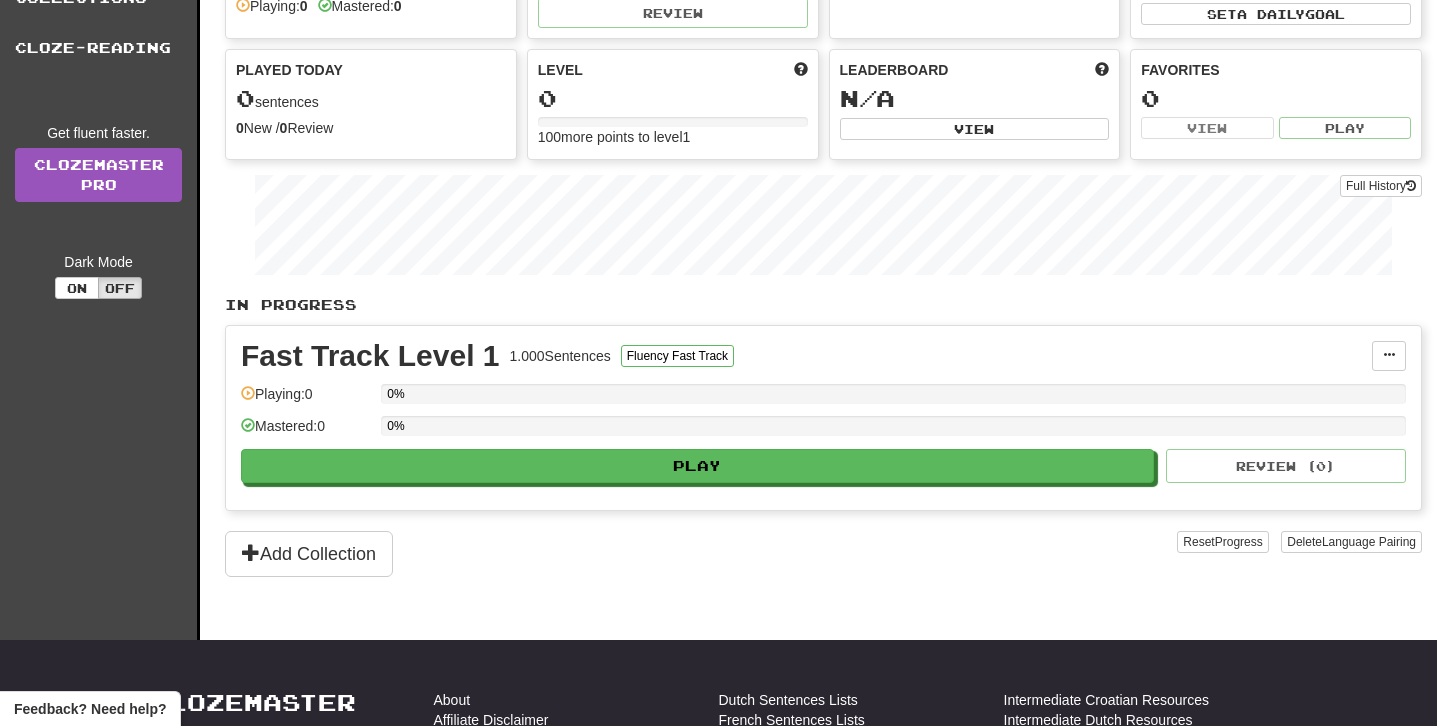 scroll, scrollTop: 135, scrollLeft: 0, axis: vertical 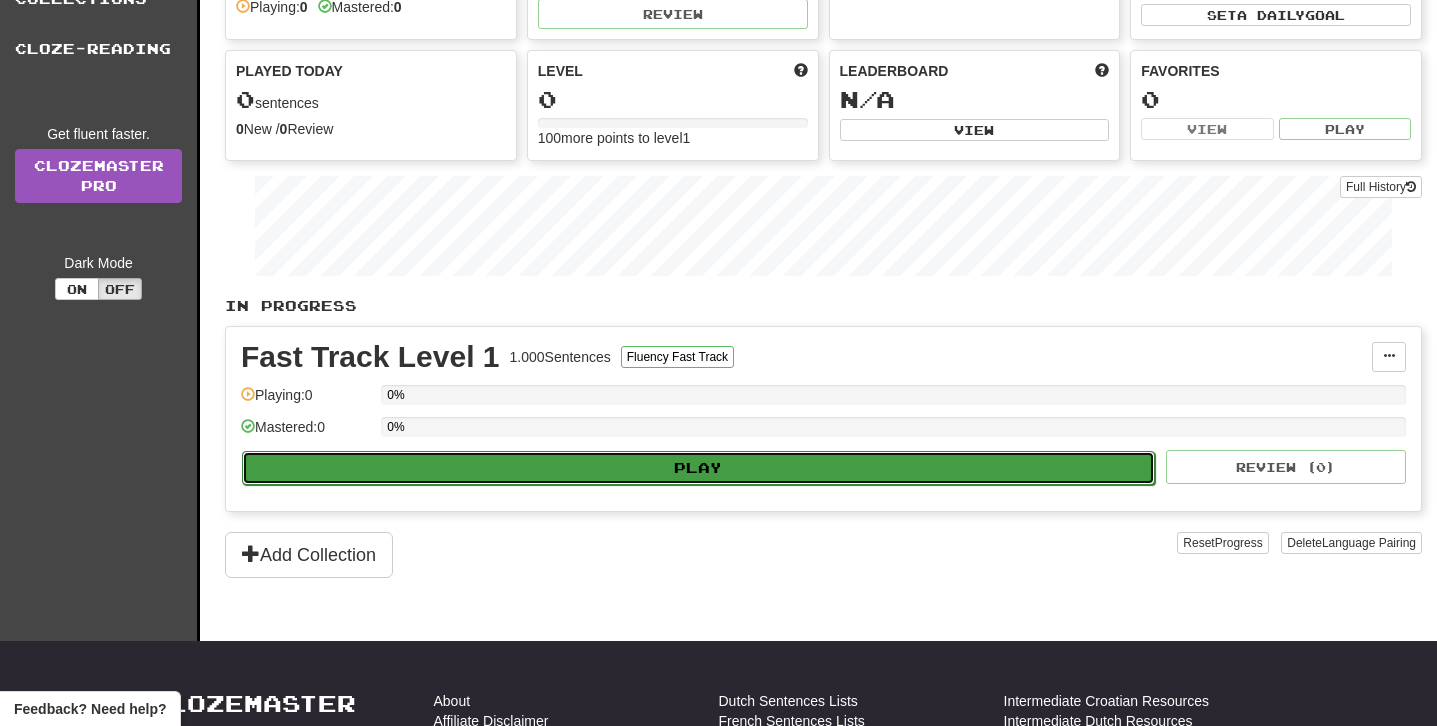 click on "Play" at bounding box center (698, 468) 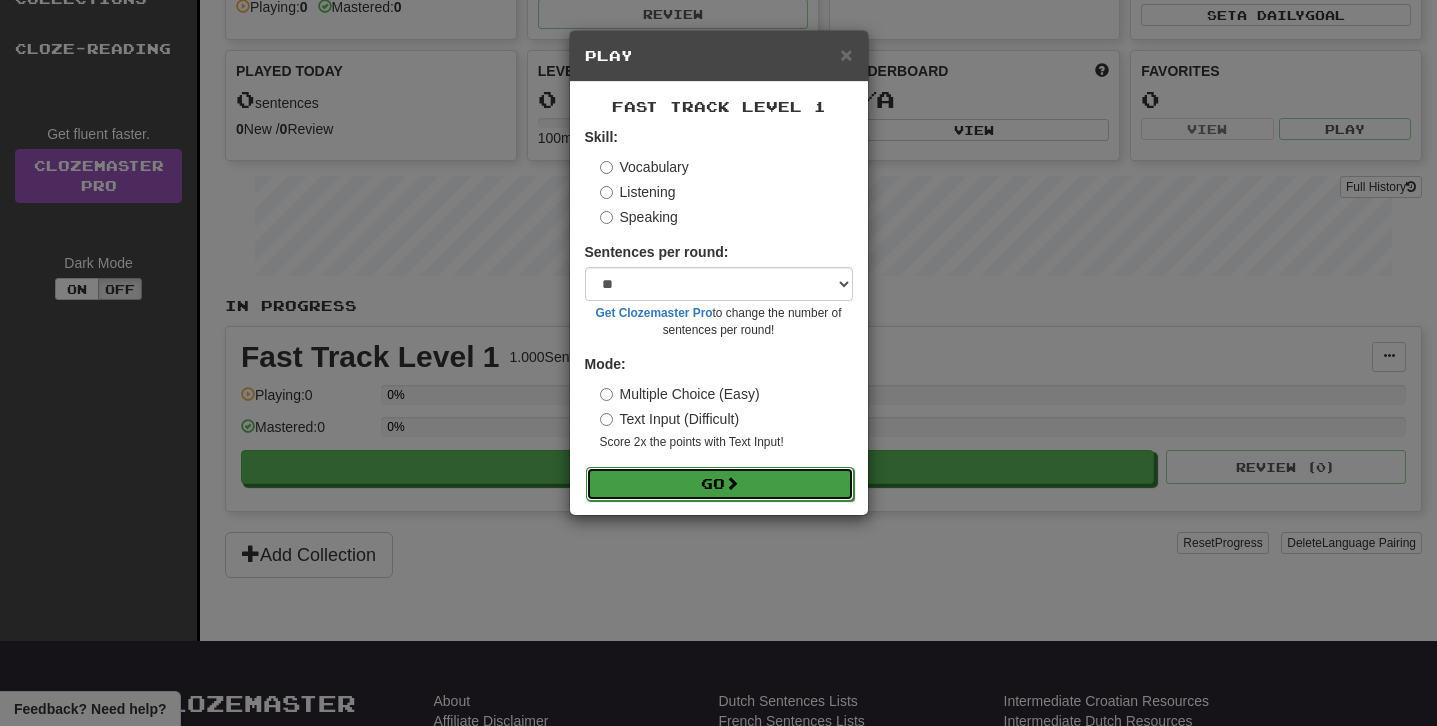 click on "Go" at bounding box center (720, 484) 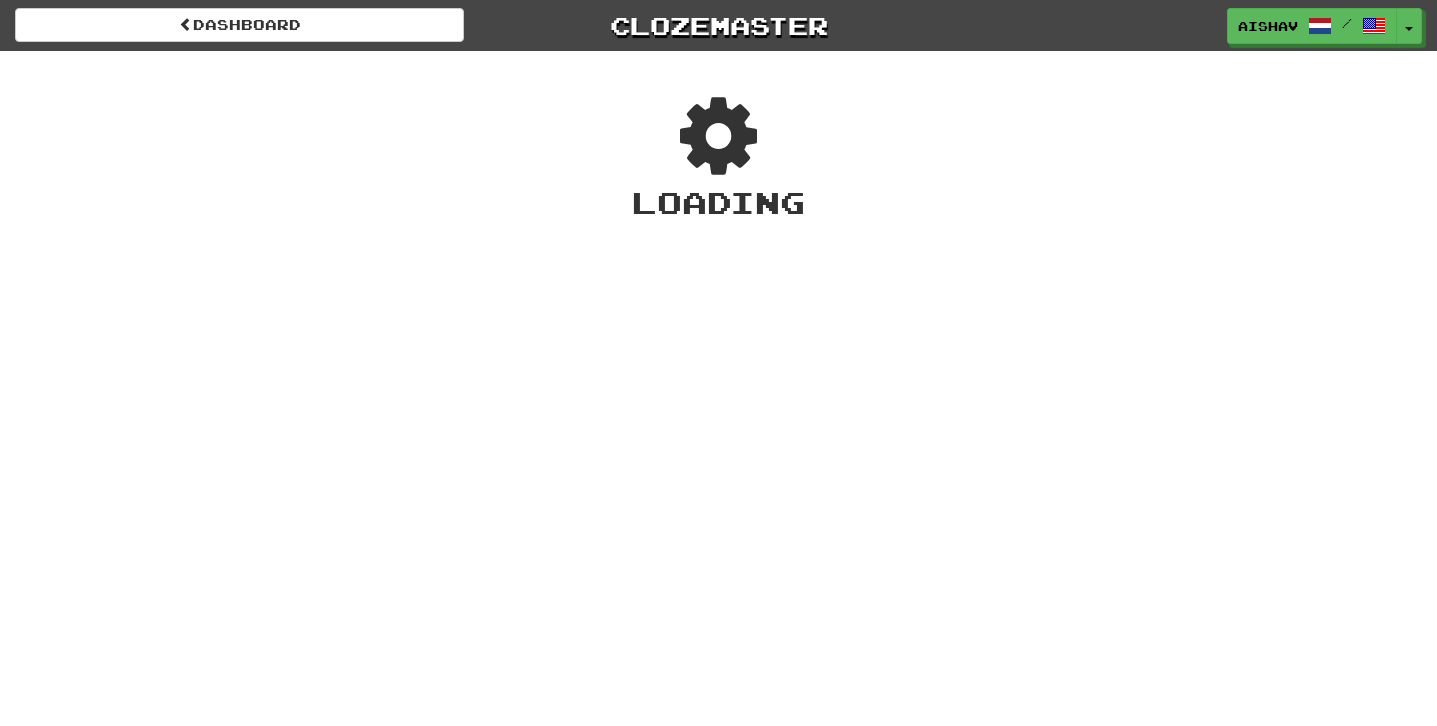 scroll, scrollTop: 0, scrollLeft: 0, axis: both 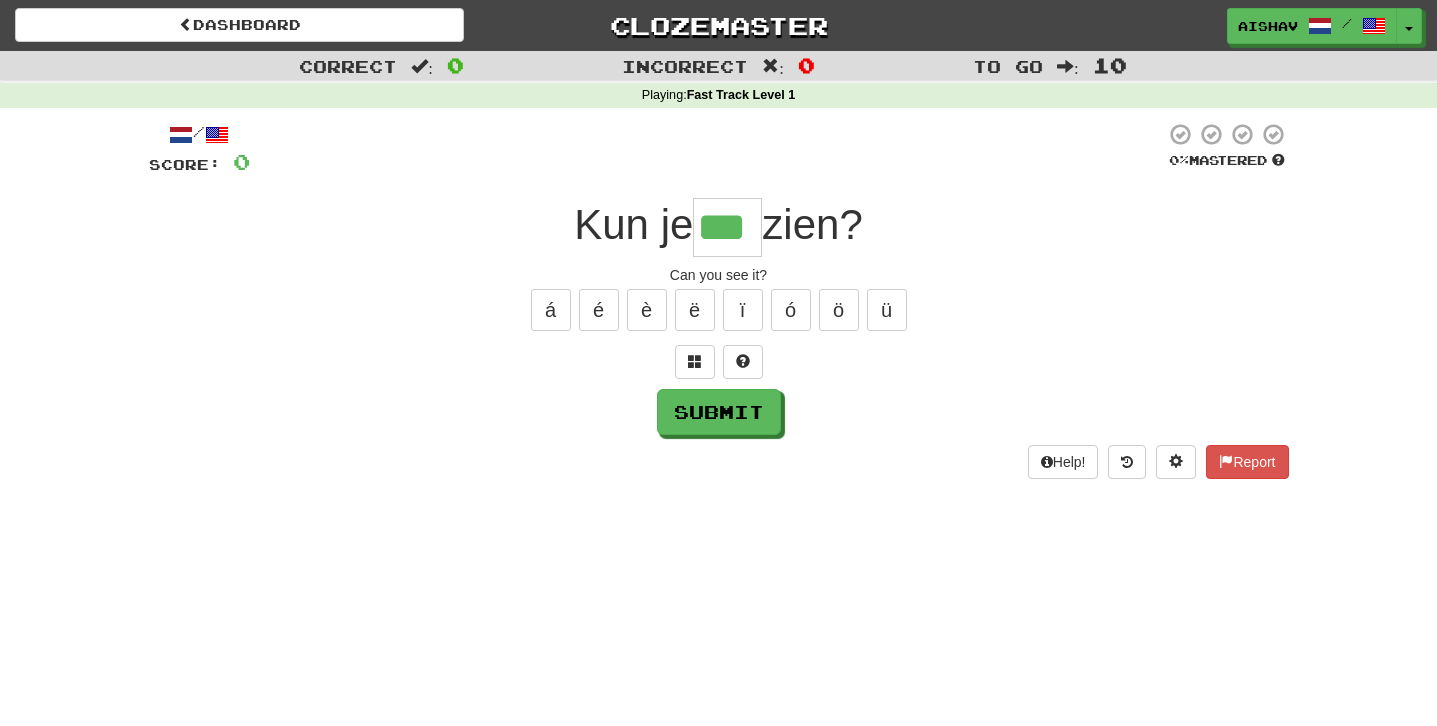 type on "***" 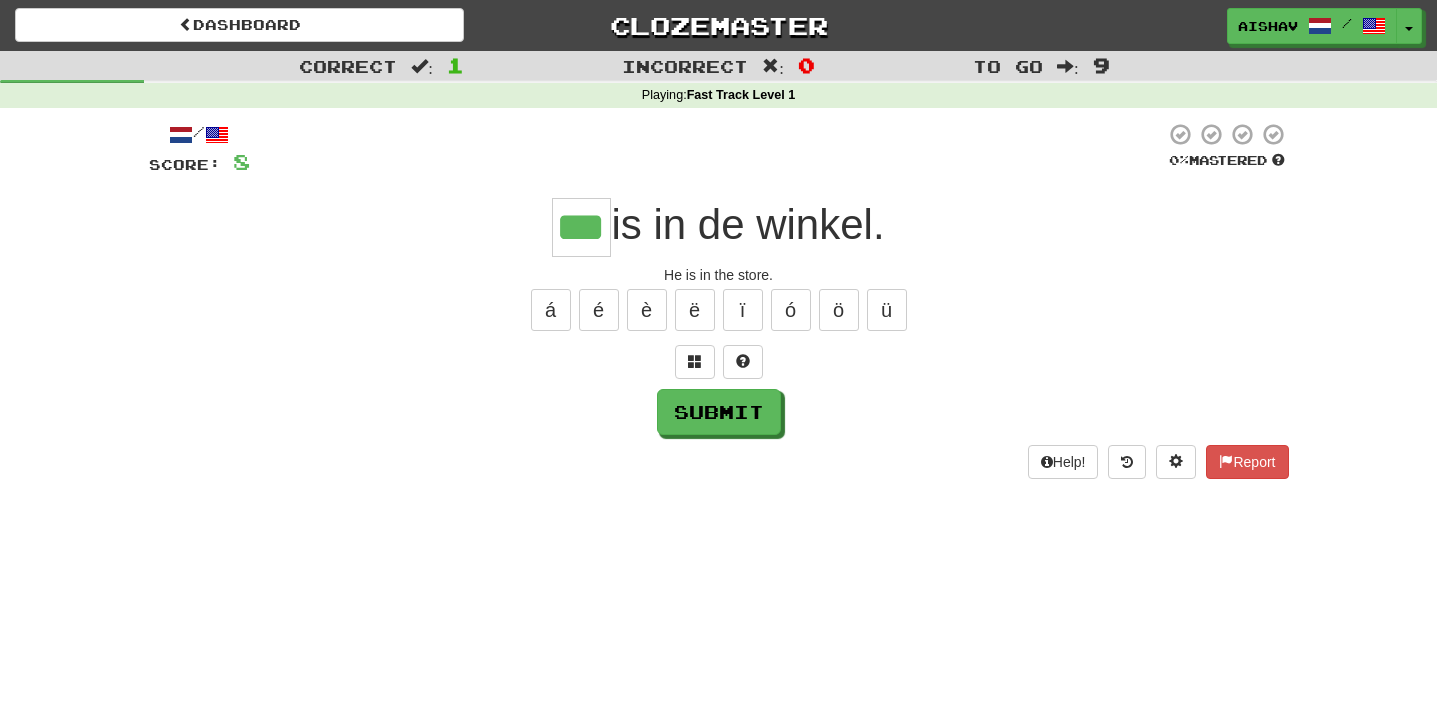 type on "***" 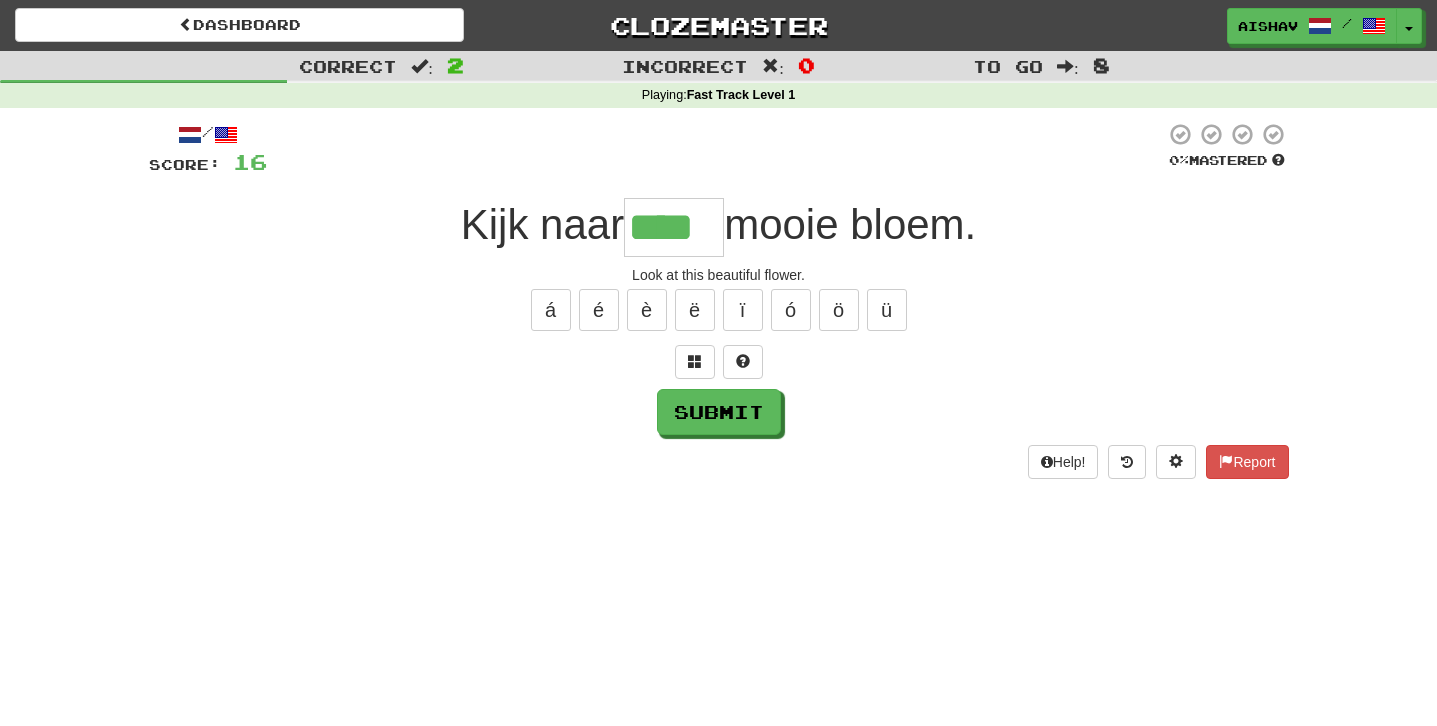 type on "****" 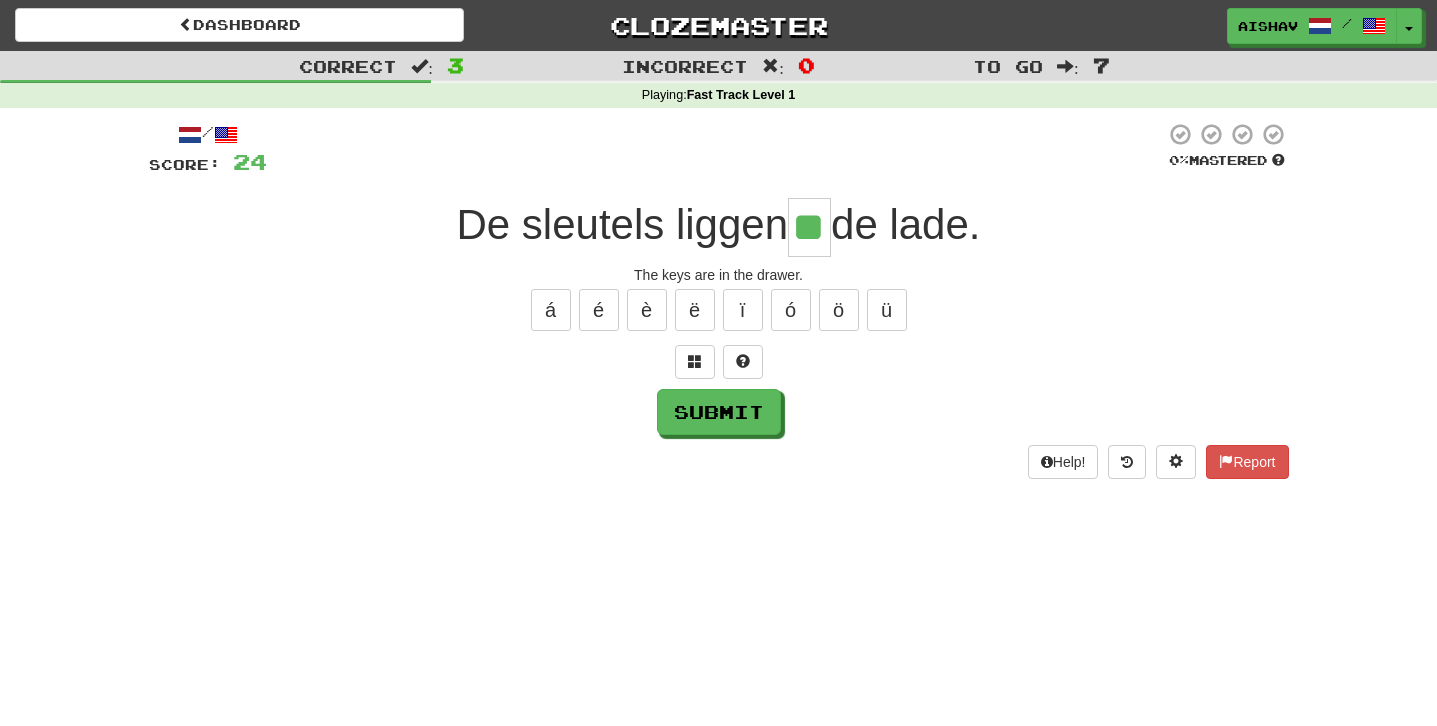 type on "**" 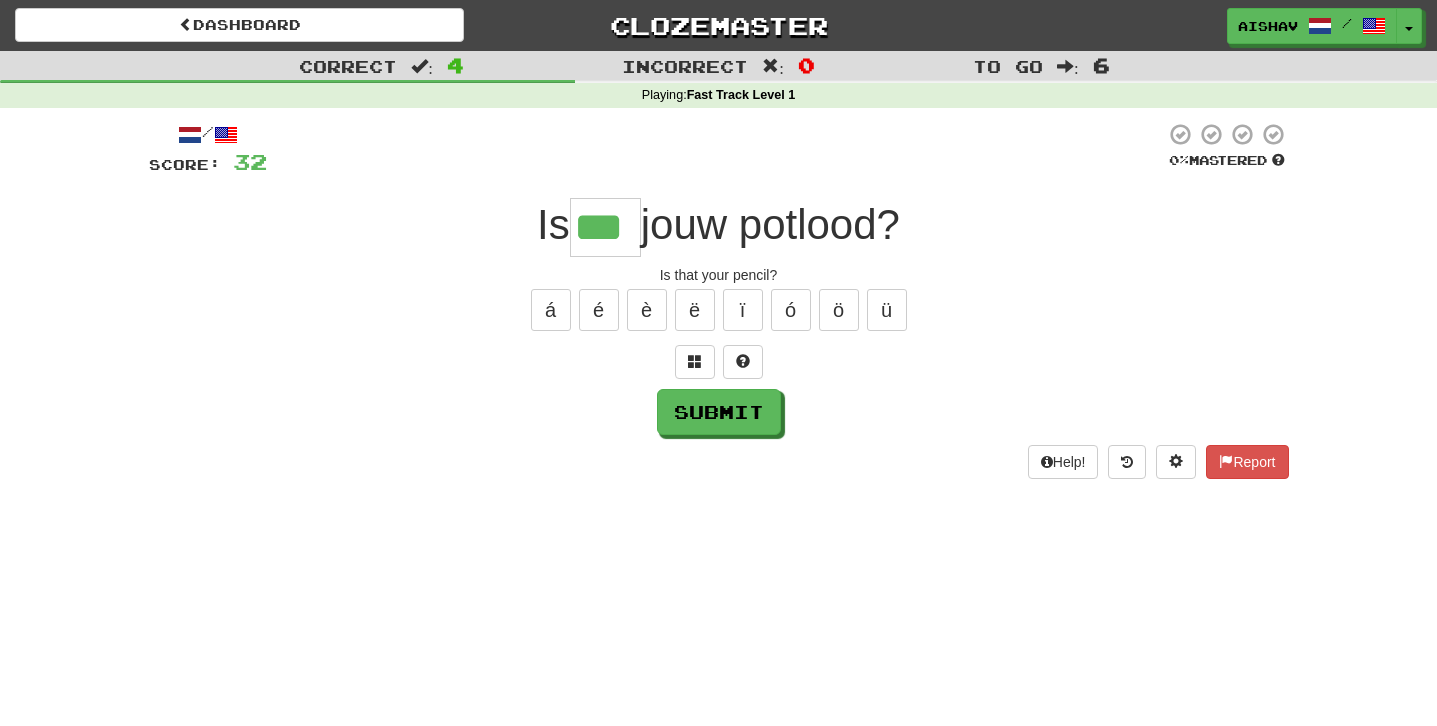 type on "***" 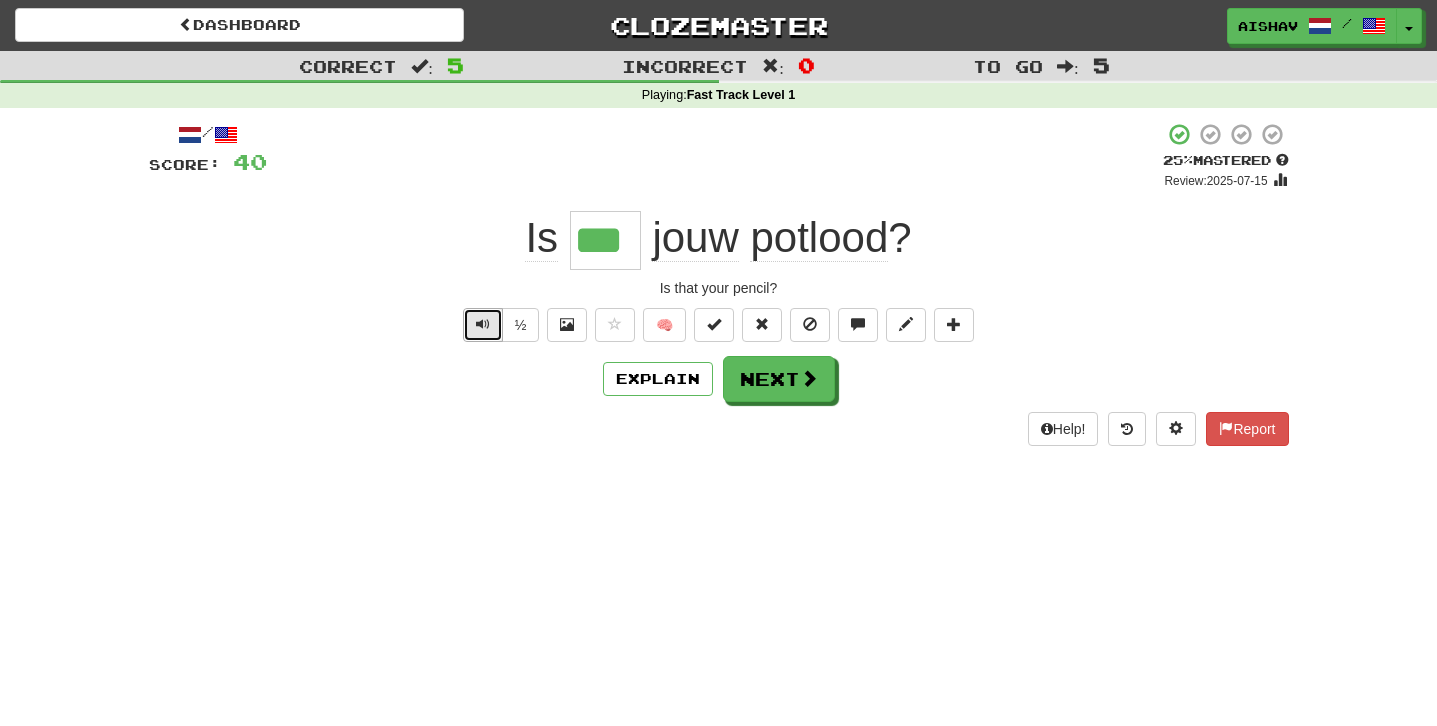 click at bounding box center [483, 324] 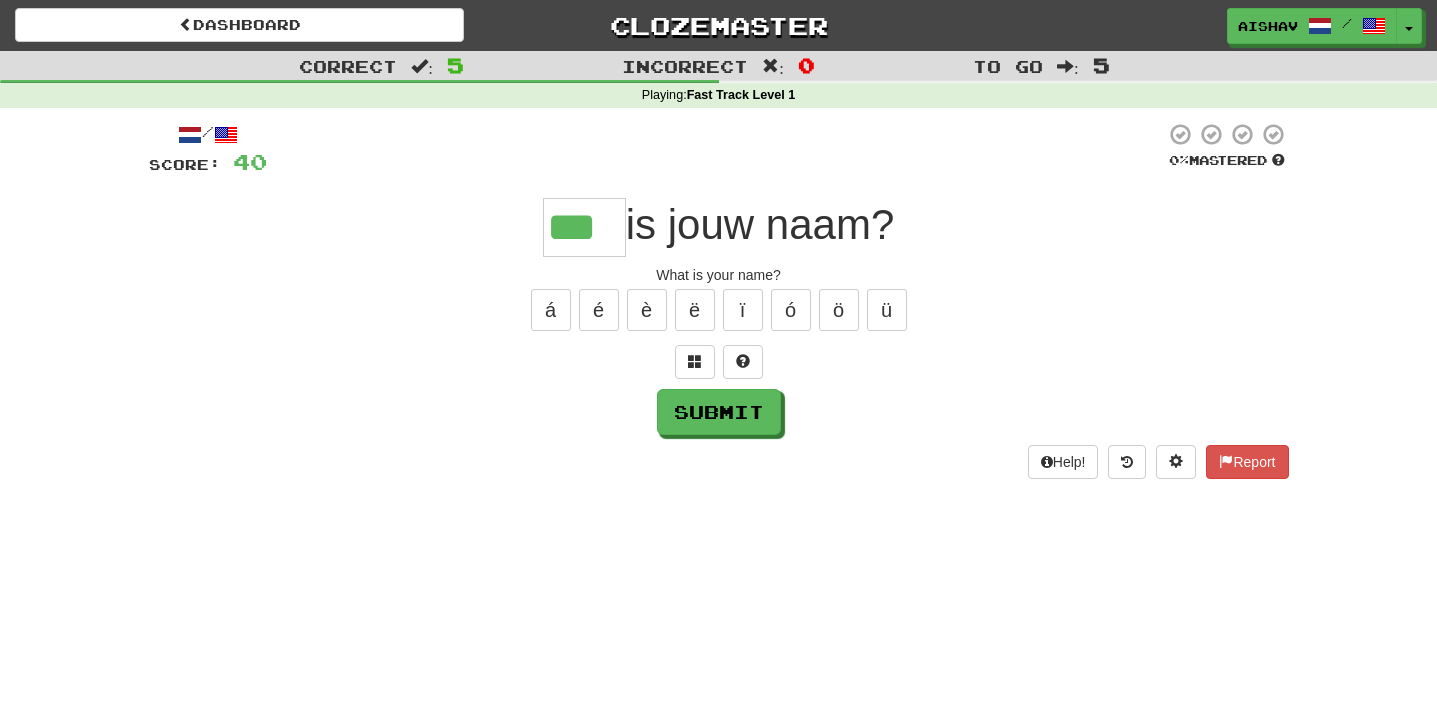 type on "***" 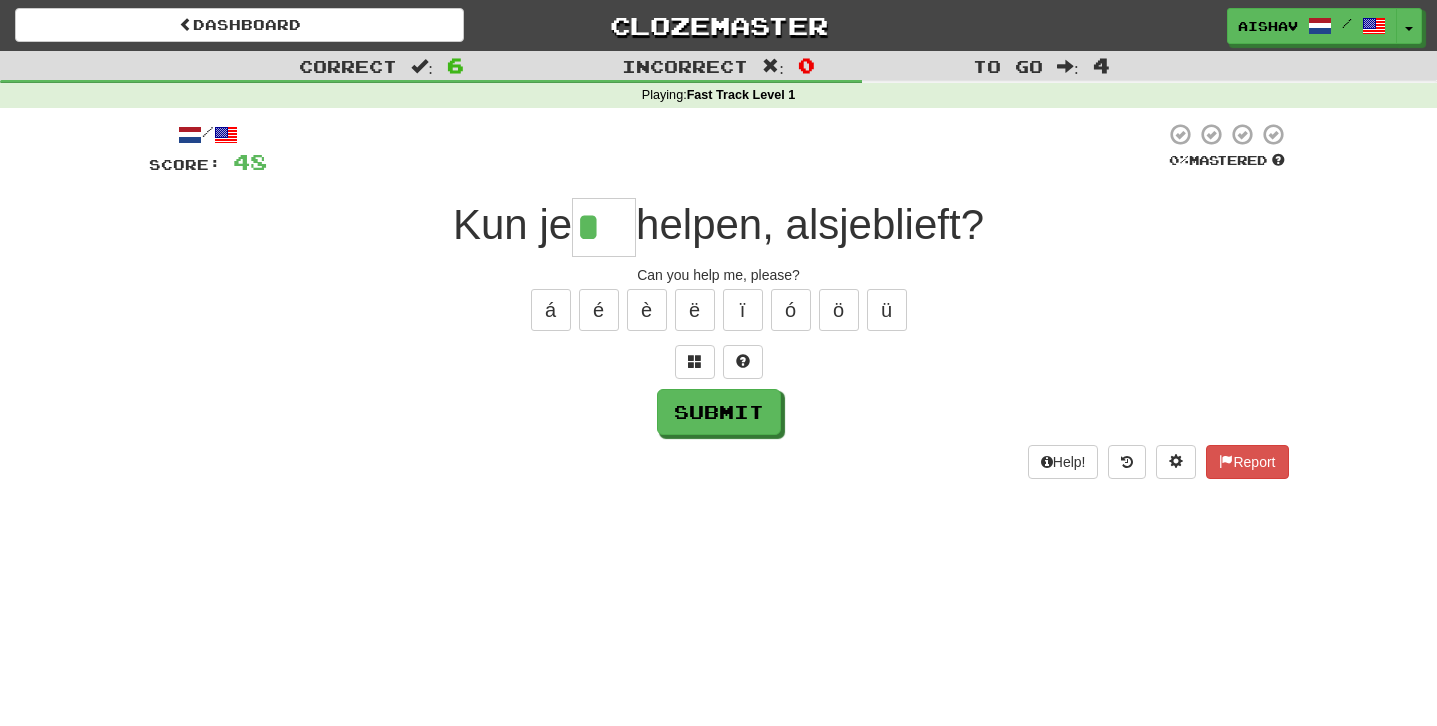 scroll, scrollTop: 0, scrollLeft: 0, axis: both 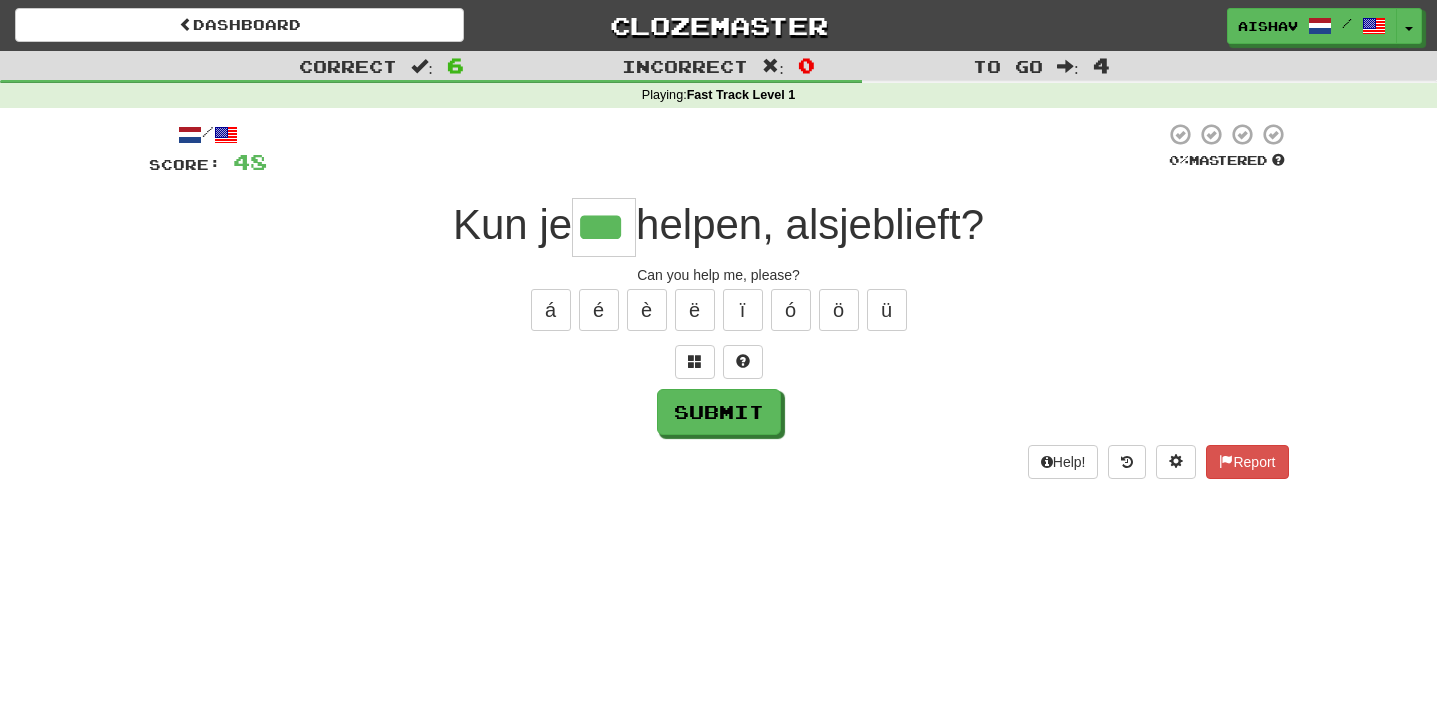 type on "***" 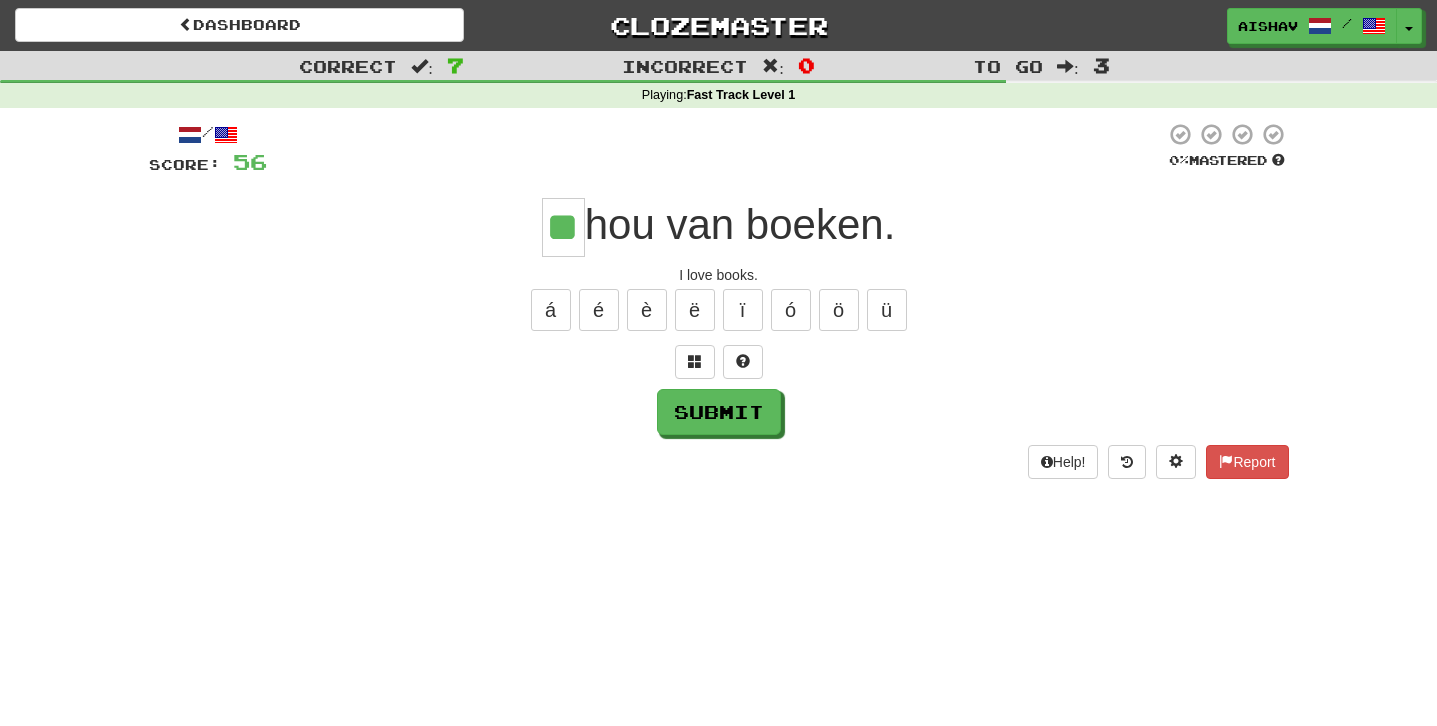 type on "**" 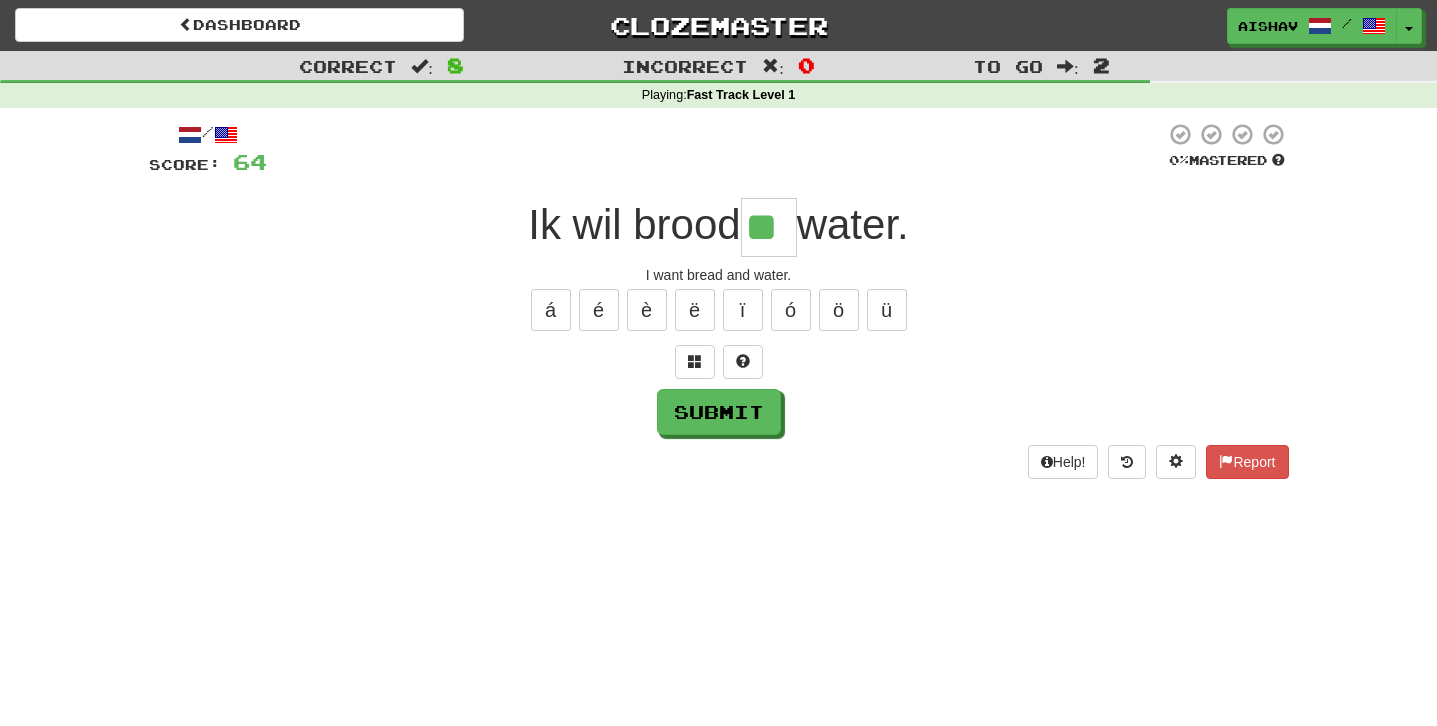 type on "**" 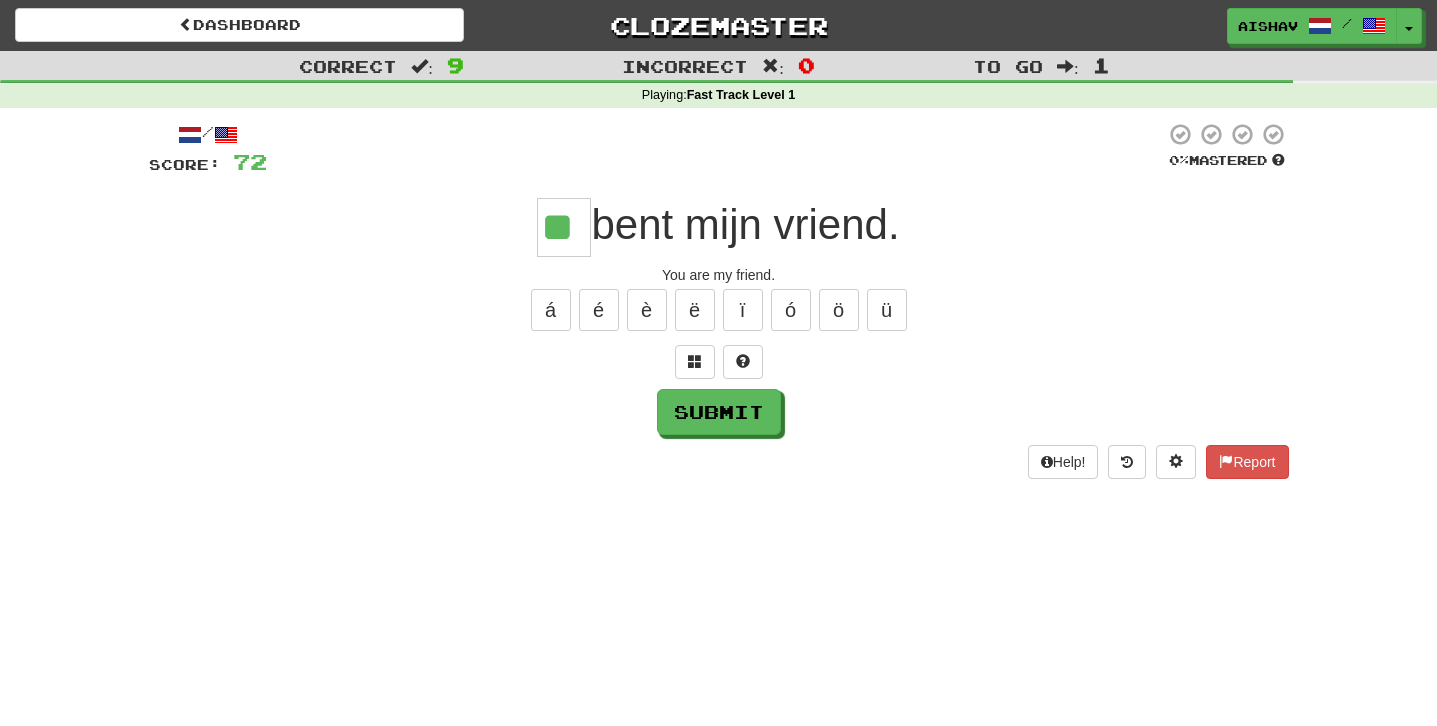 type on "**" 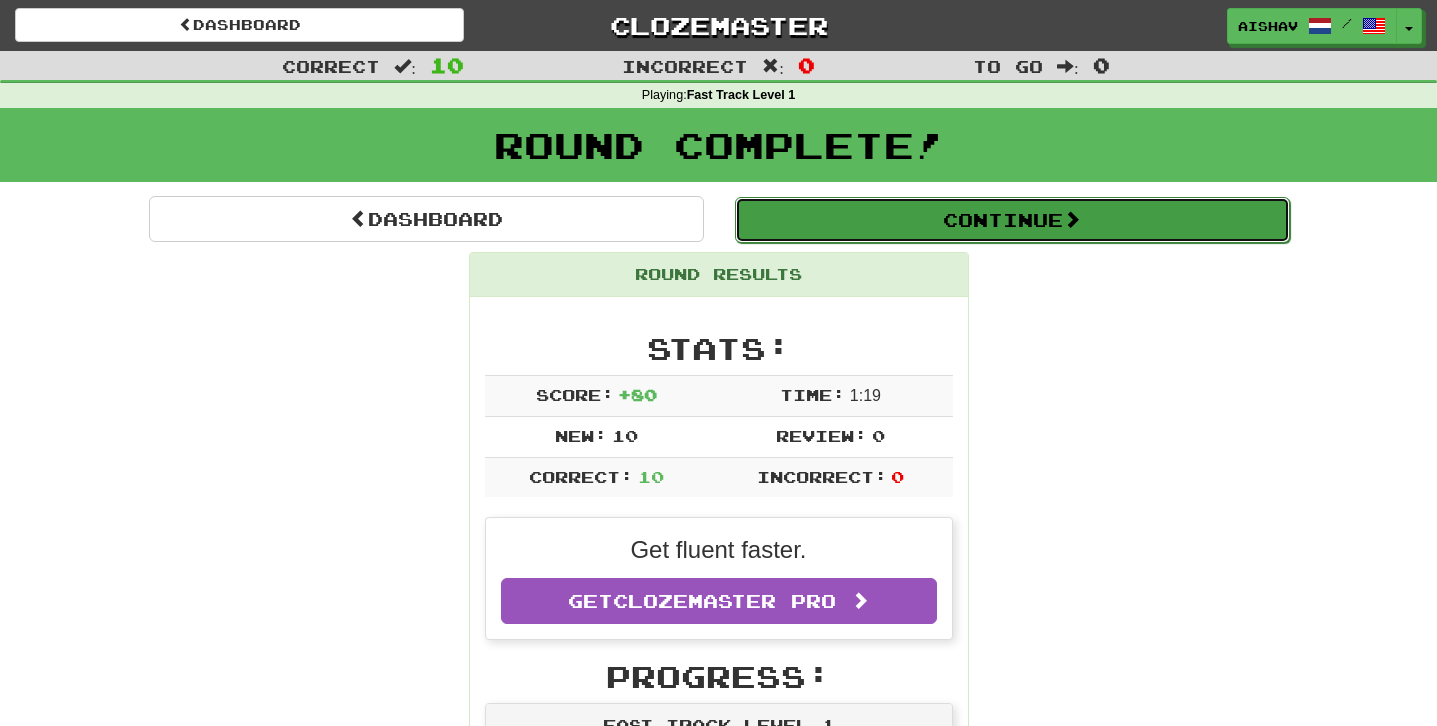 click on "Continue" at bounding box center [1012, 220] 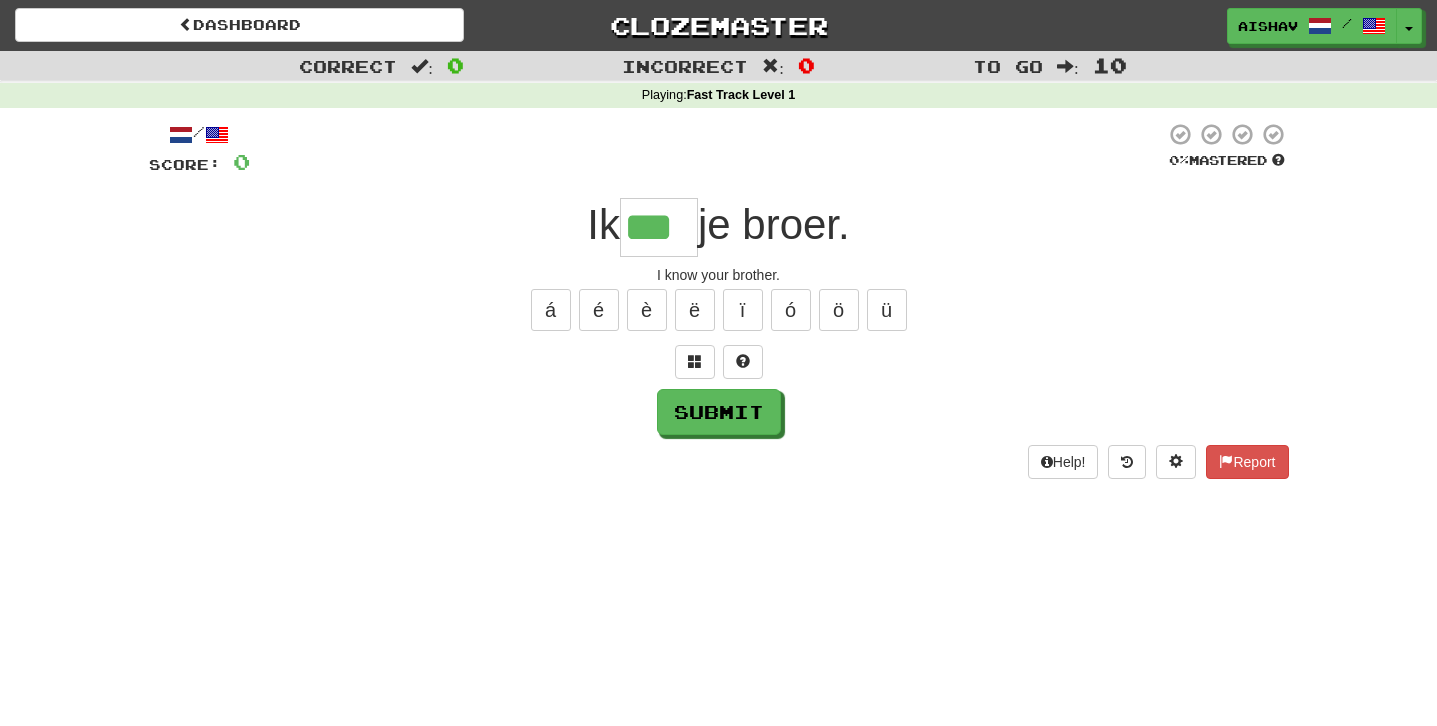 type on "***" 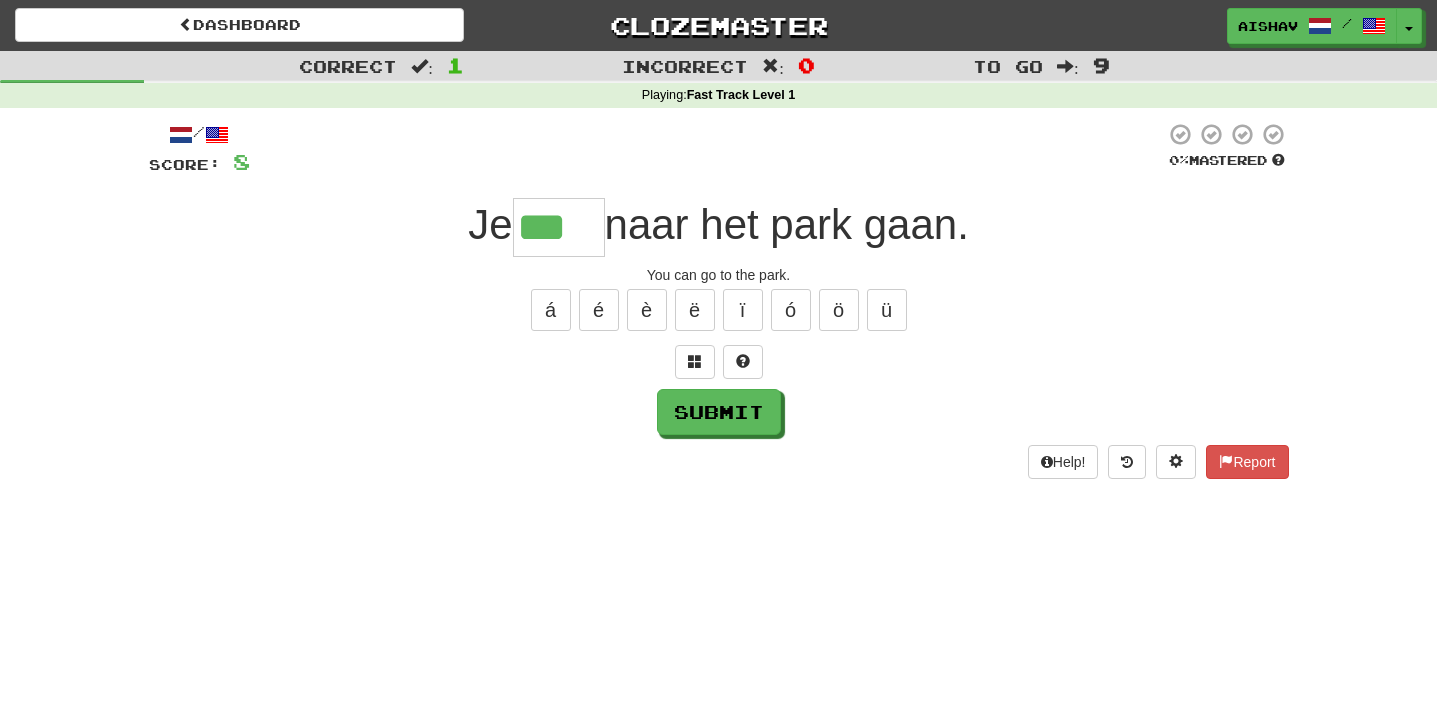 type on "****" 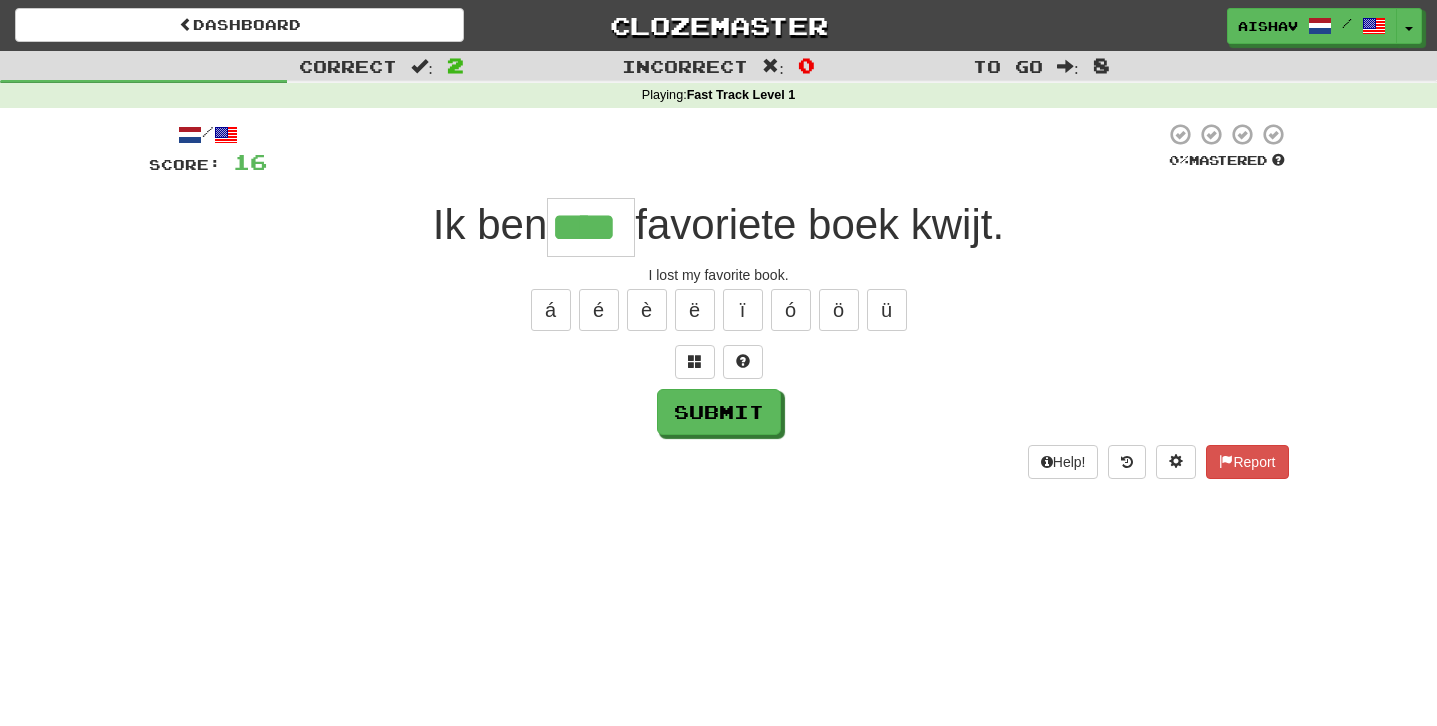 type on "****" 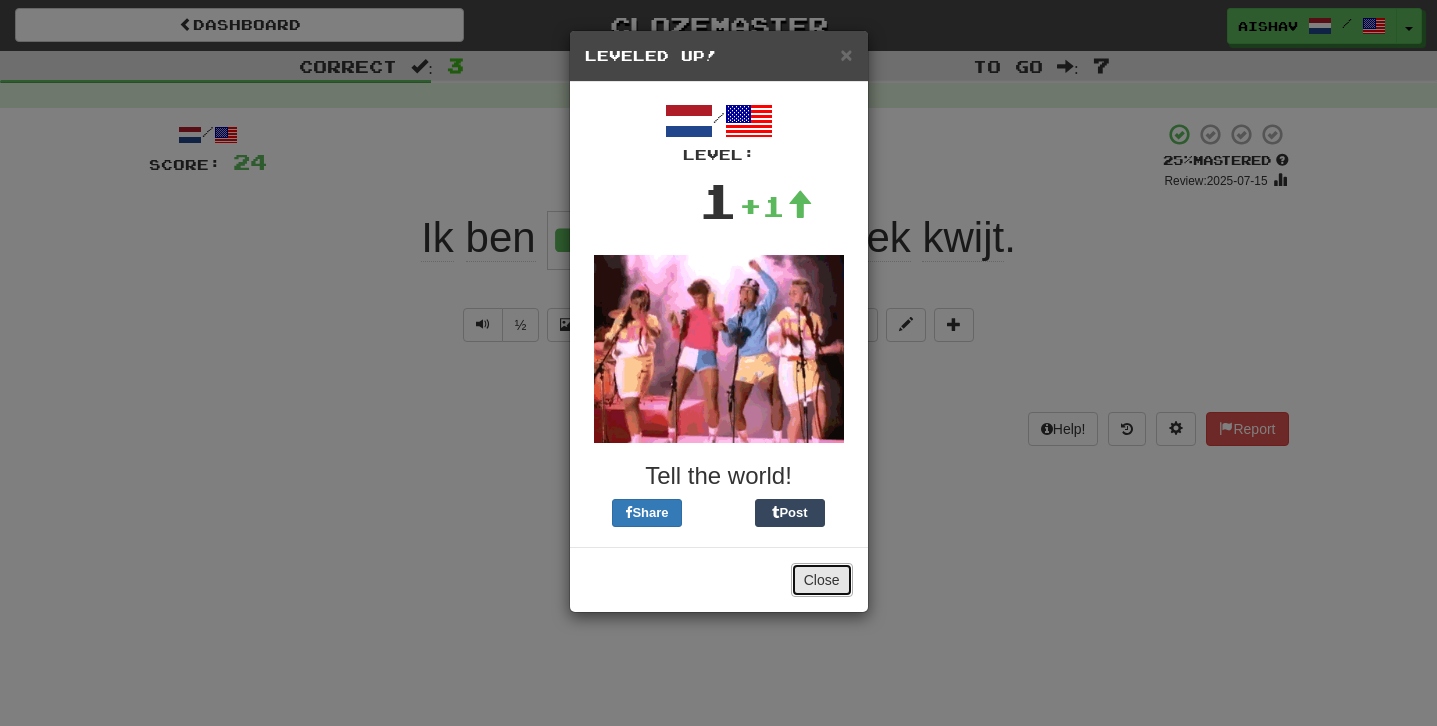 click on "Close" at bounding box center [822, 580] 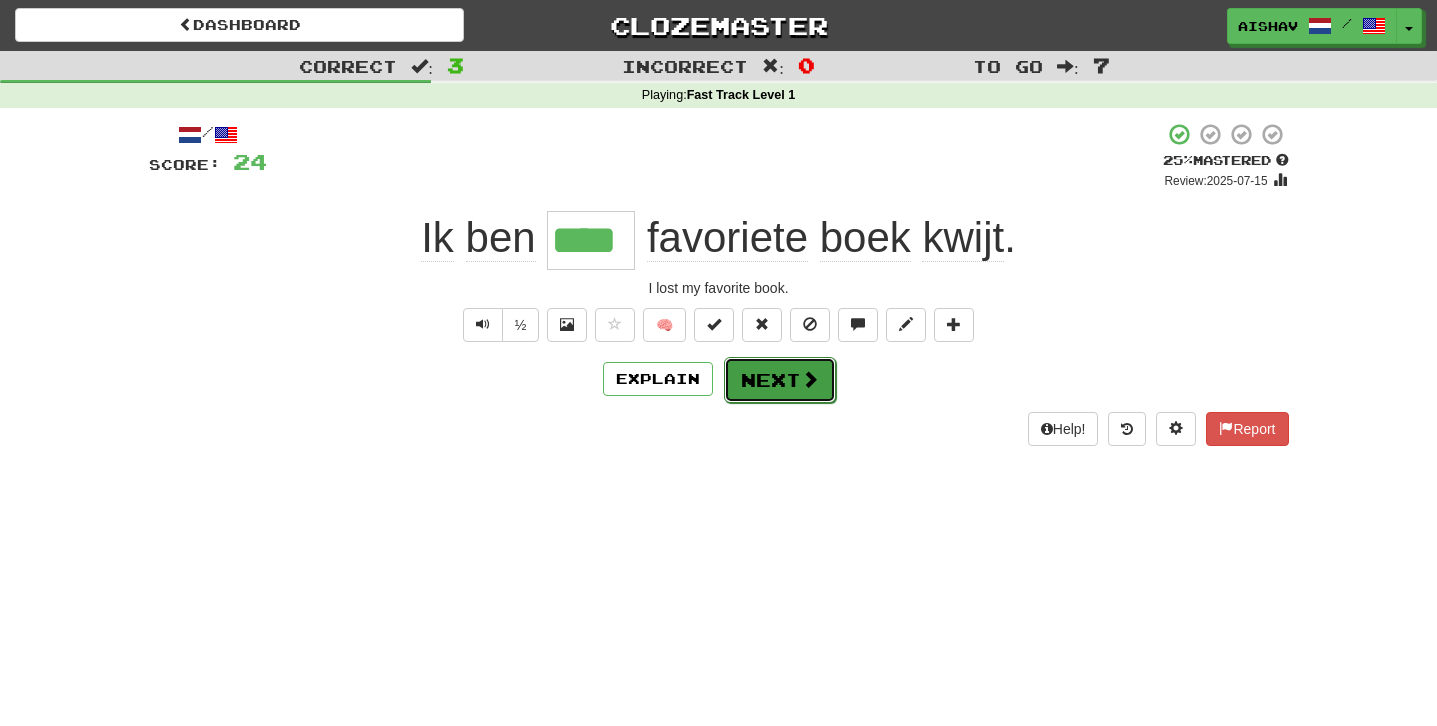 click on "Next" at bounding box center (780, 380) 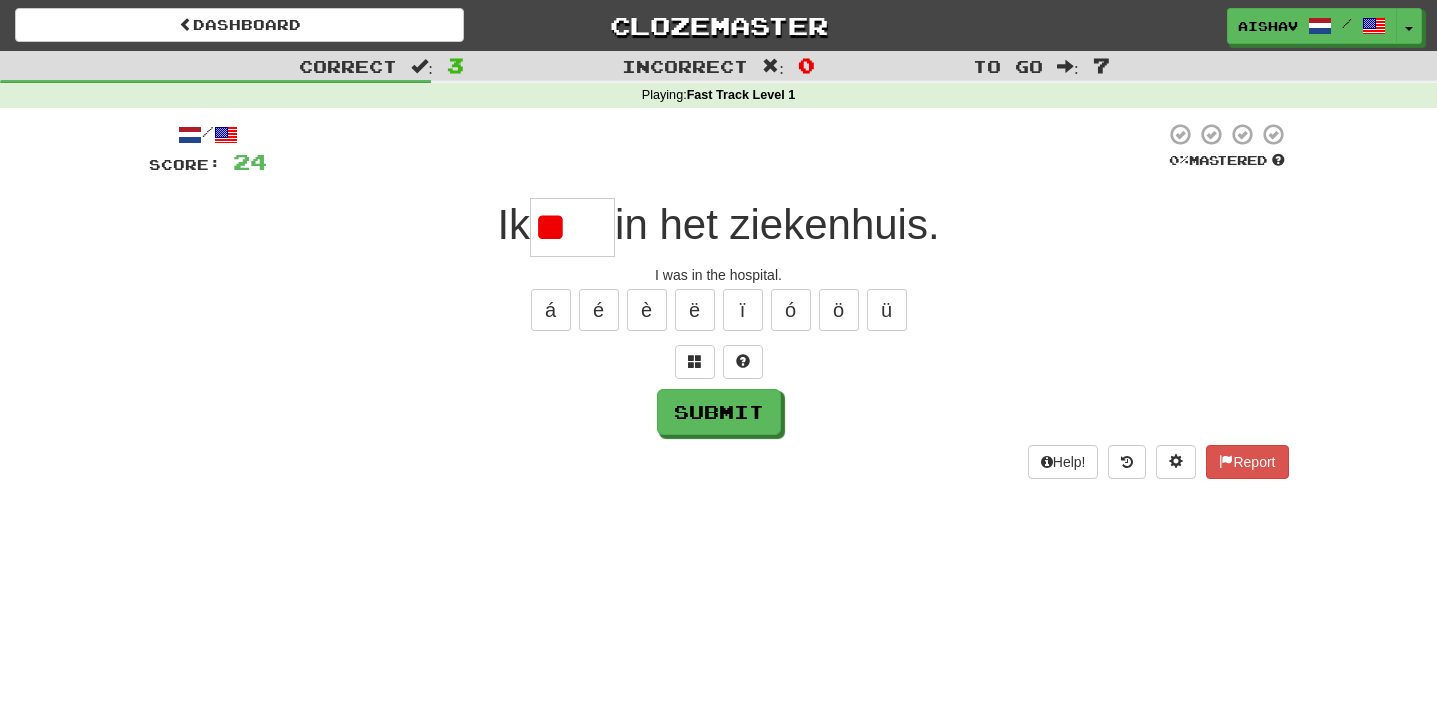 type on "*" 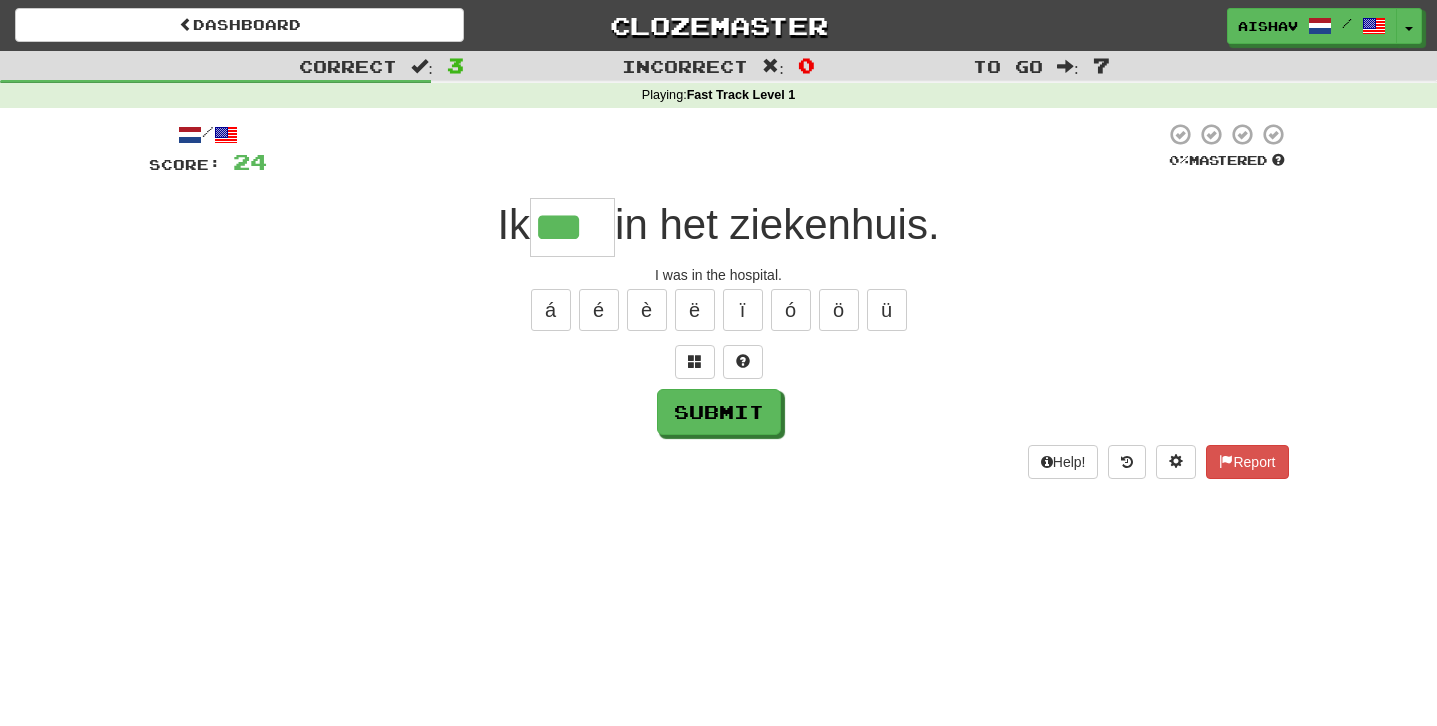 type on "***" 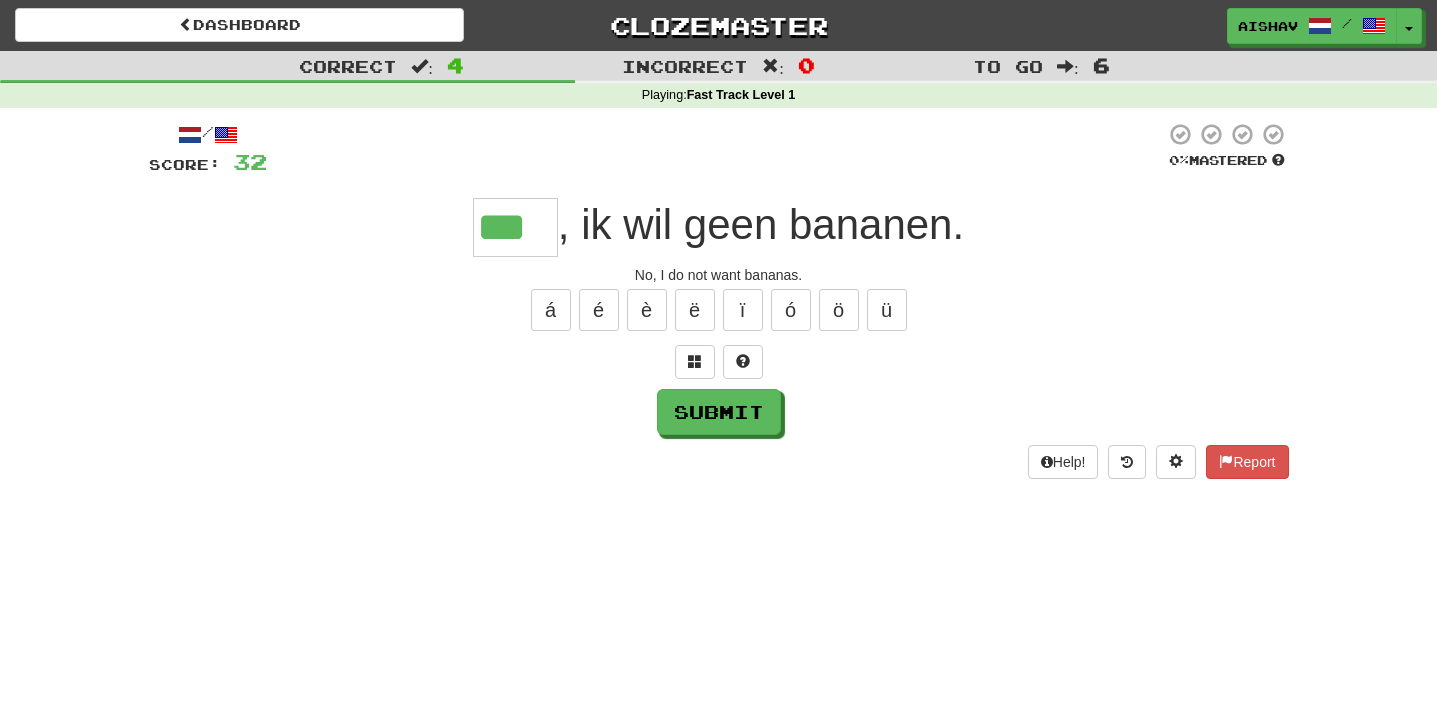 type on "***" 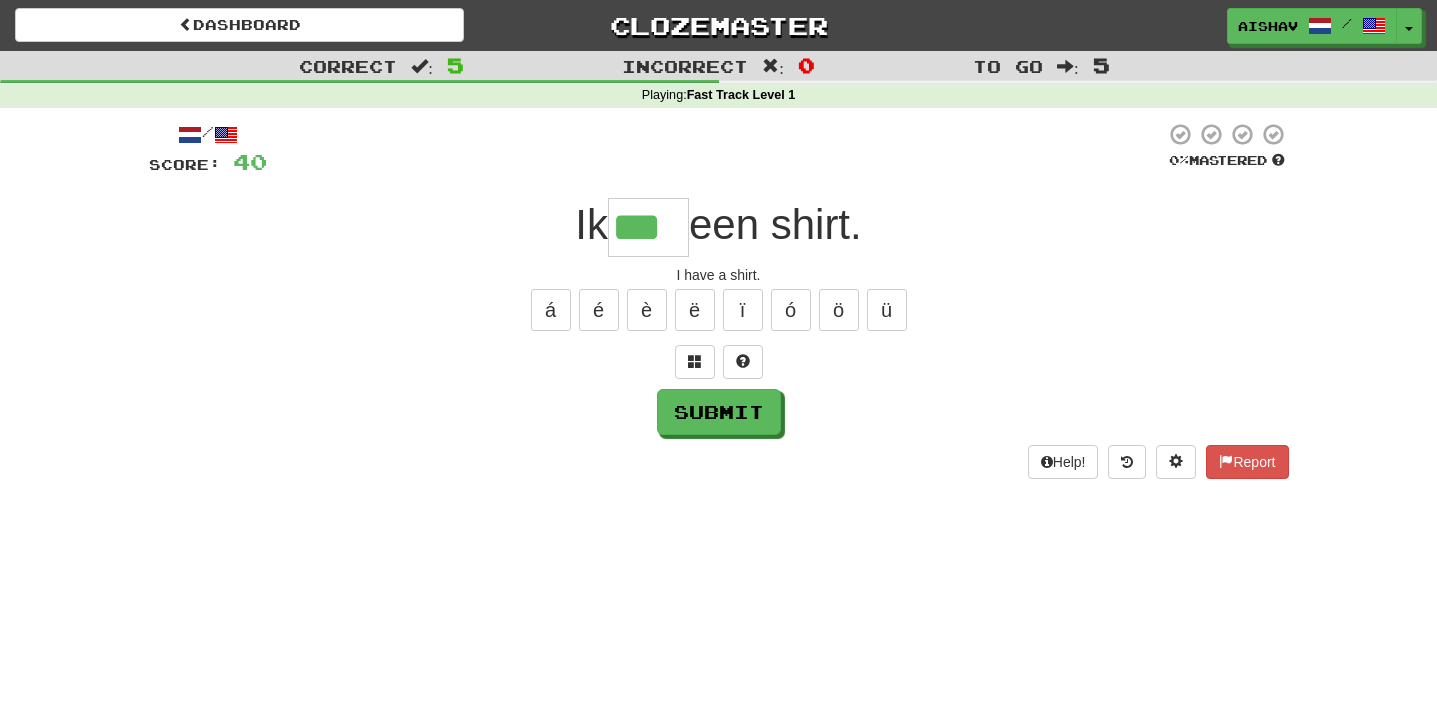 type on "***" 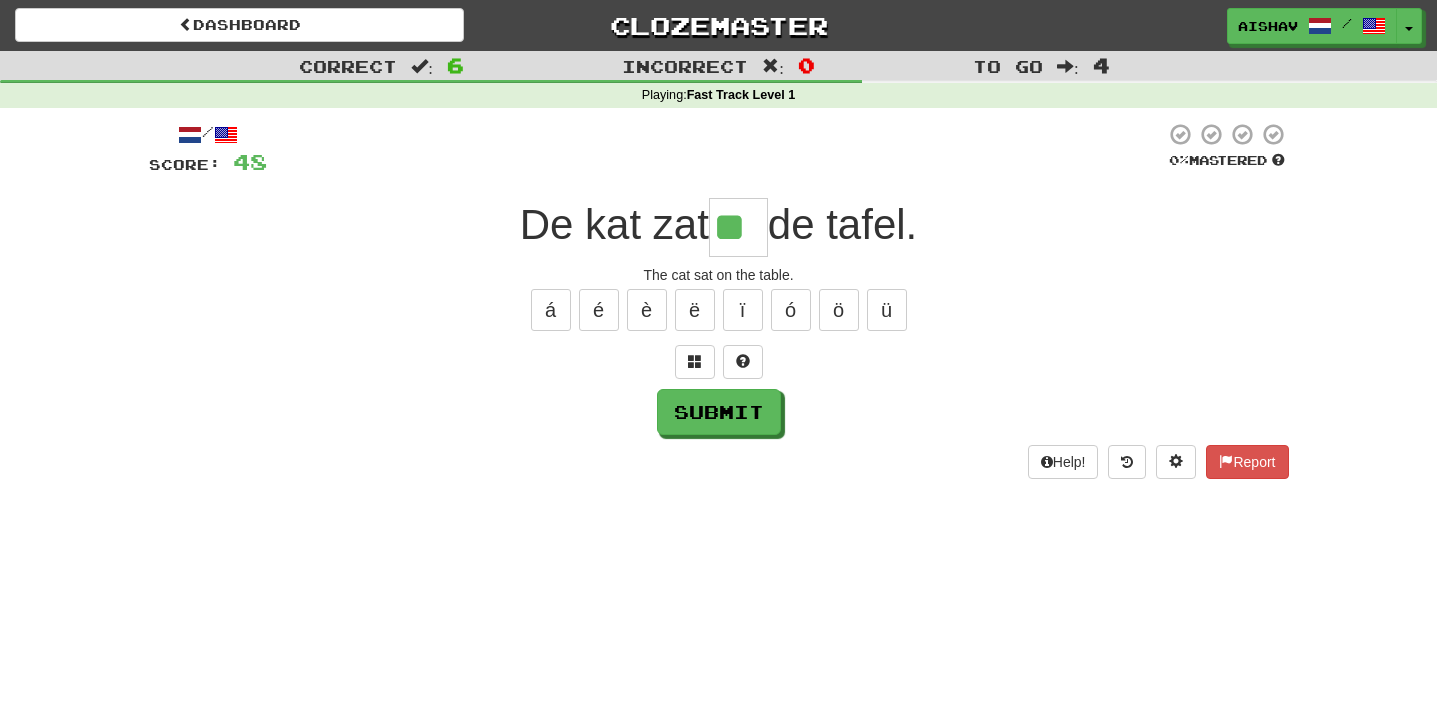 type on "**" 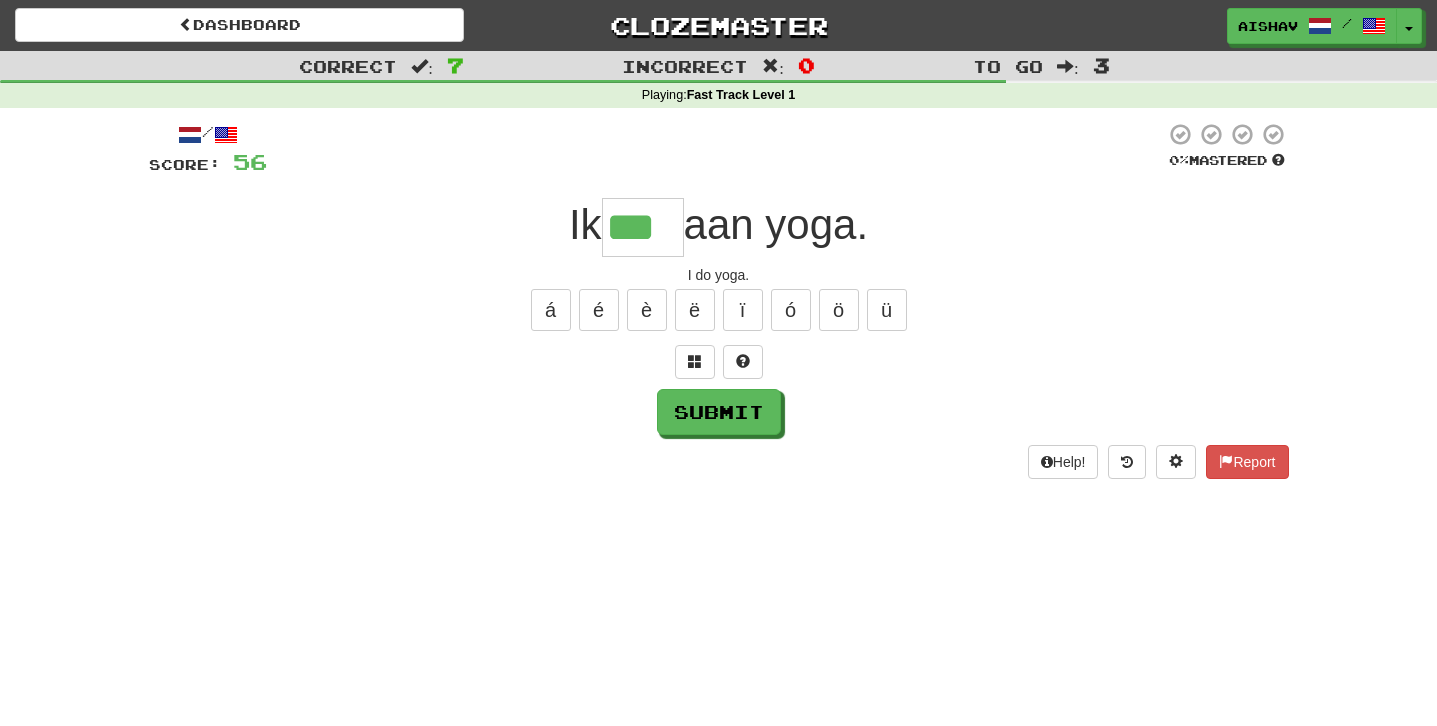 type on "***" 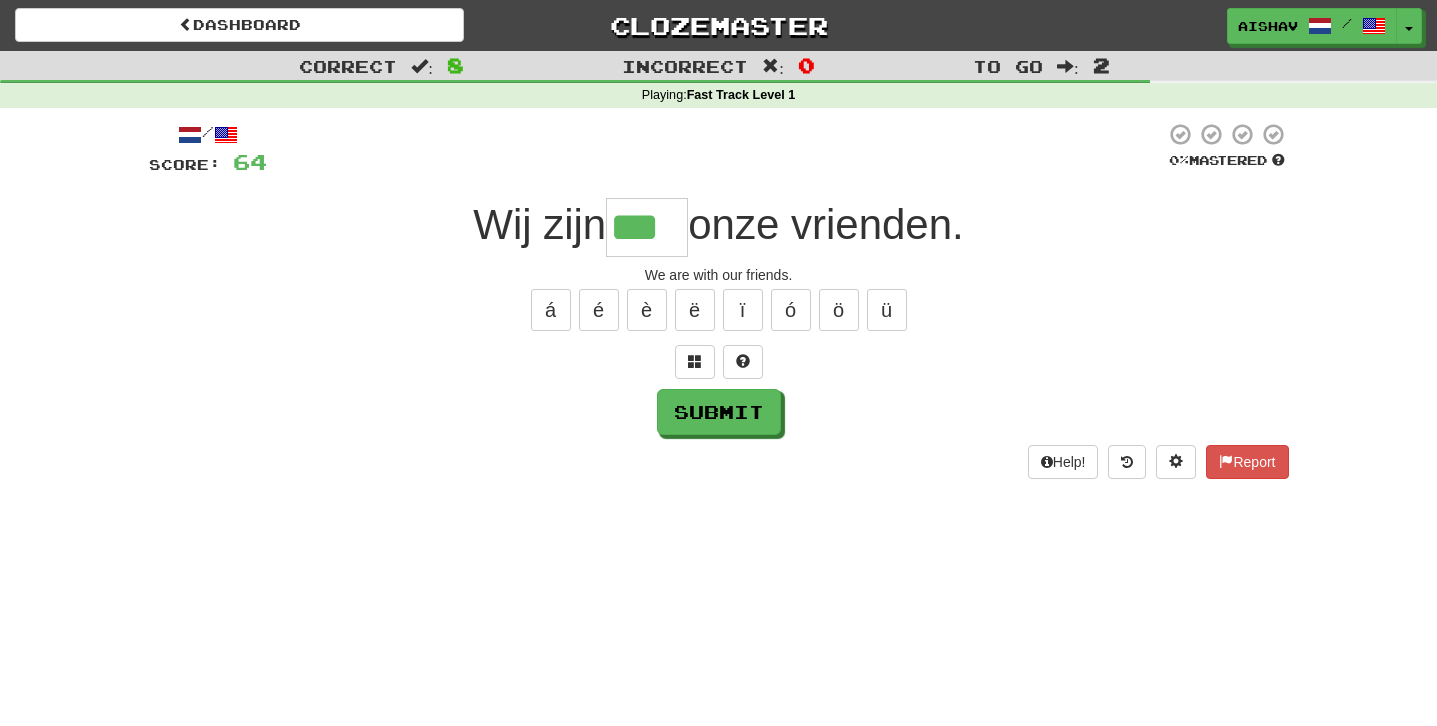 type on "***" 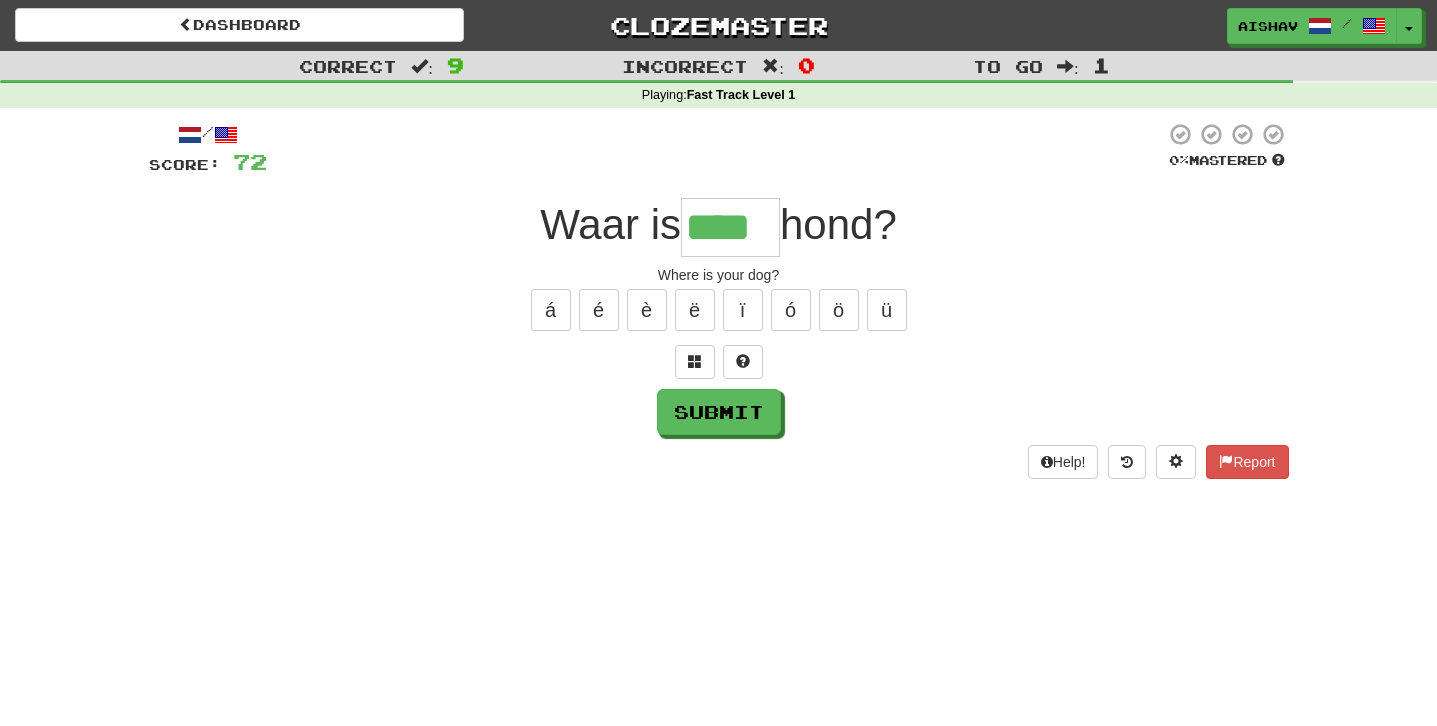 type on "****" 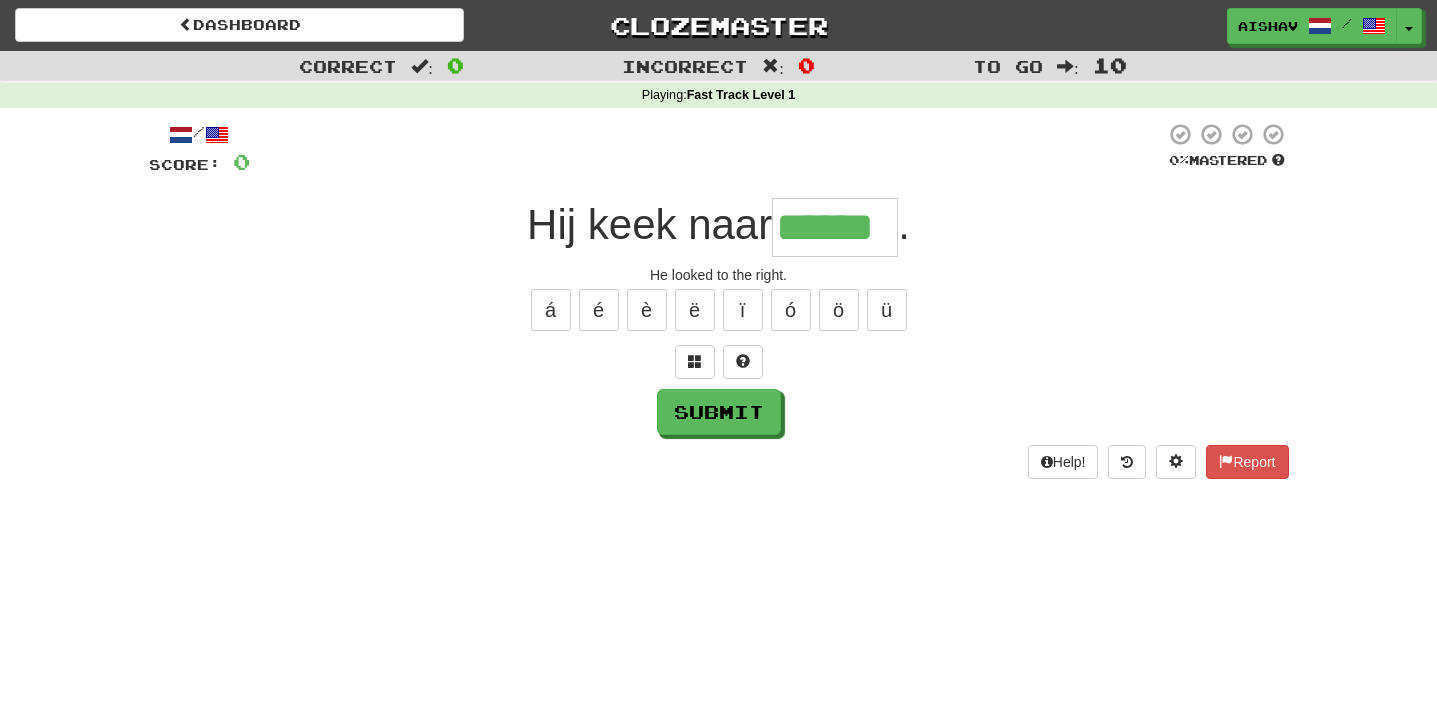 type on "******" 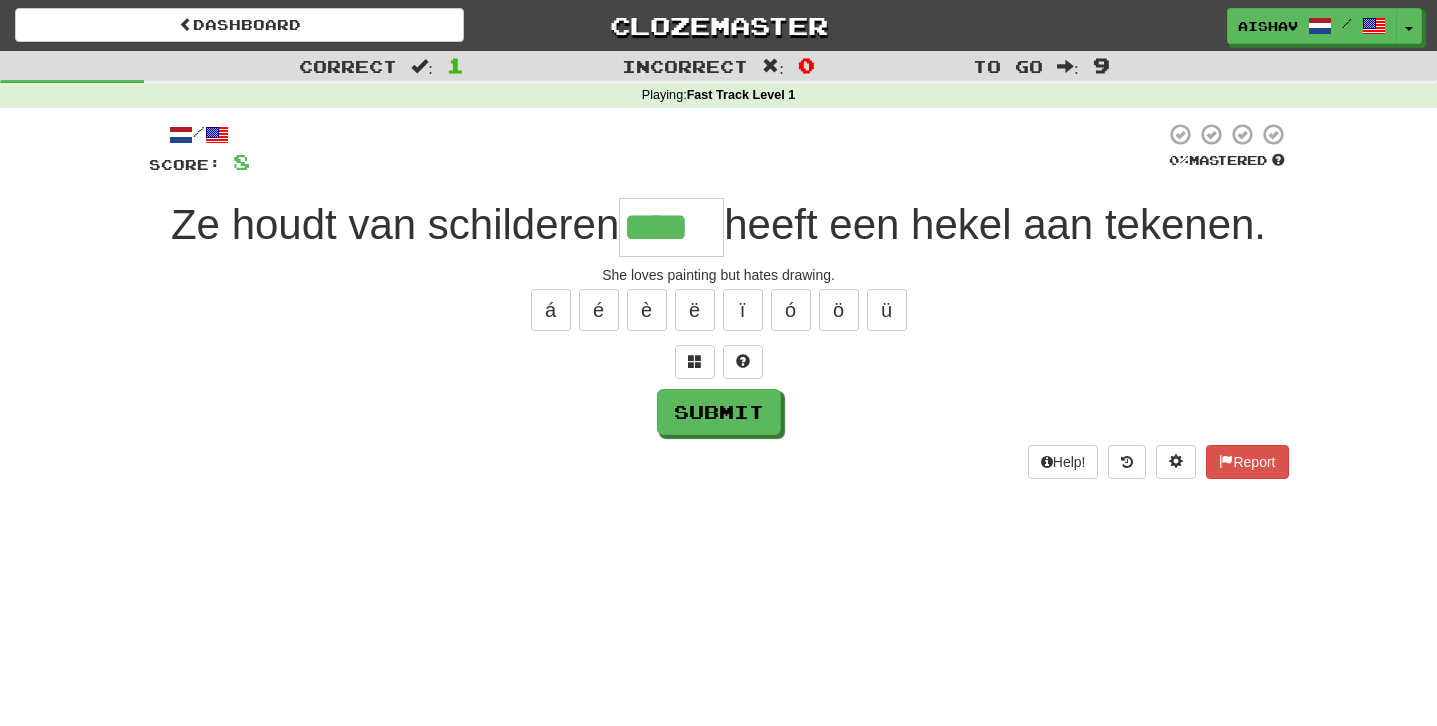 type on "****" 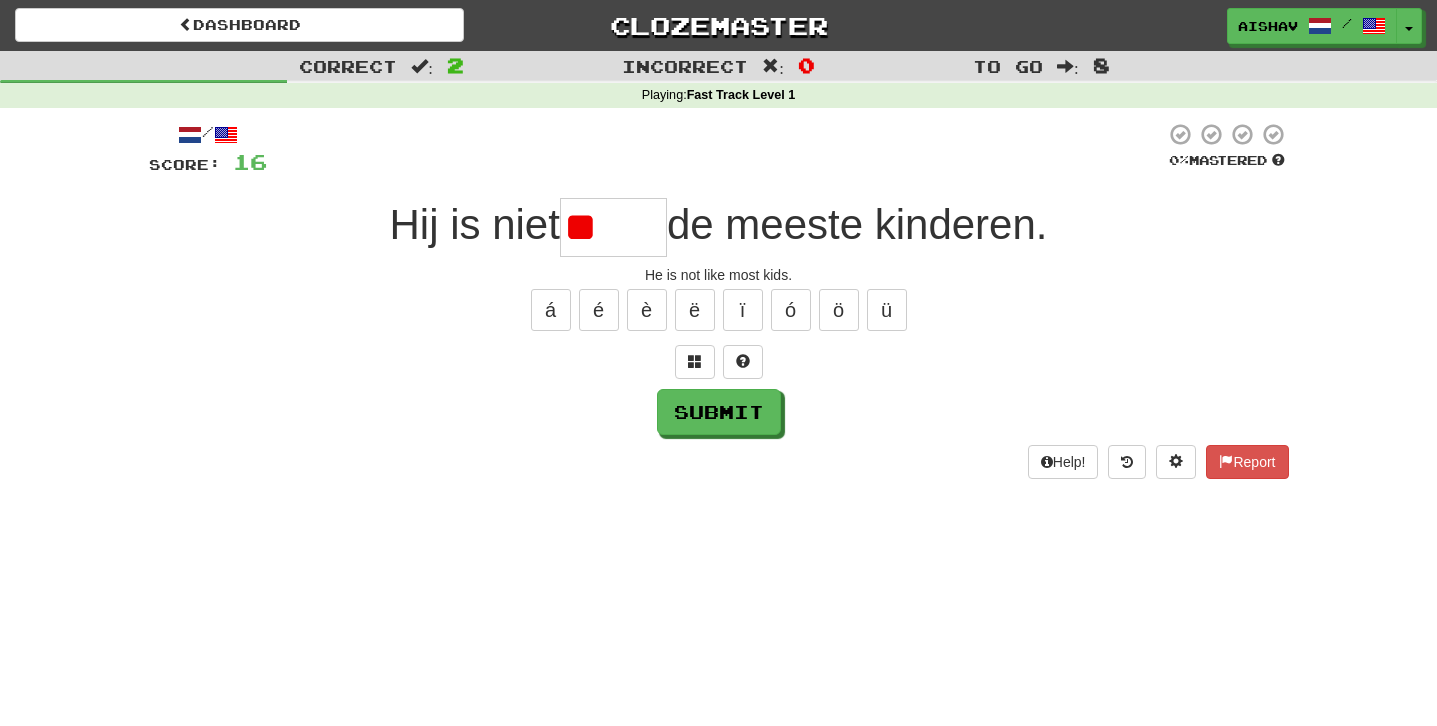 type on "*" 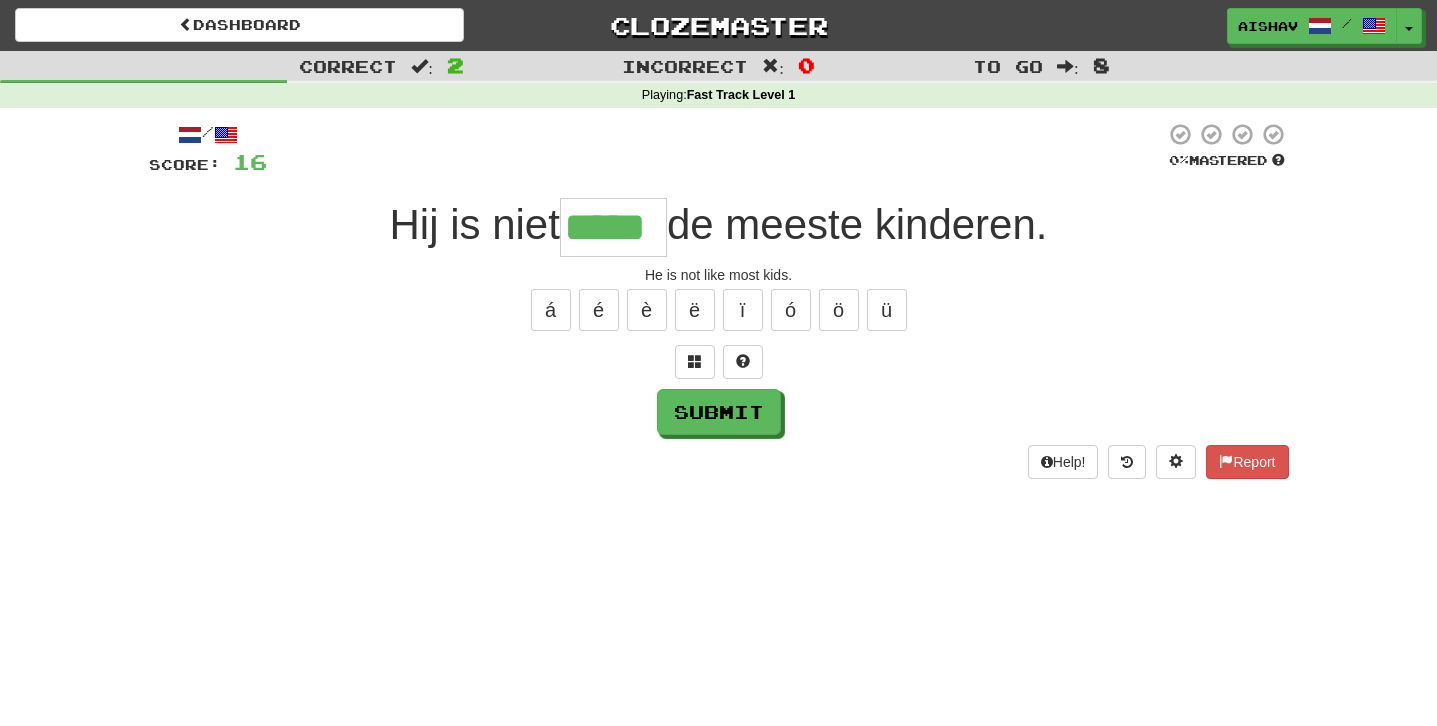 type on "*****" 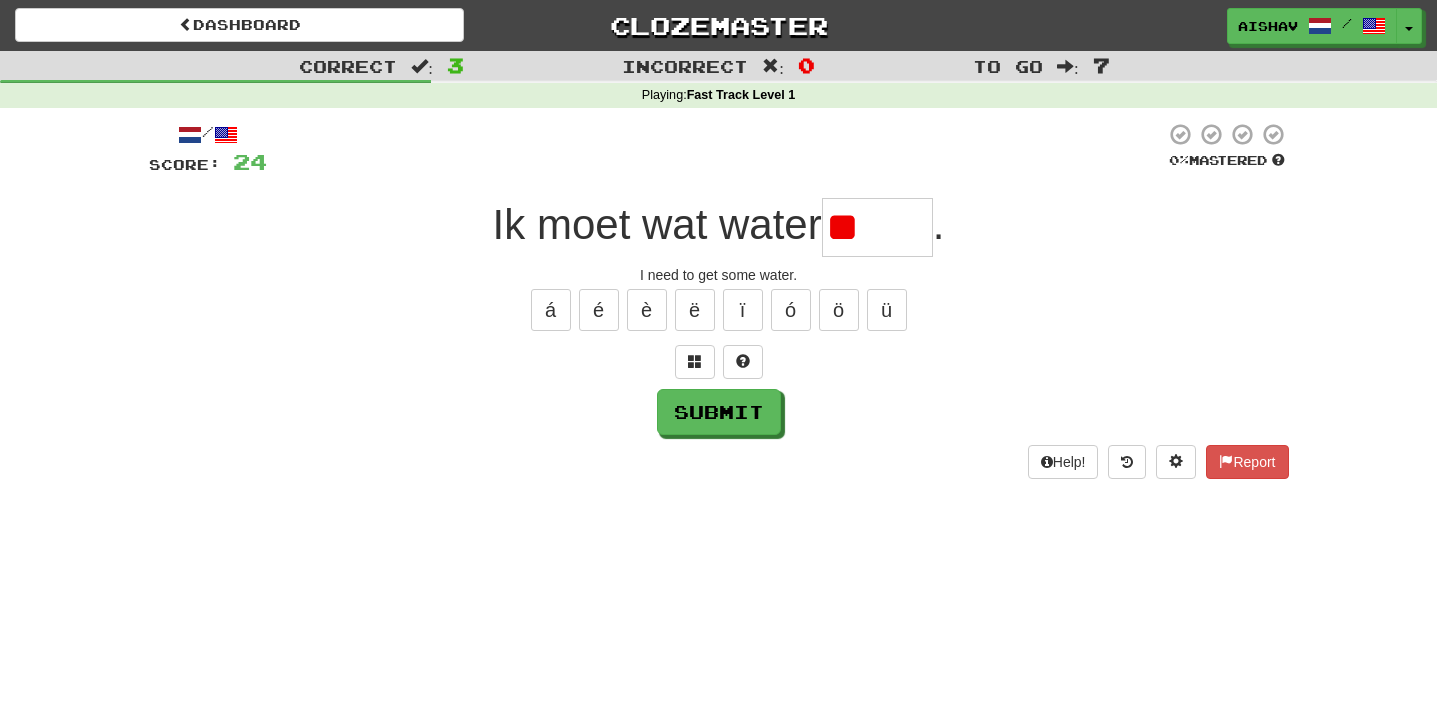 type on "*" 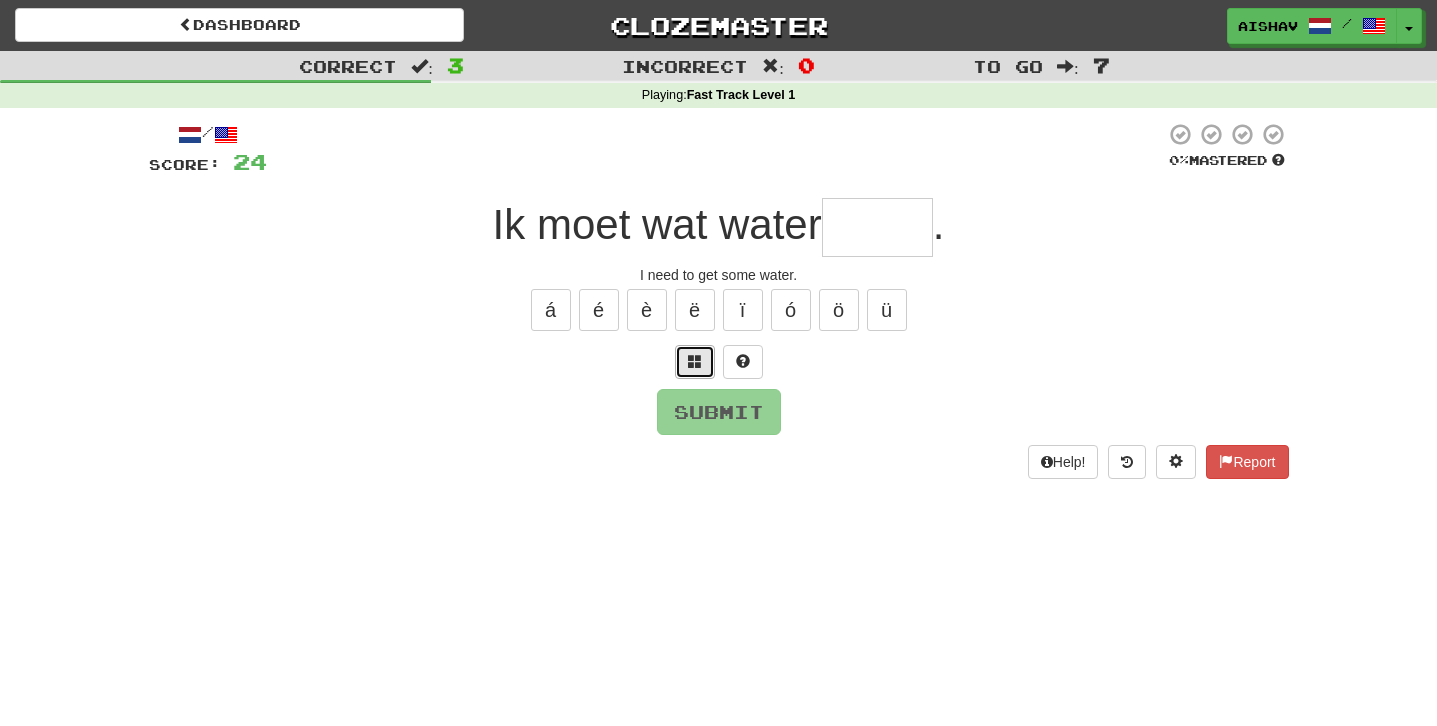 click at bounding box center [695, 362] 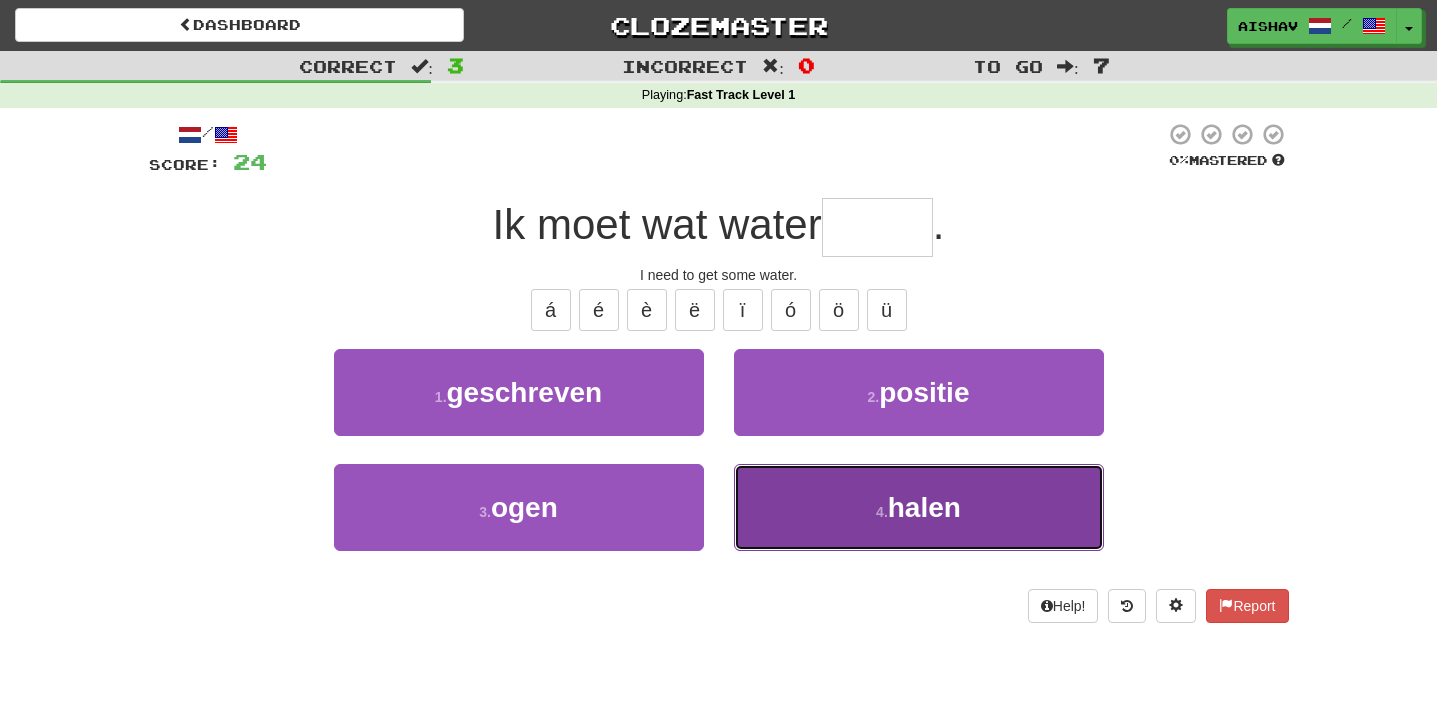 click on "4 .  halen" at bounding box center [919, 507] 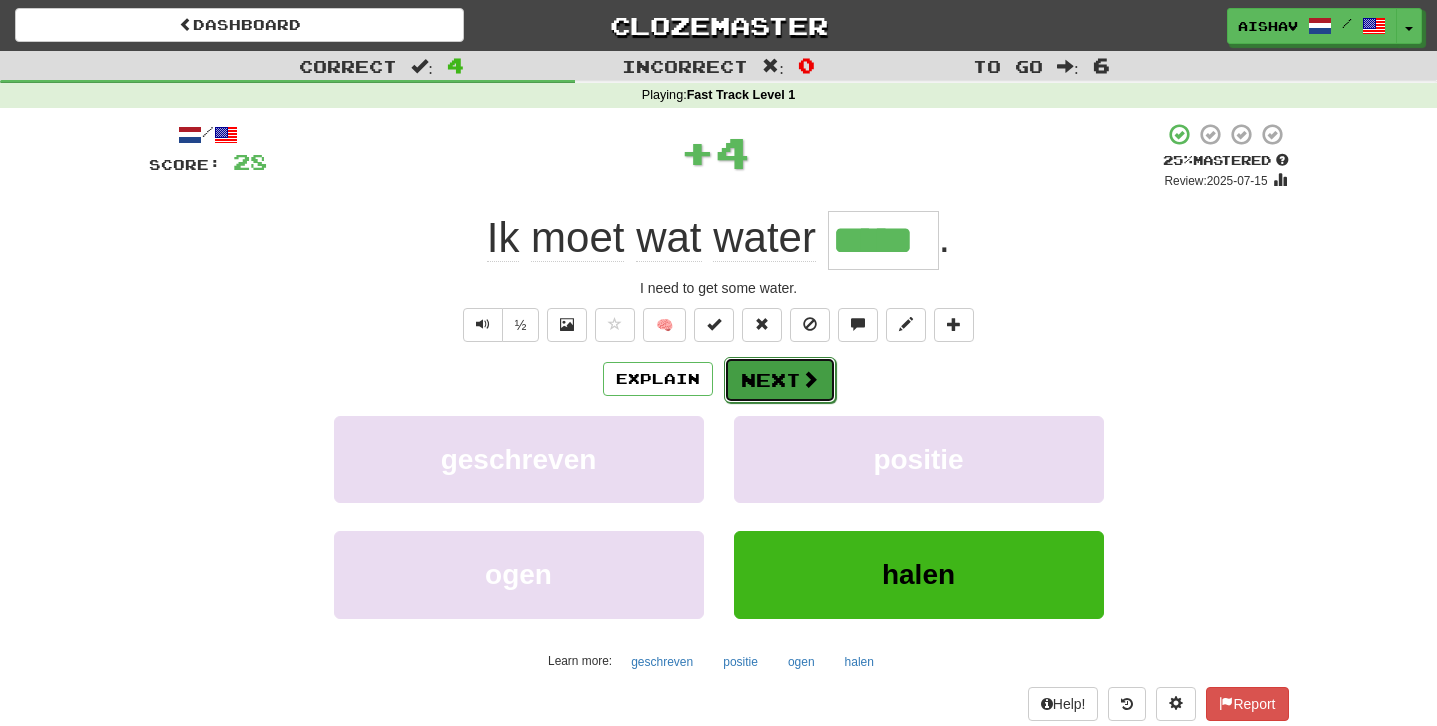 click on "Next" at bounding box center [780, 380] 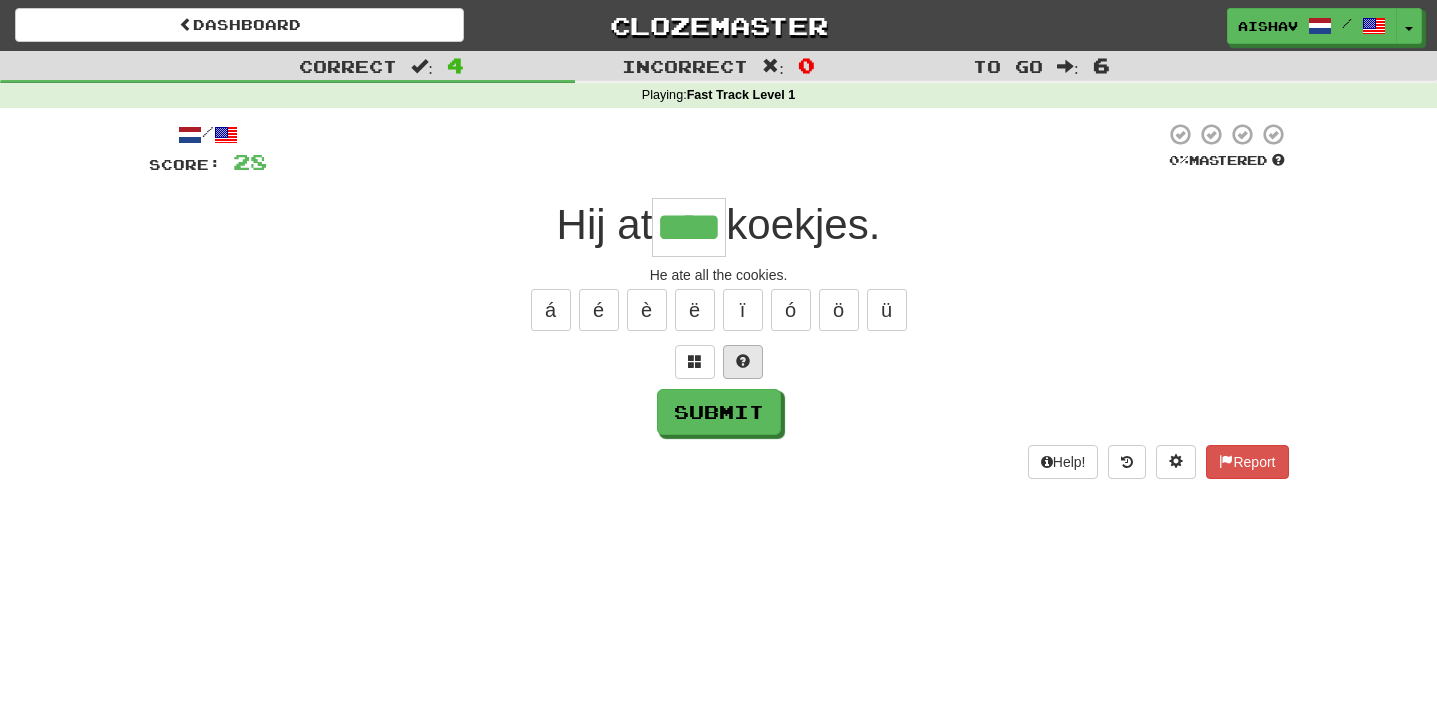 type on "****" 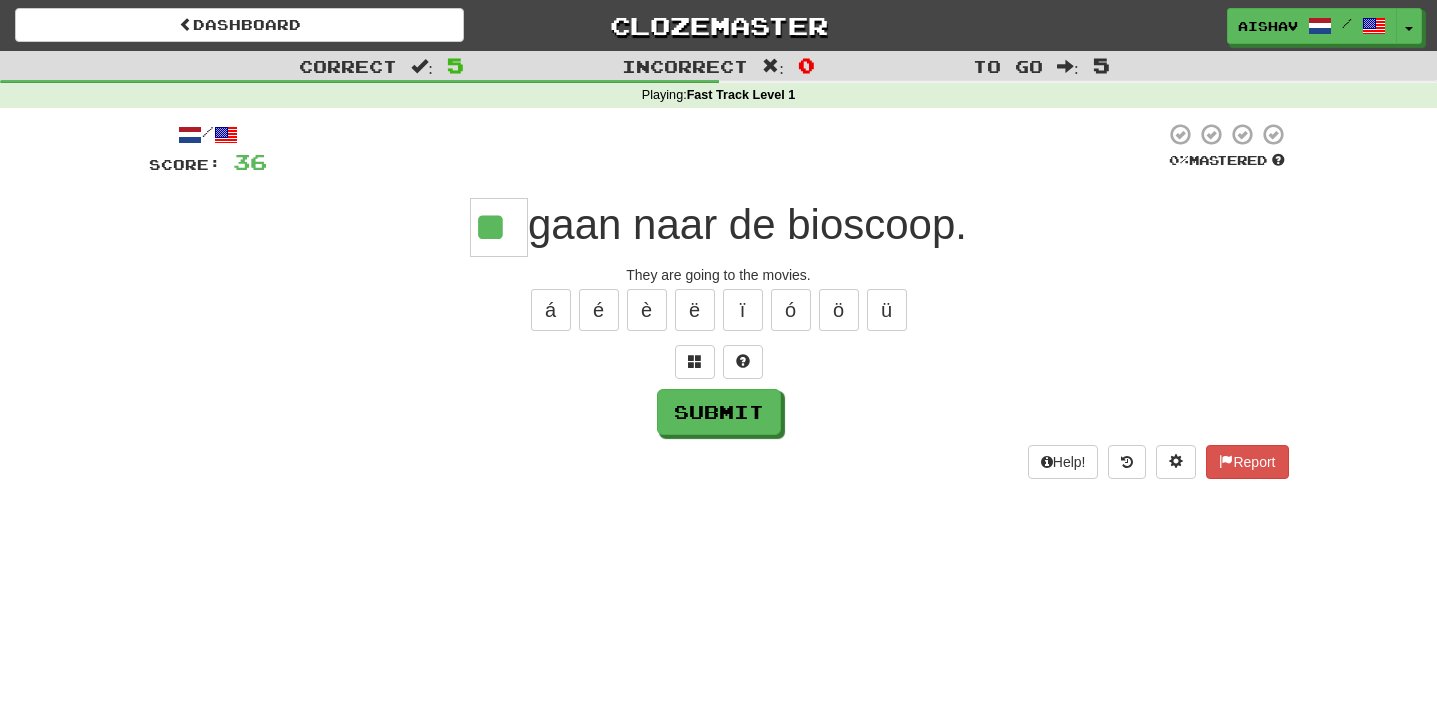 type on "**" 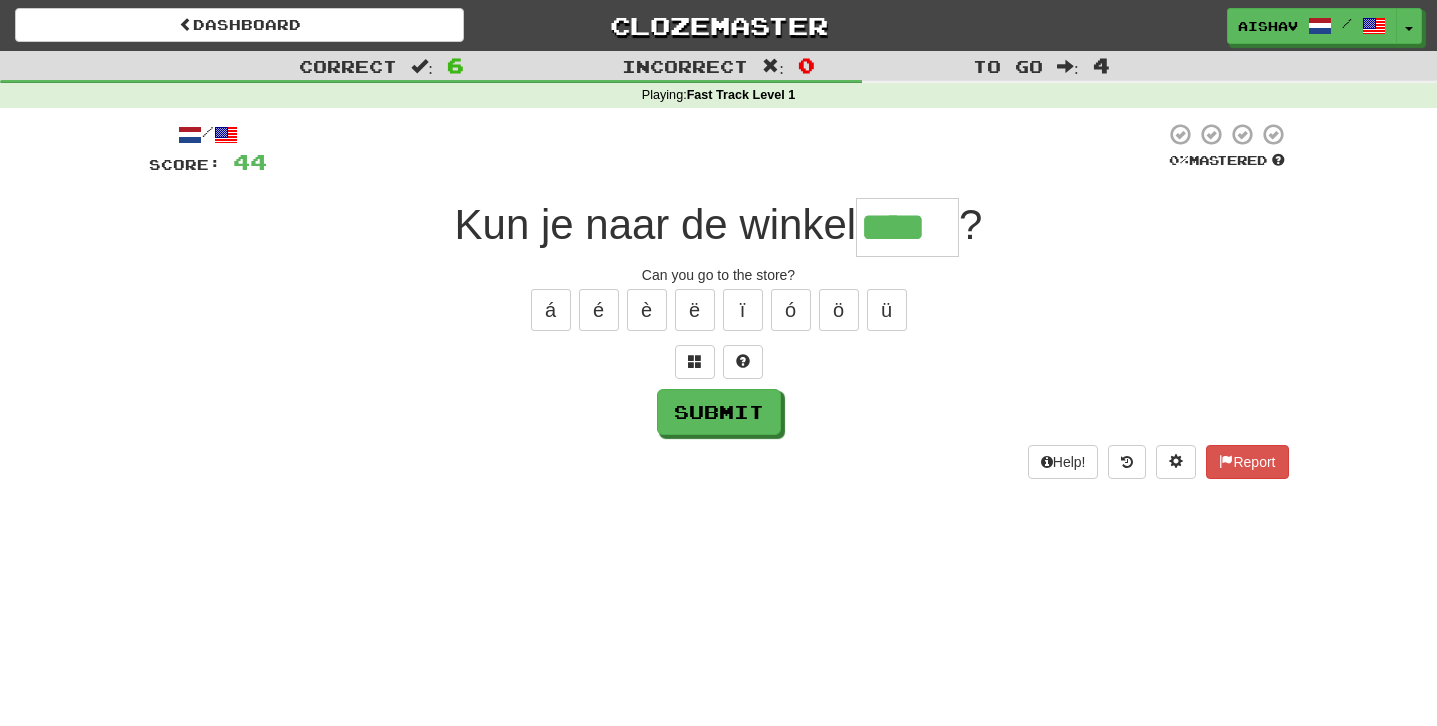 type on "****" 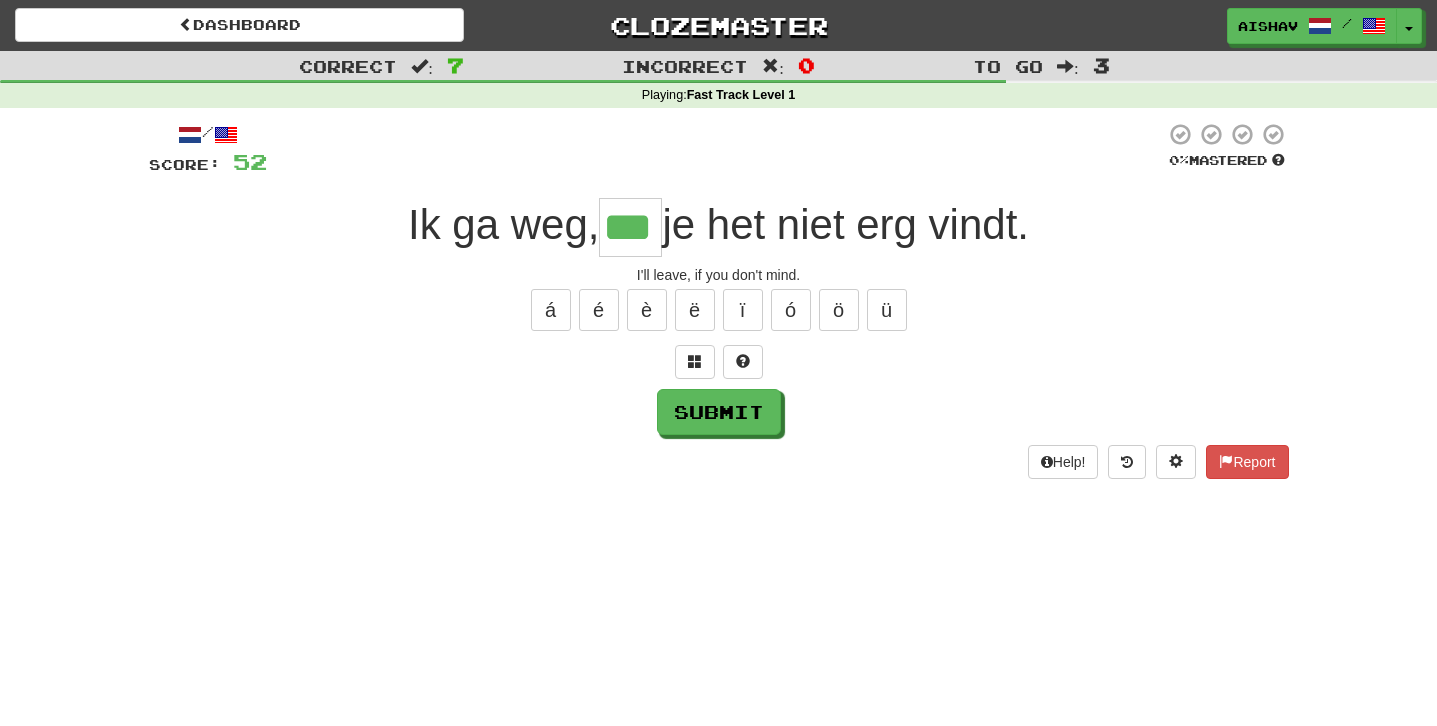 type on "***" 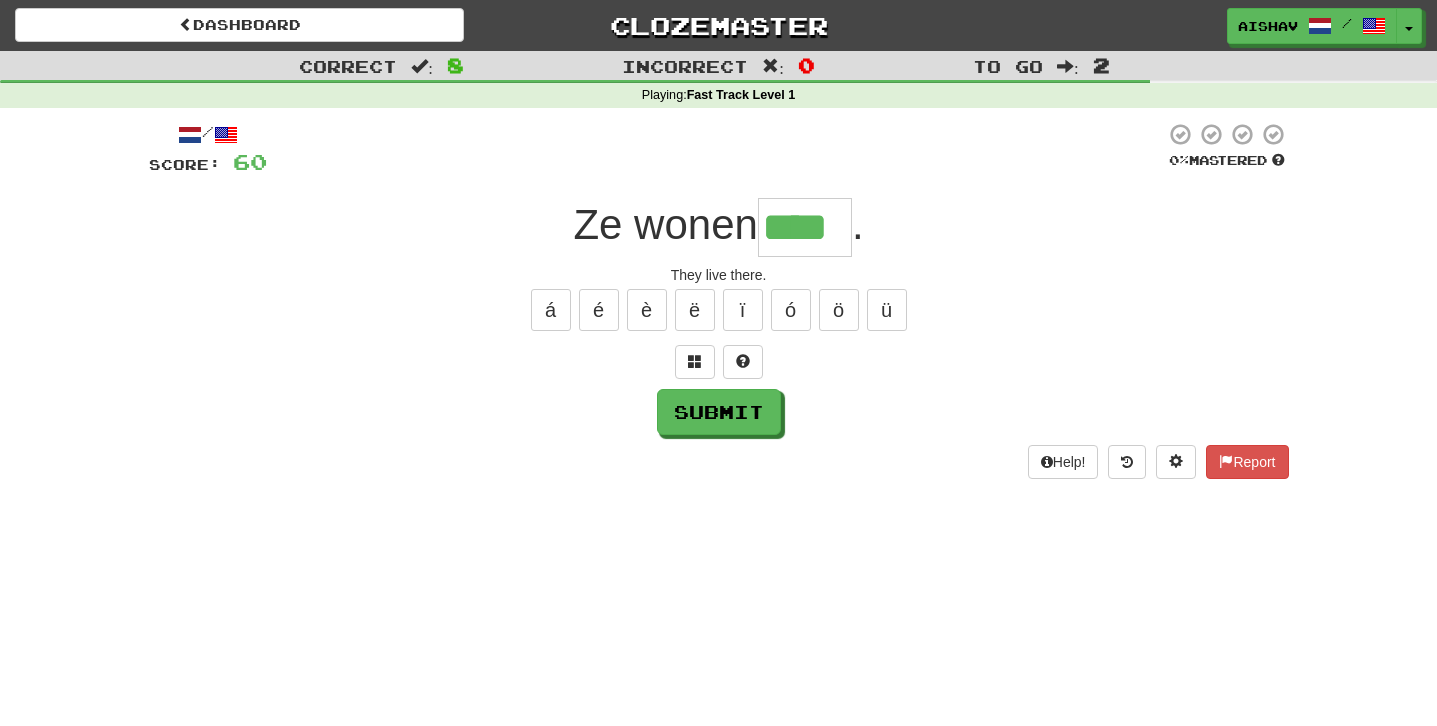 type on "****" 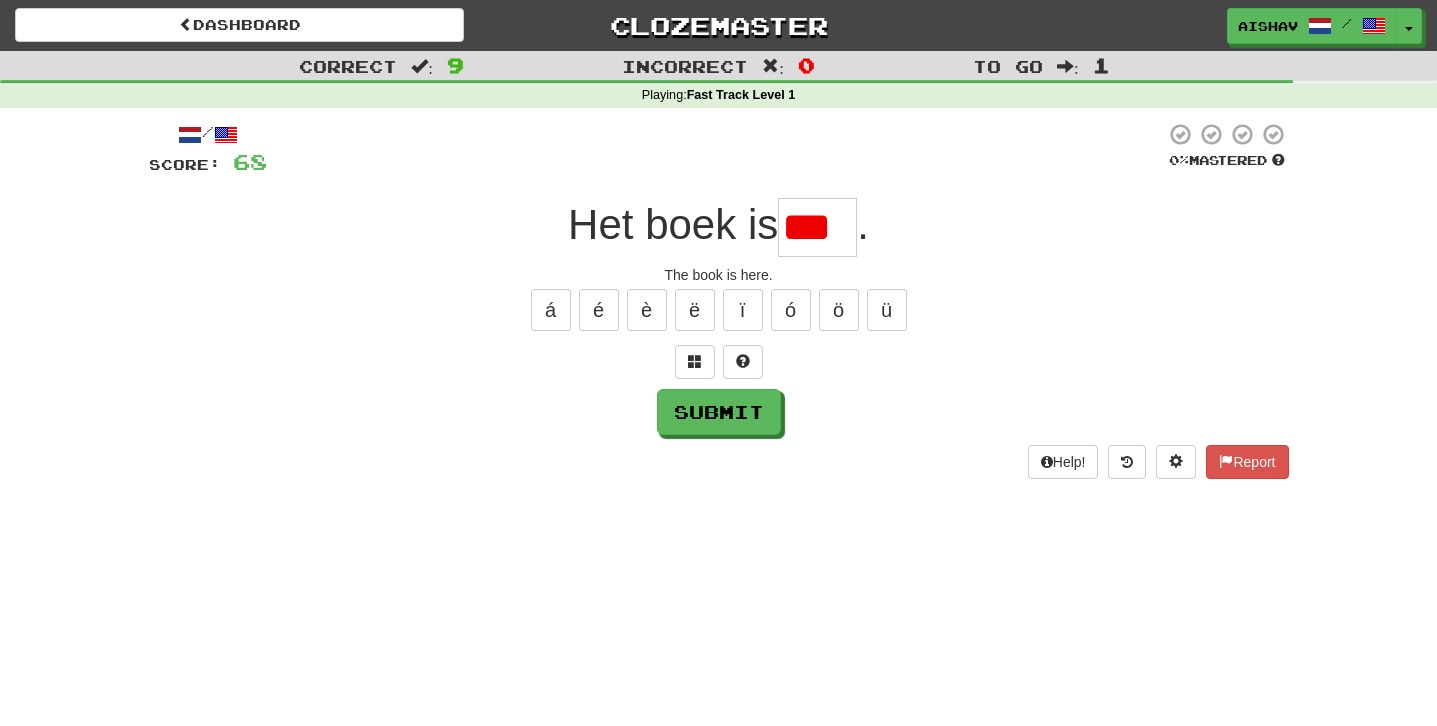 scroll, scrollTop: 0, scrollLeft: 0, axis: both 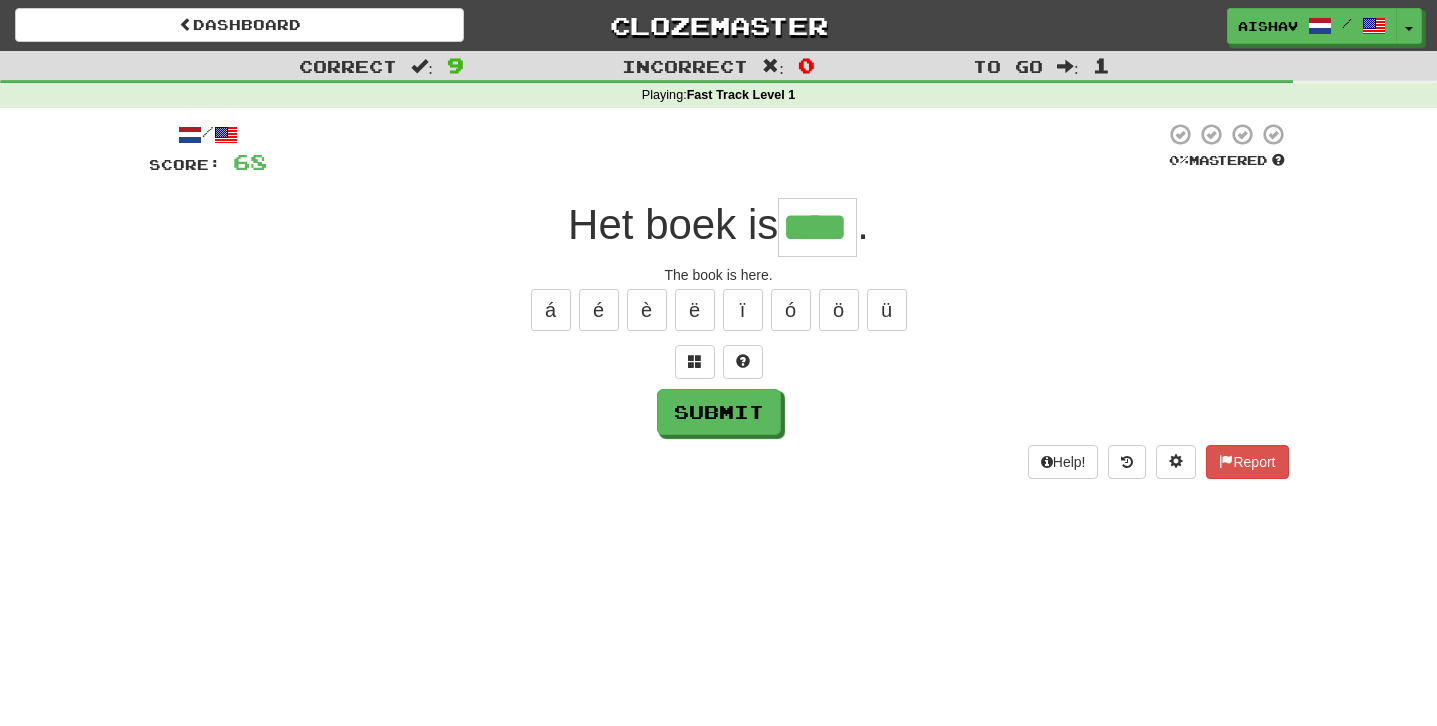 type on "****" 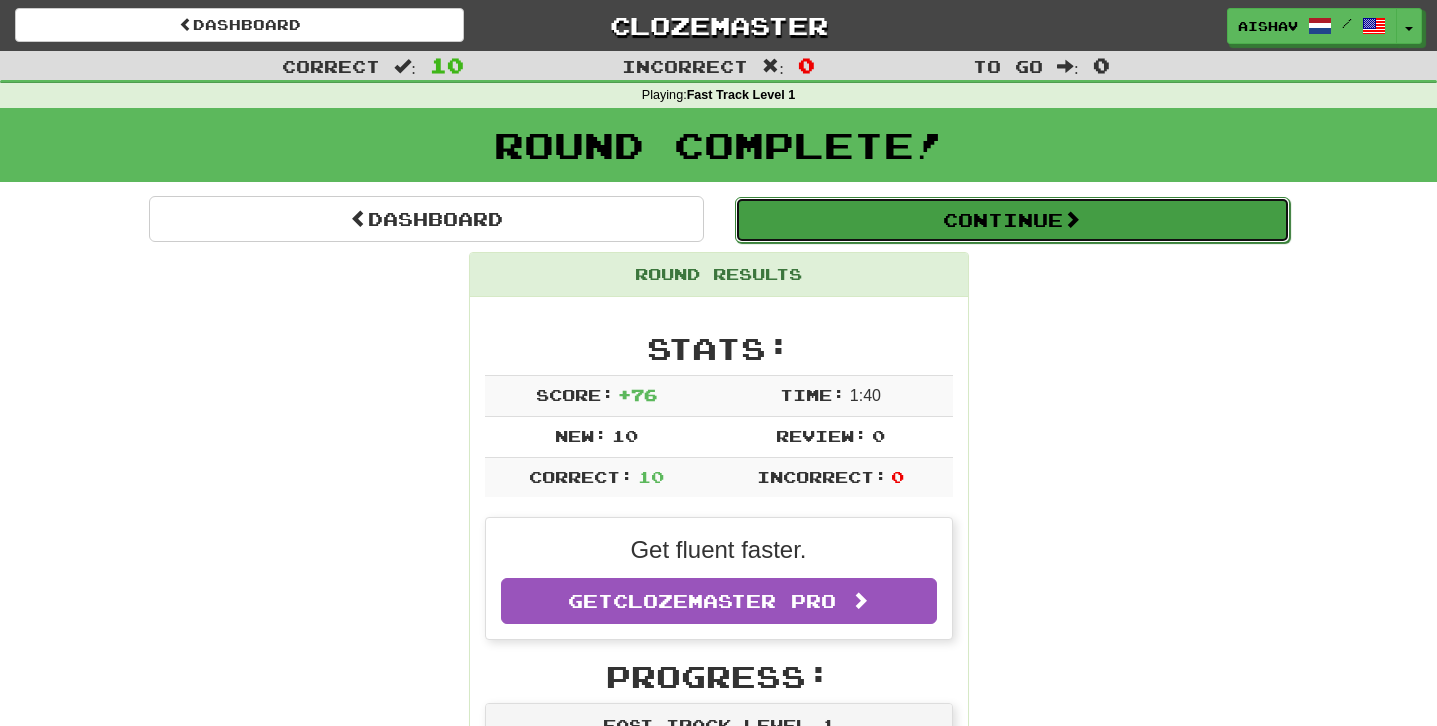 click on "Continue" at bounding box center [1012, 220] 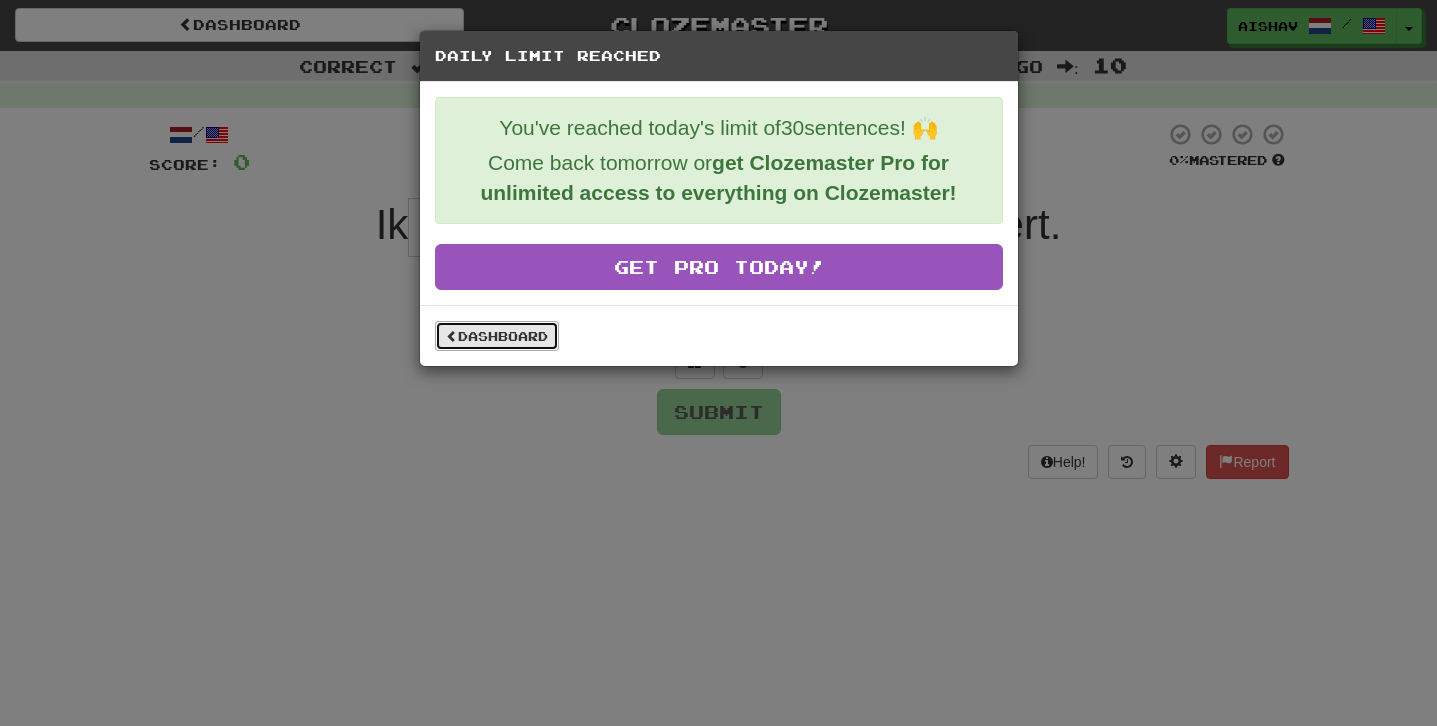 click on "Dashboard" at bounding box center [497, 336] 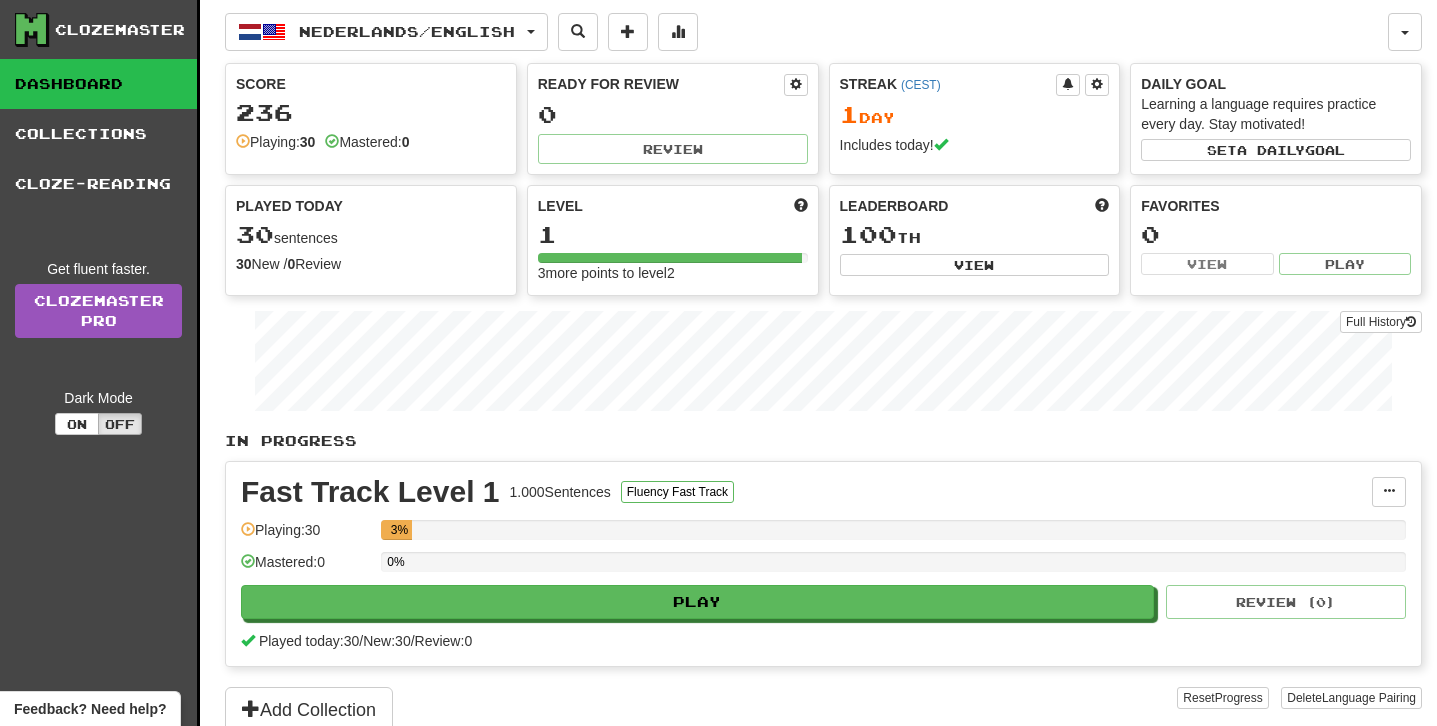 scroll, scrollTop: 0, scrollLeft: 0, axis: both 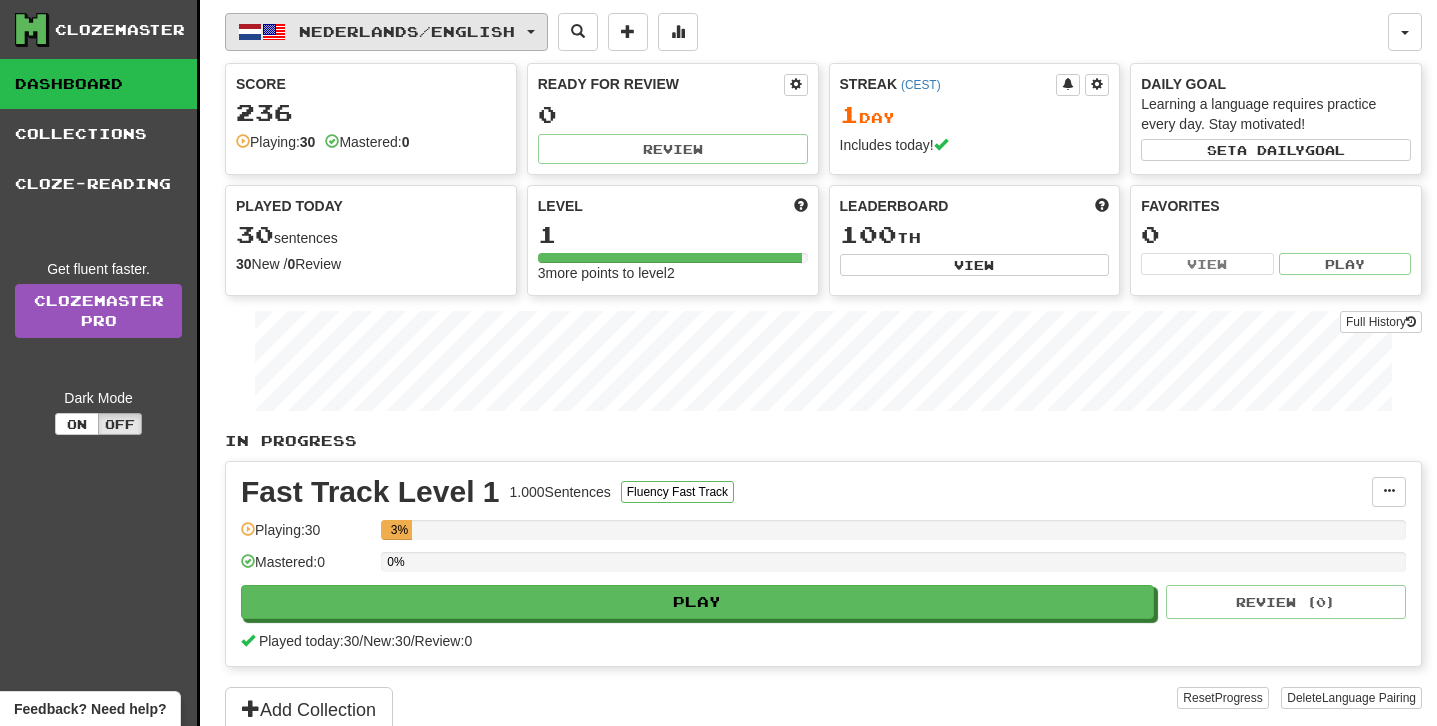 click on "Nederlands  /  English" at bounding box center (407, 31) 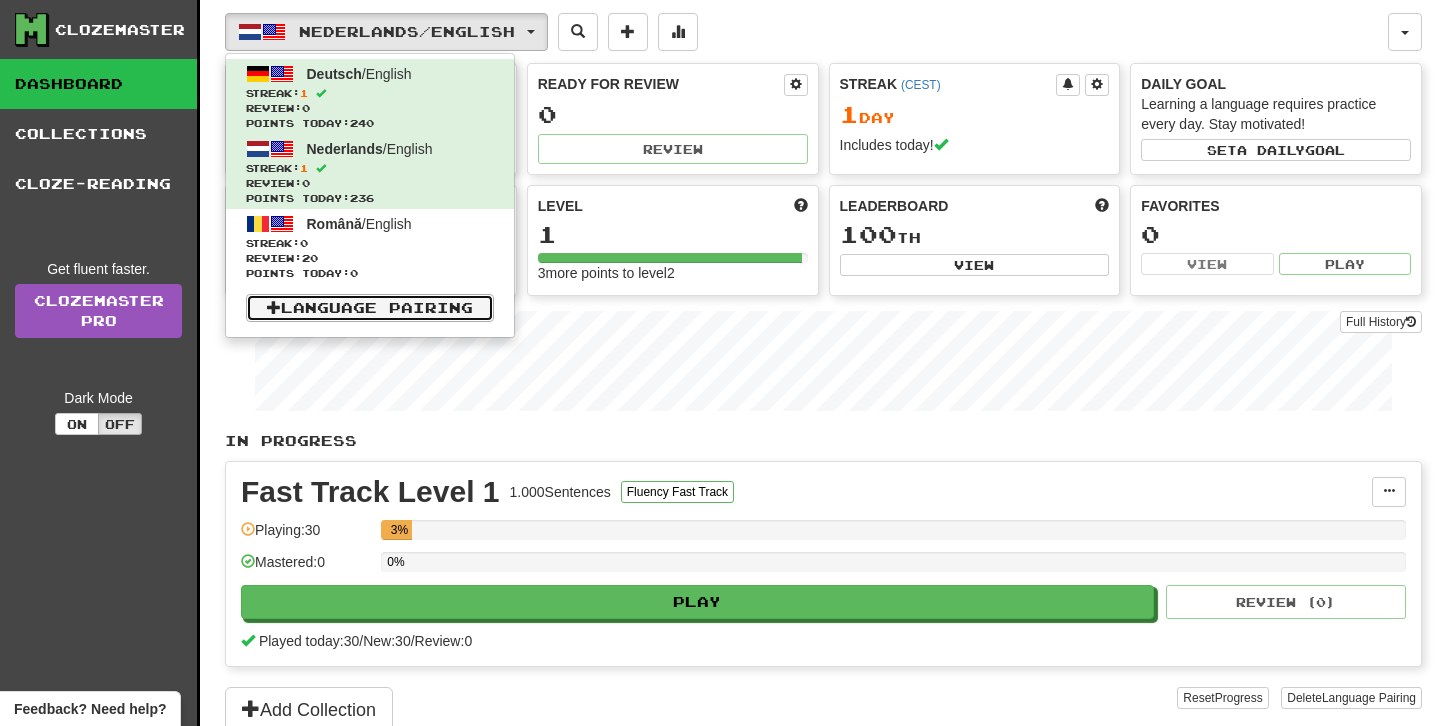 click on "Language Pairing" at bounding box center (370, 308) 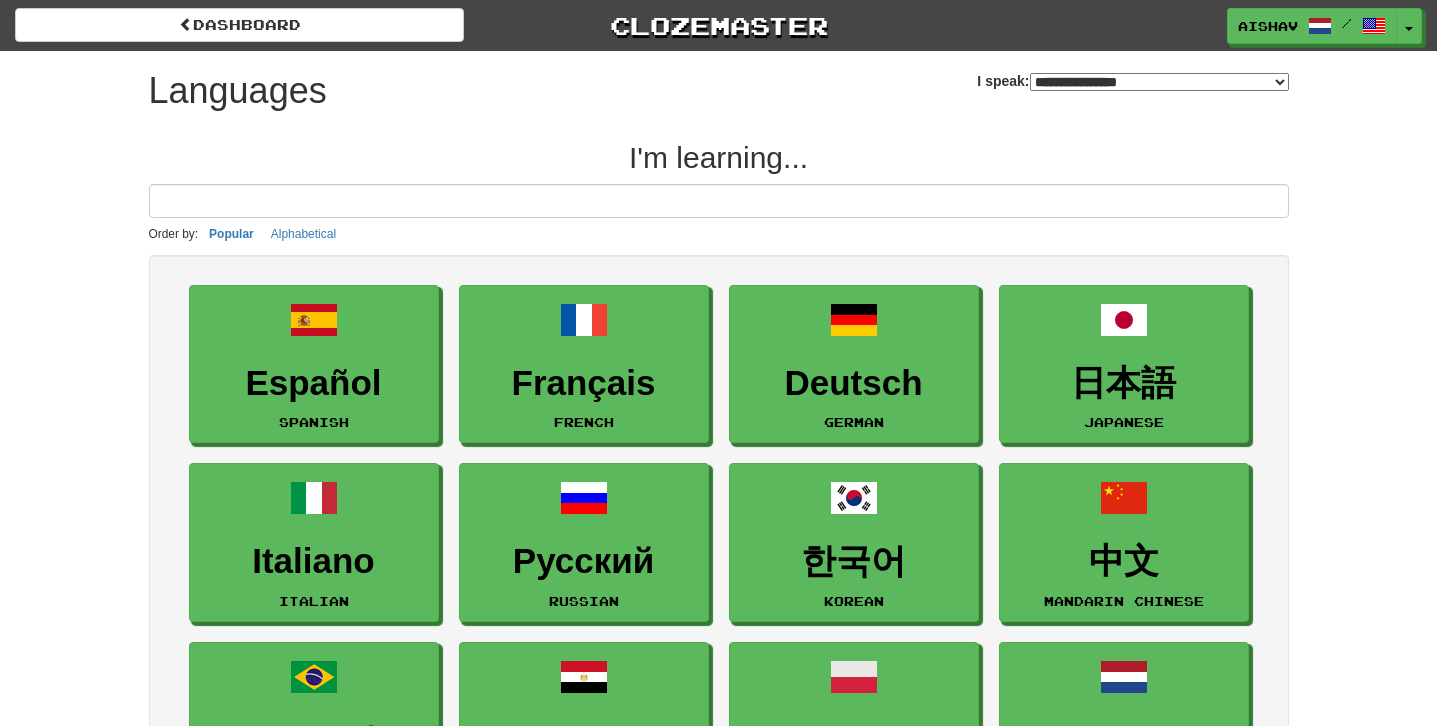select on "*******" 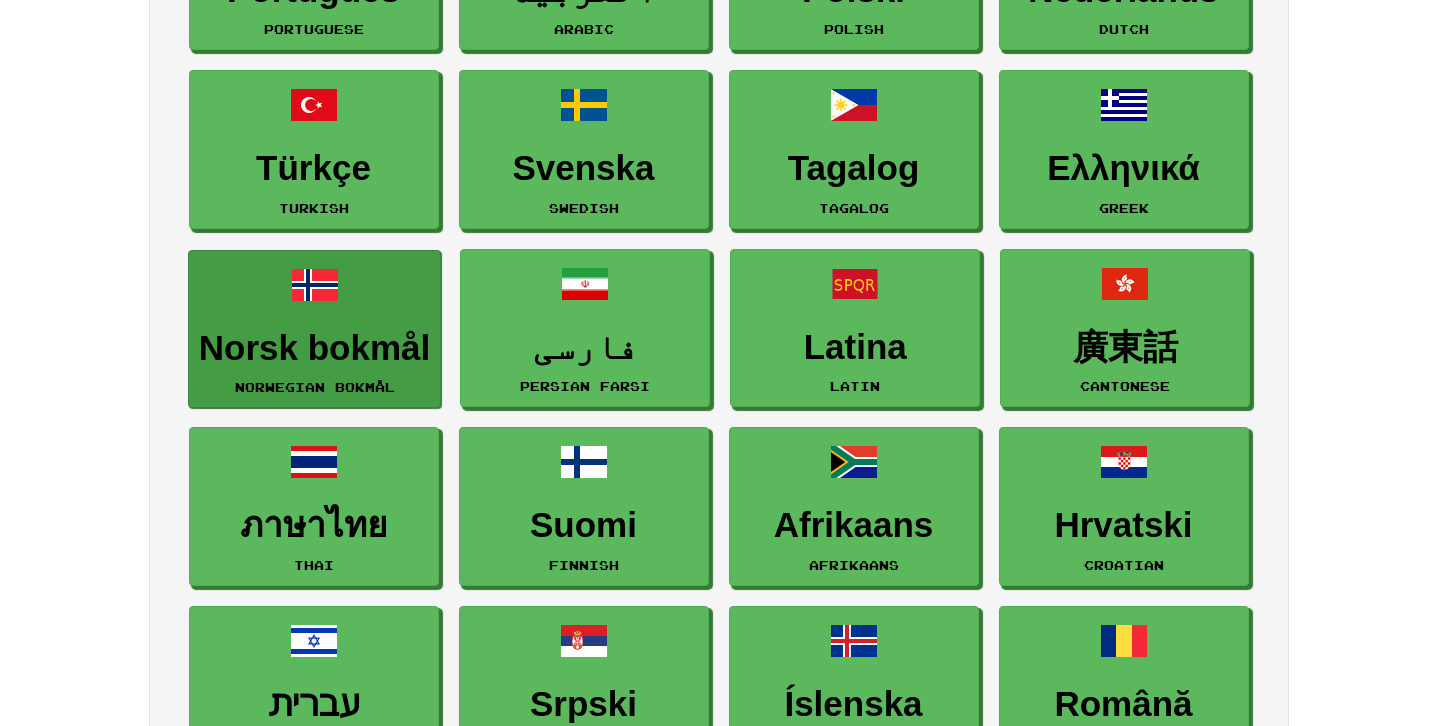 scroll, scrollTop: 752, scrollLeft: 0, axis: vertical 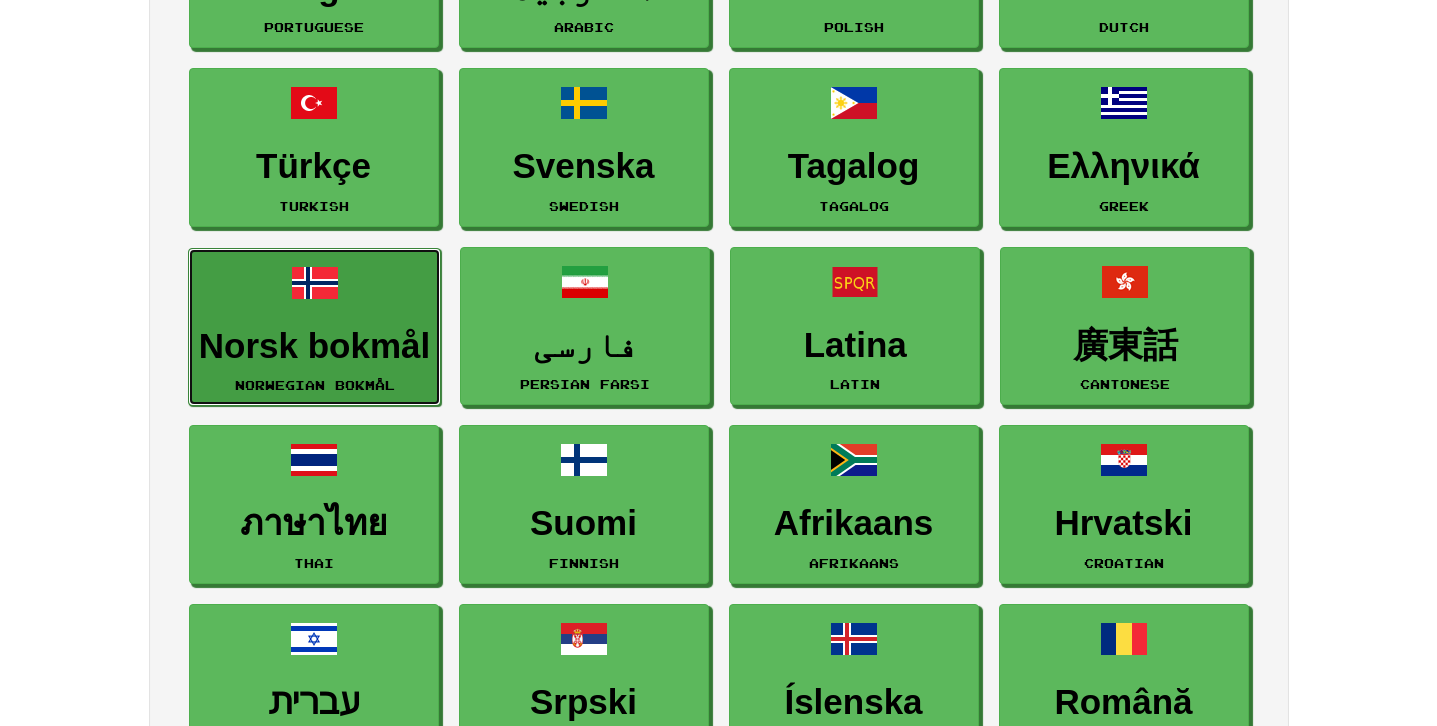 click on "Norsk bokmål Norwegian Bokmål" at bounding box center (314, 327) 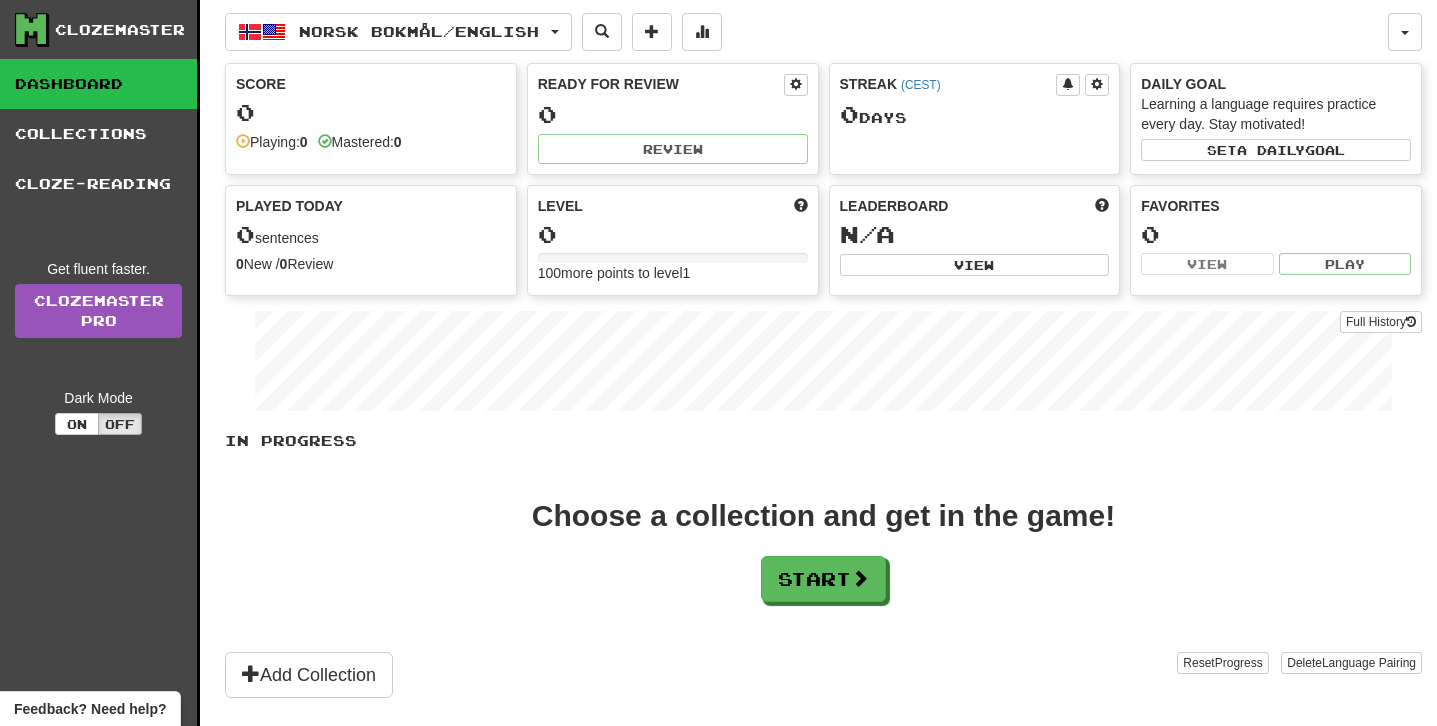 scroll, scrollTop: 0, scrollLeft: 0, axis: both 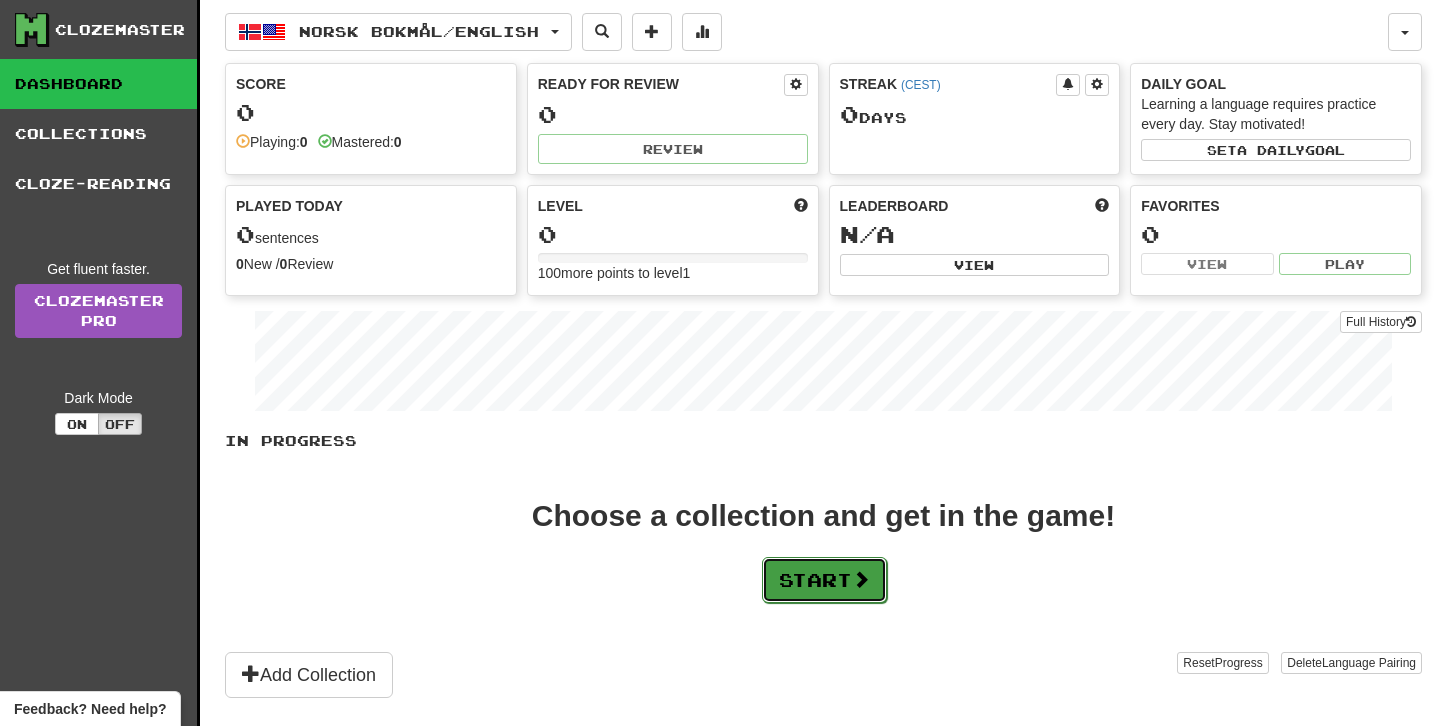 click on "Start" at bounding box center [824, 580] 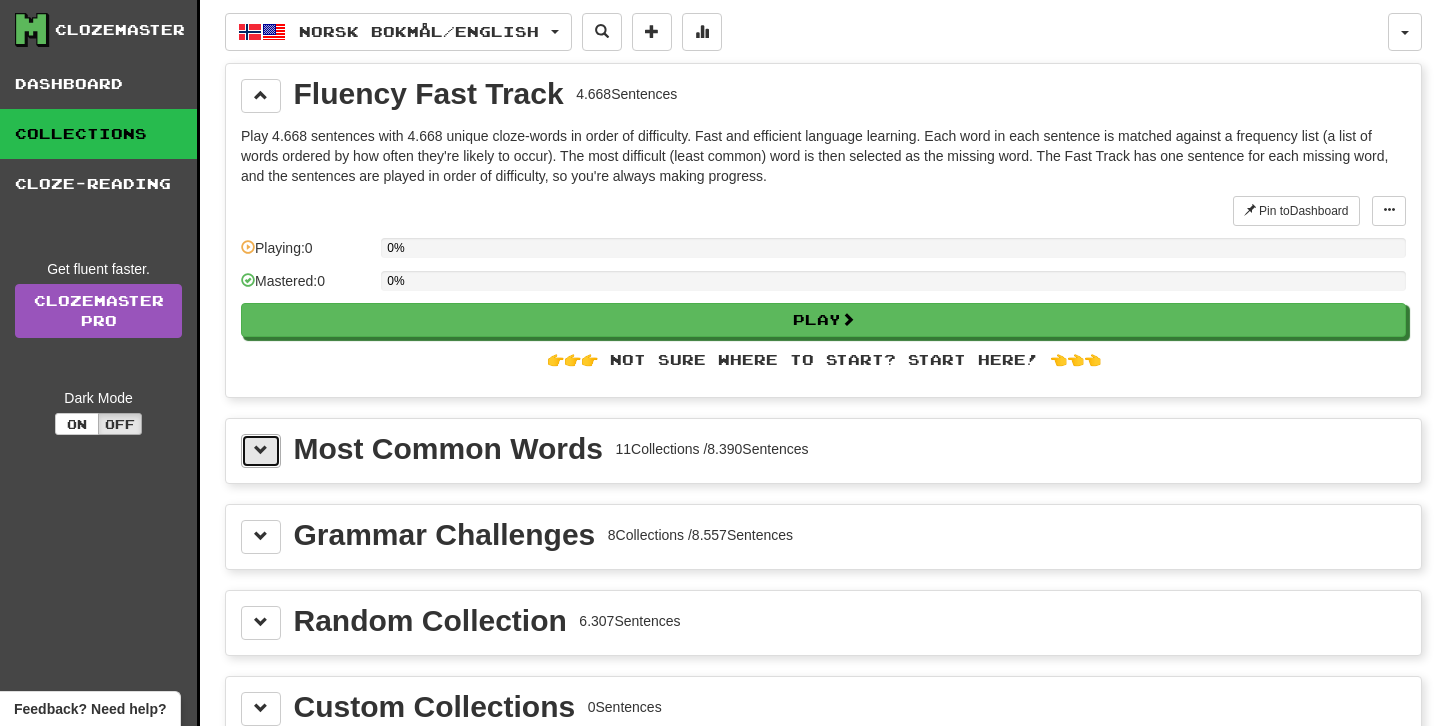 click at bounding box center (261, 451) 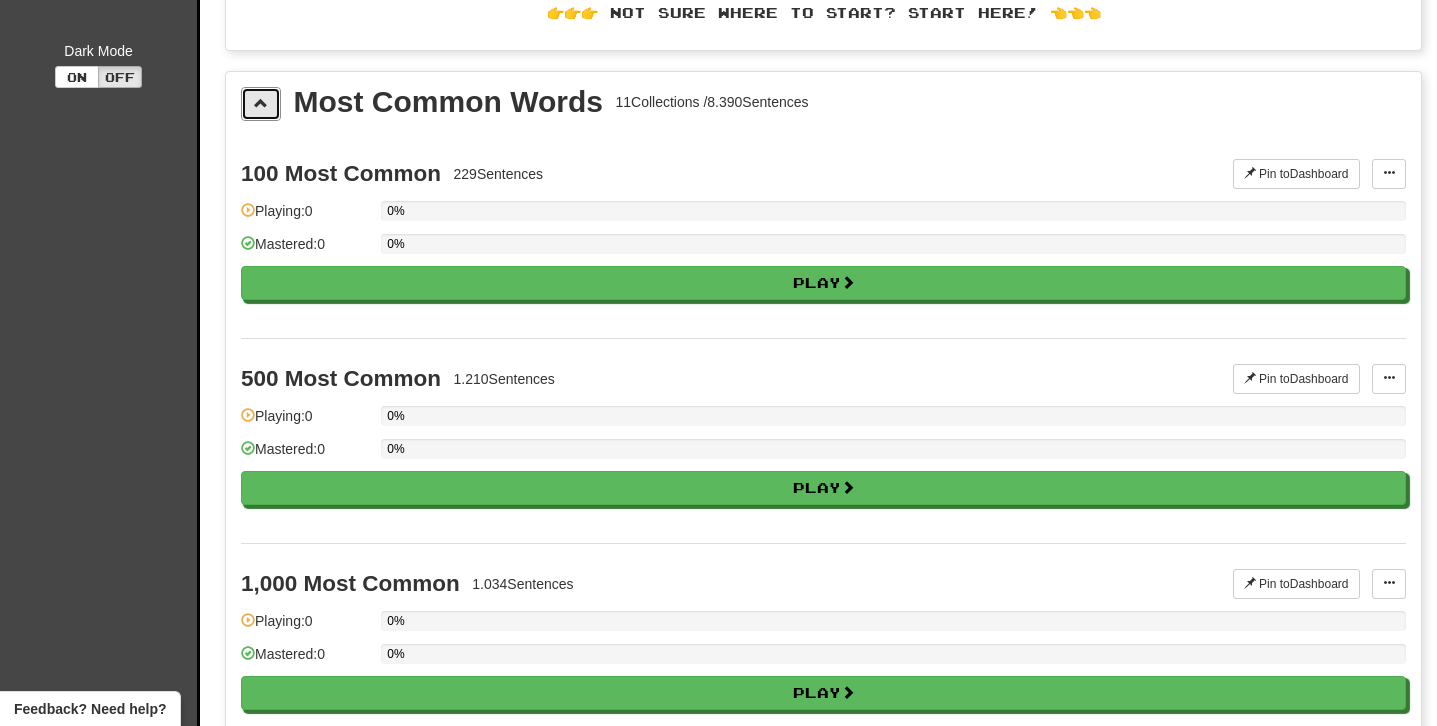 scroll, scrollTop: 359, scrollLeft: 0, axis: vertical 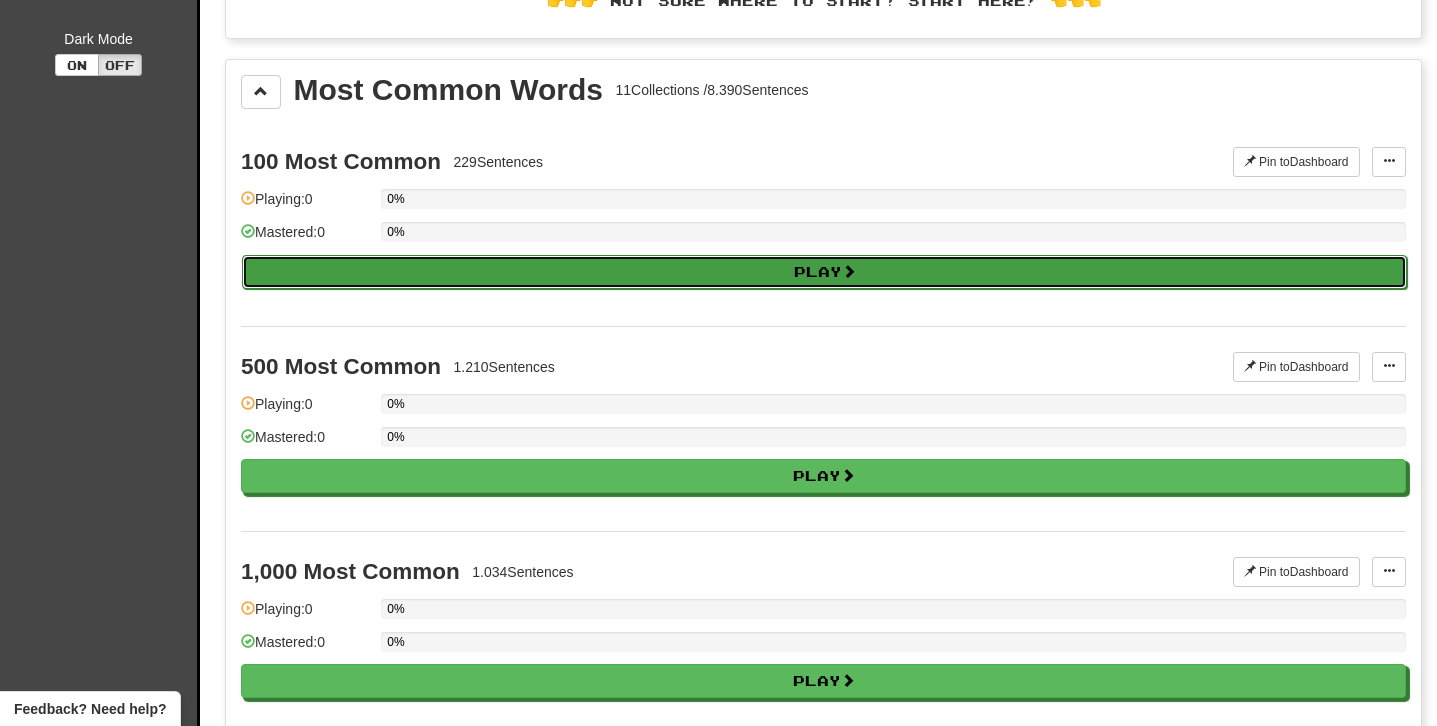 click on "Play" at bounding box center (824, 272) 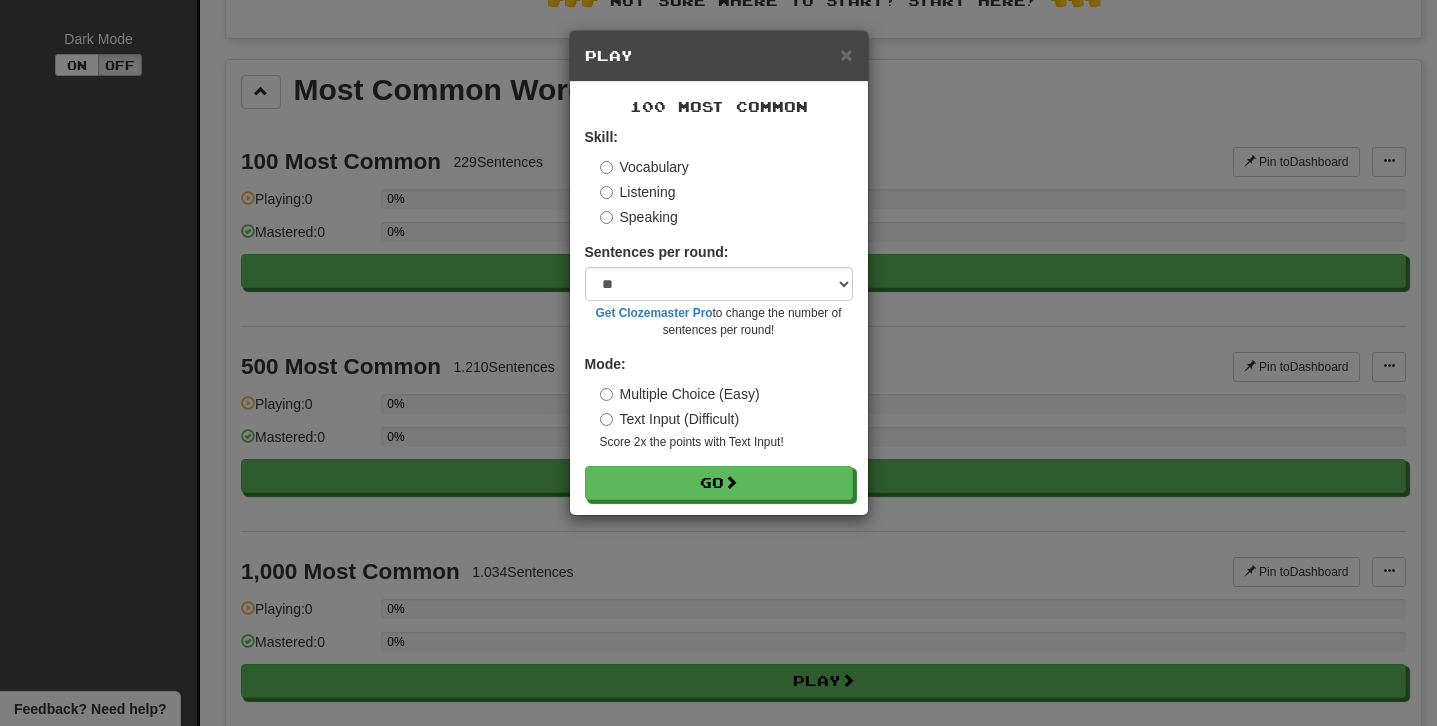 click on "Text Input (Difficult)" at bounding box center [670, 419] 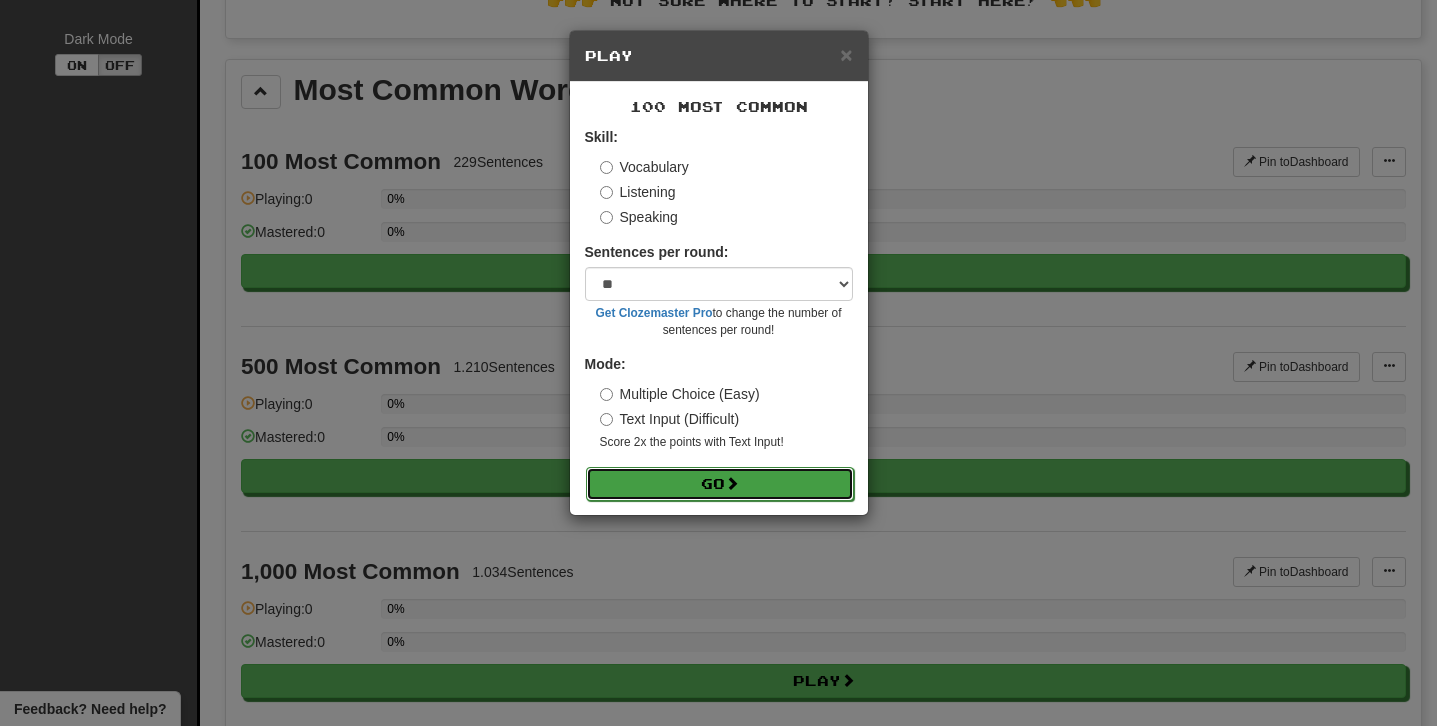 click on "Go" at bounding box center (720, 484) 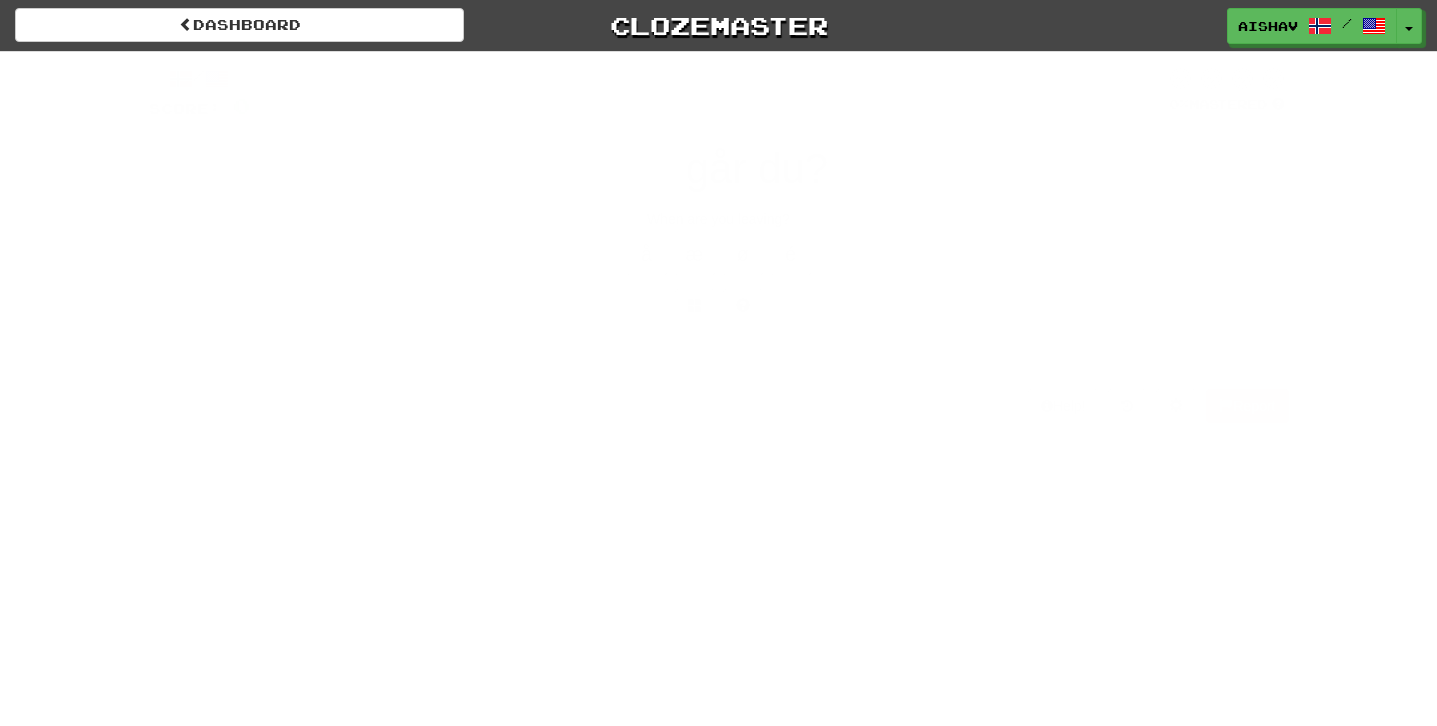scroll, scrollTop: 0, scrollLeft: 0, axis: both 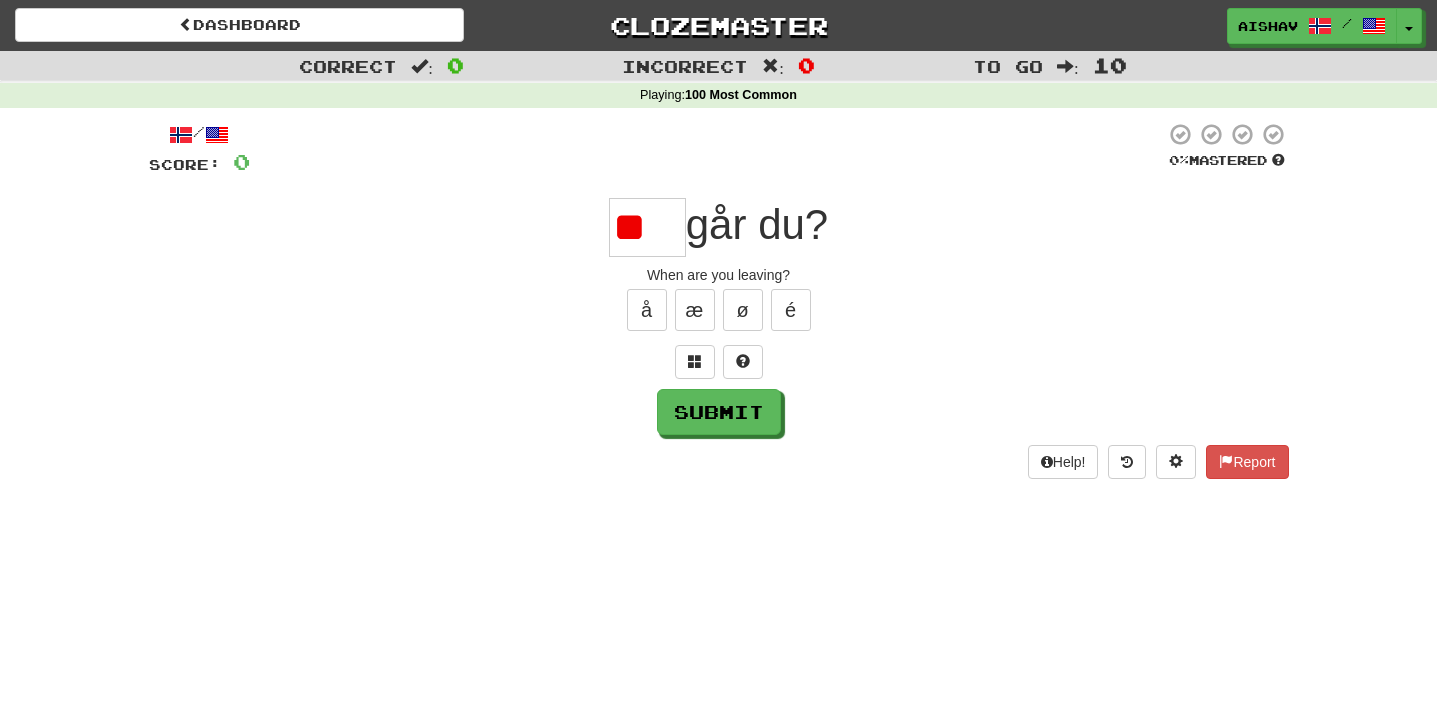 type on "*" 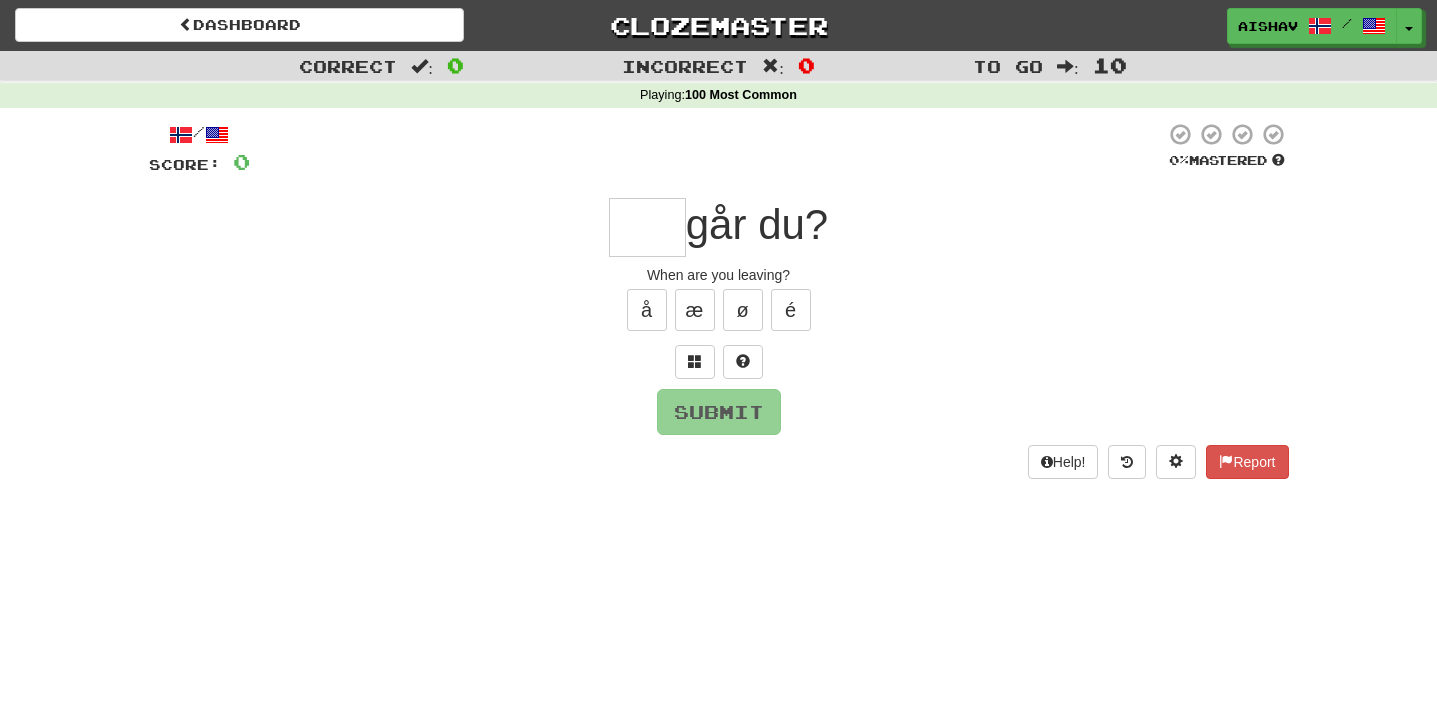 type on "*" 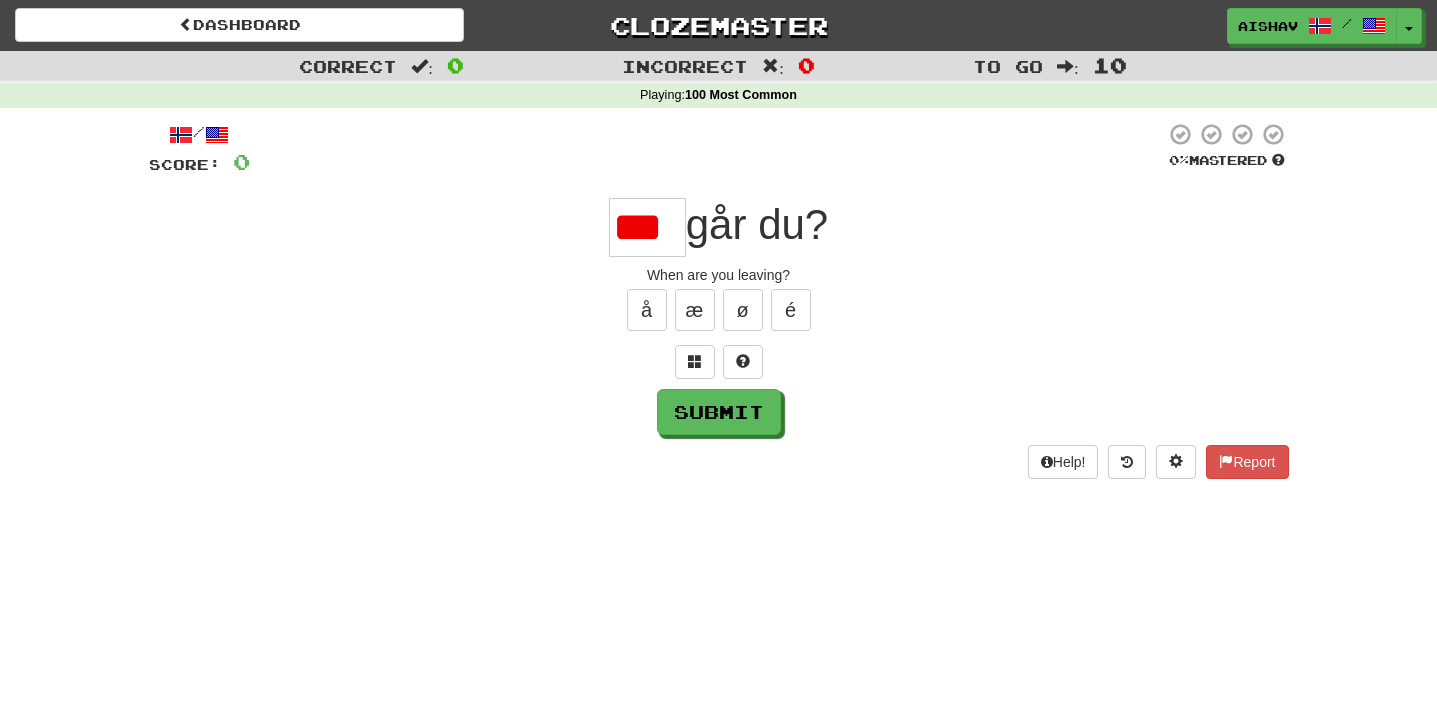 scroll, scrollTop: 0, scrollLeft: 0, axis: both 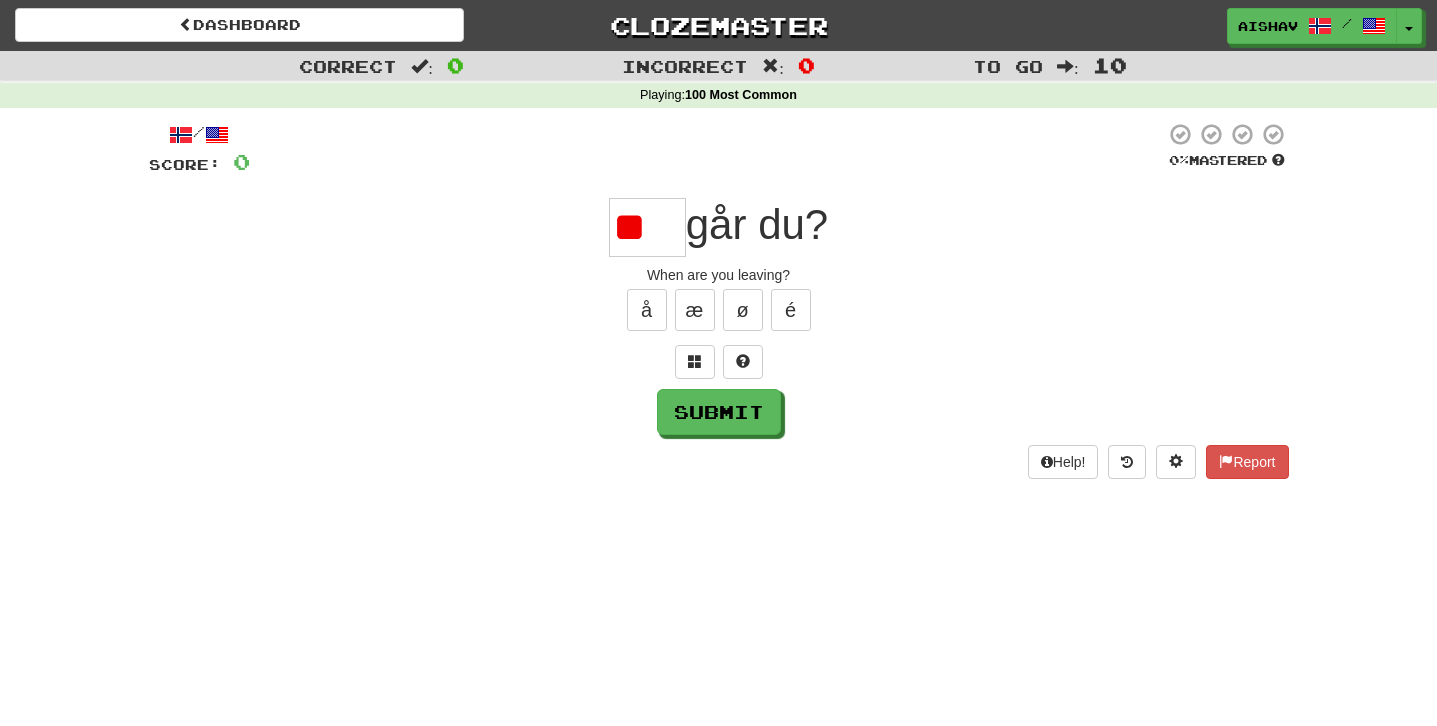 type on "*" 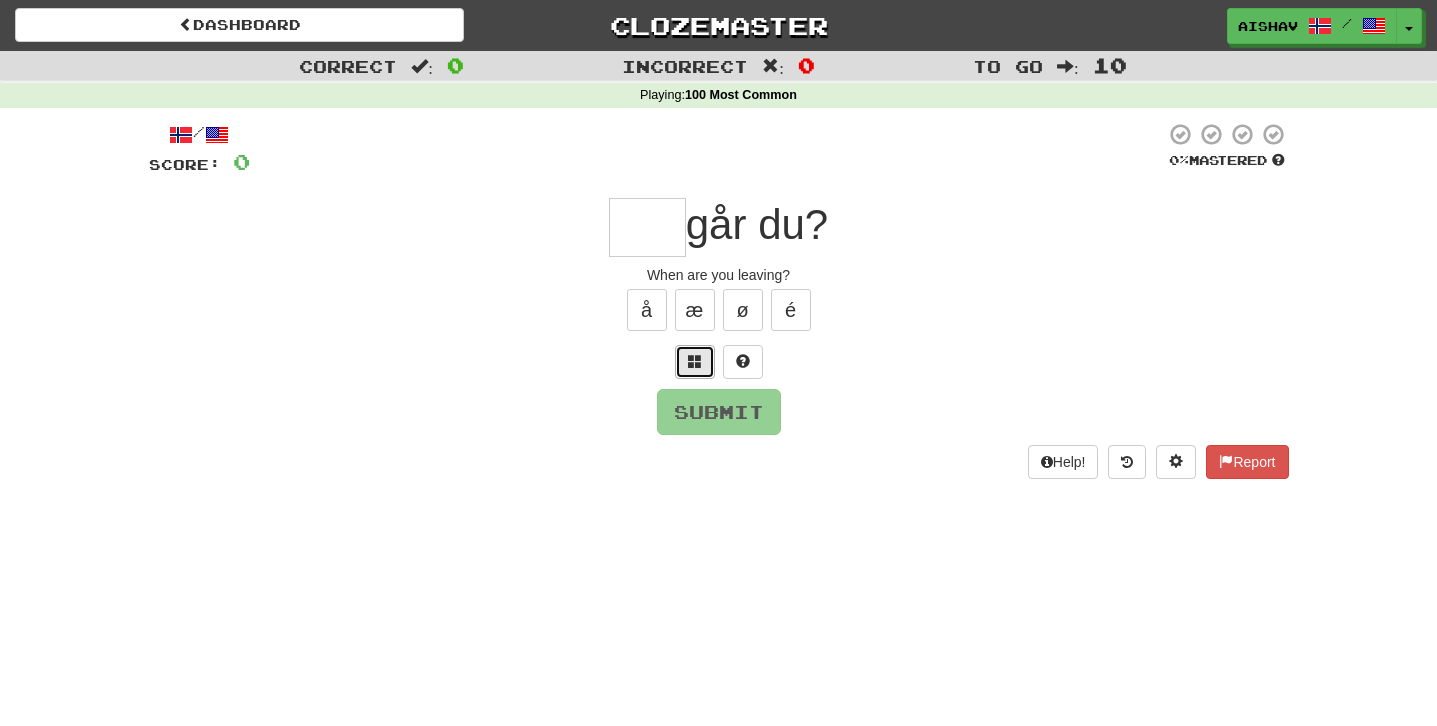 click at bounding box center [695, 361] 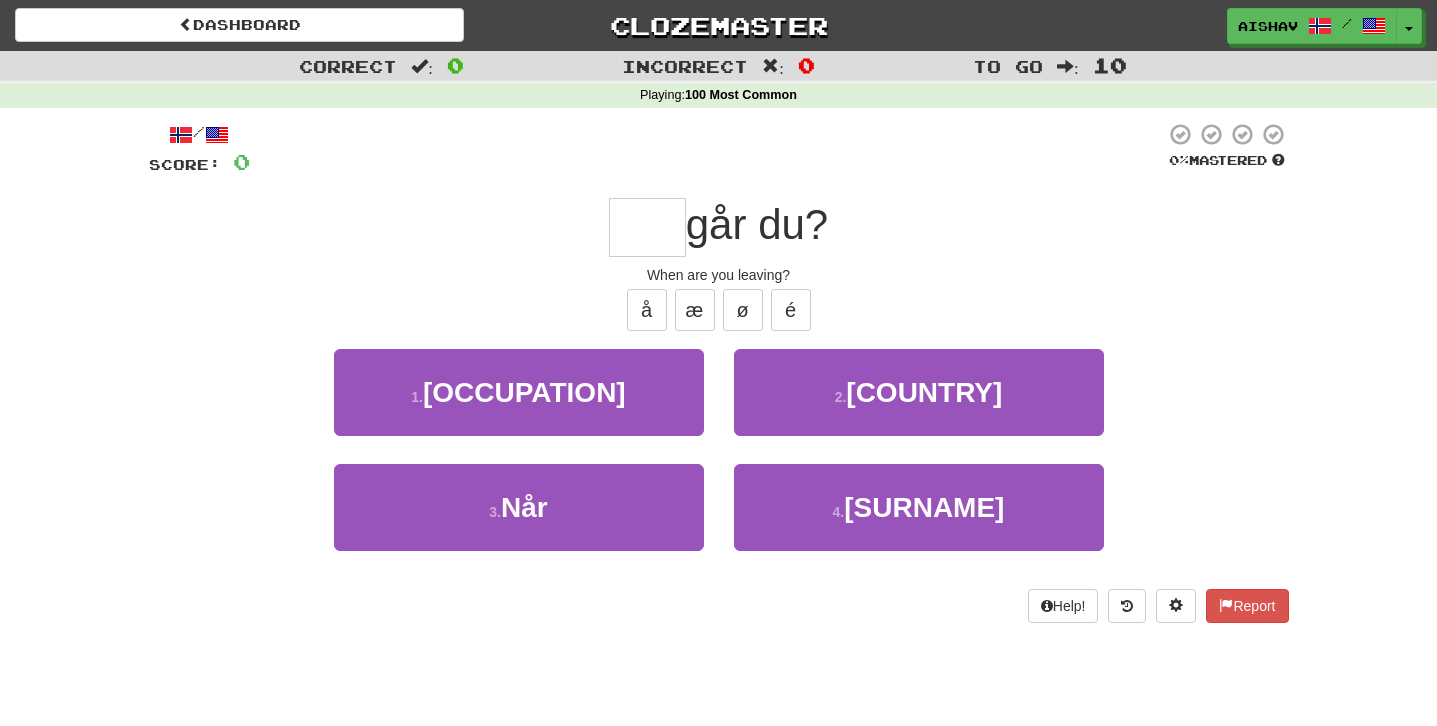 click on "å æ ø é" at bounding box center (719, 310) 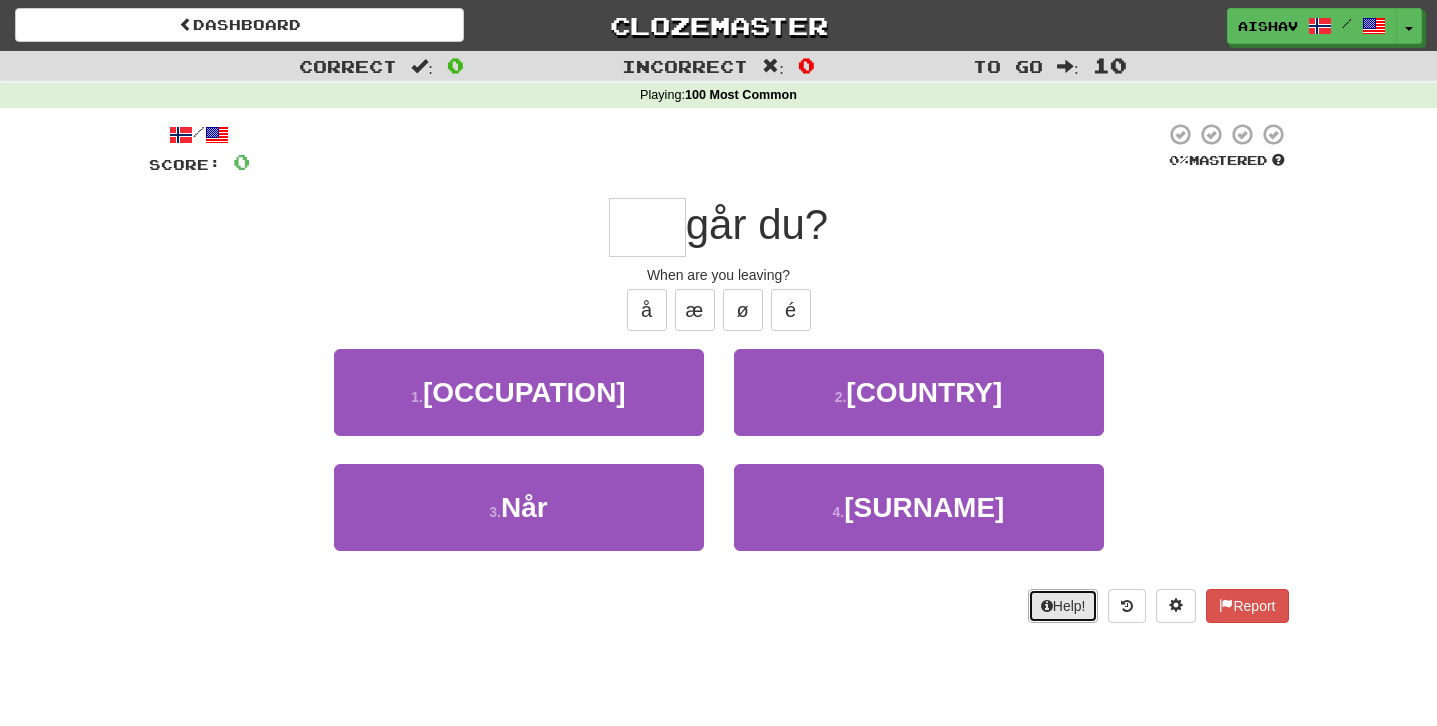 click on "Help!" at bounding box center [1063, 606] 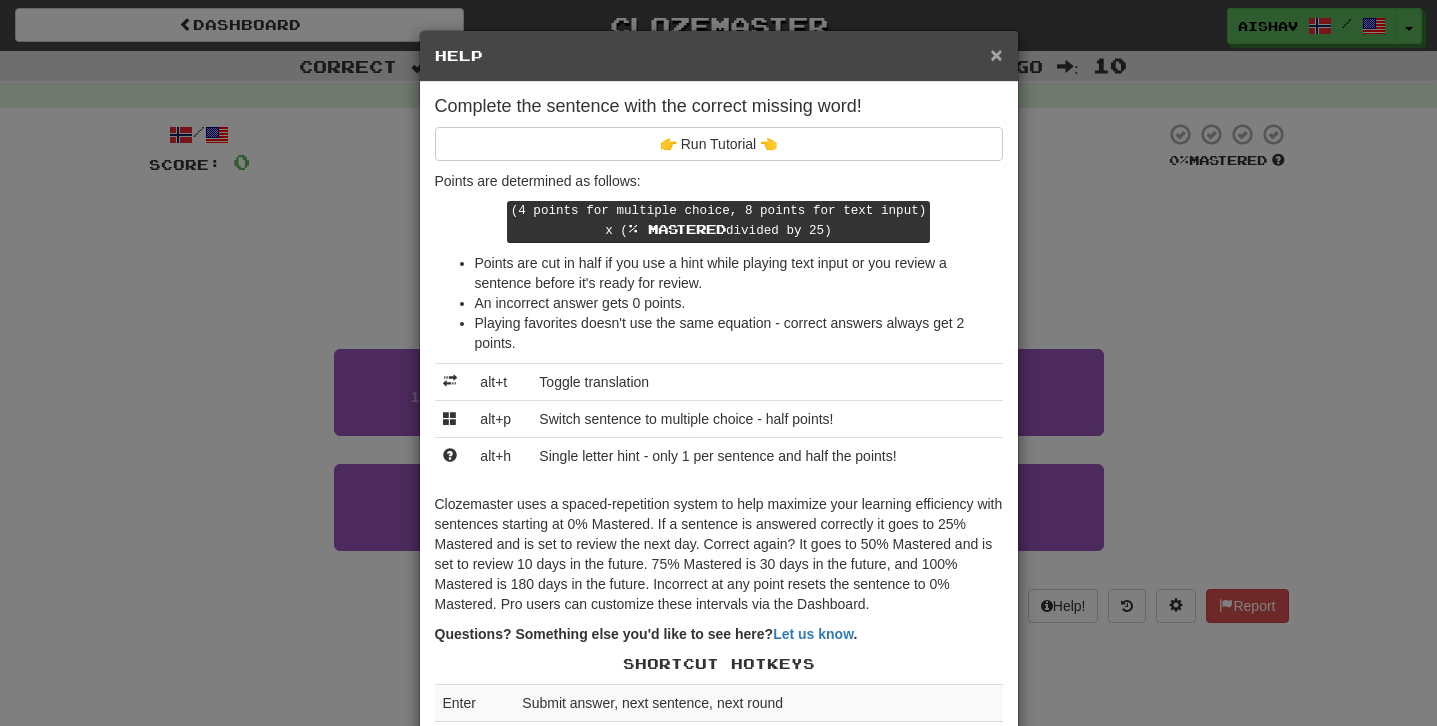 click on "×" at bounding box center [996, 54] 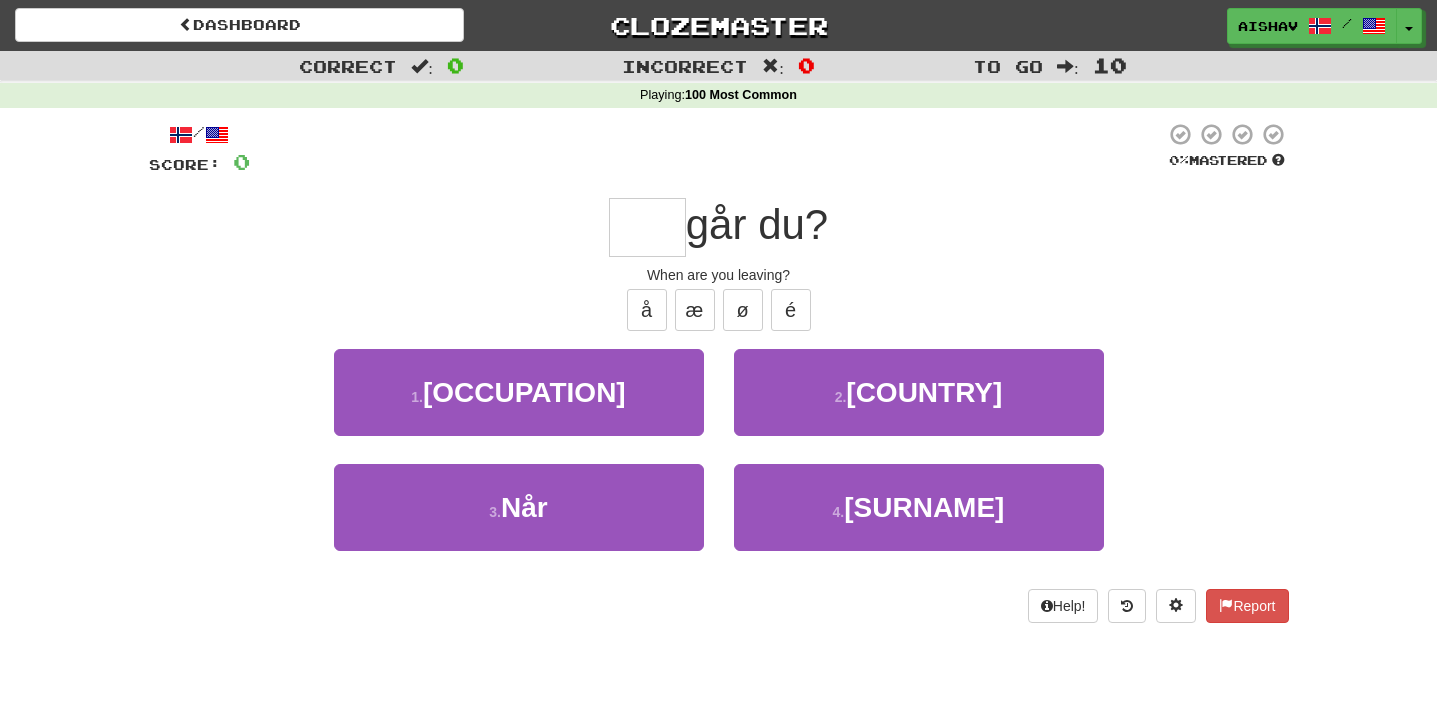 click at bounding box center [647, 227] 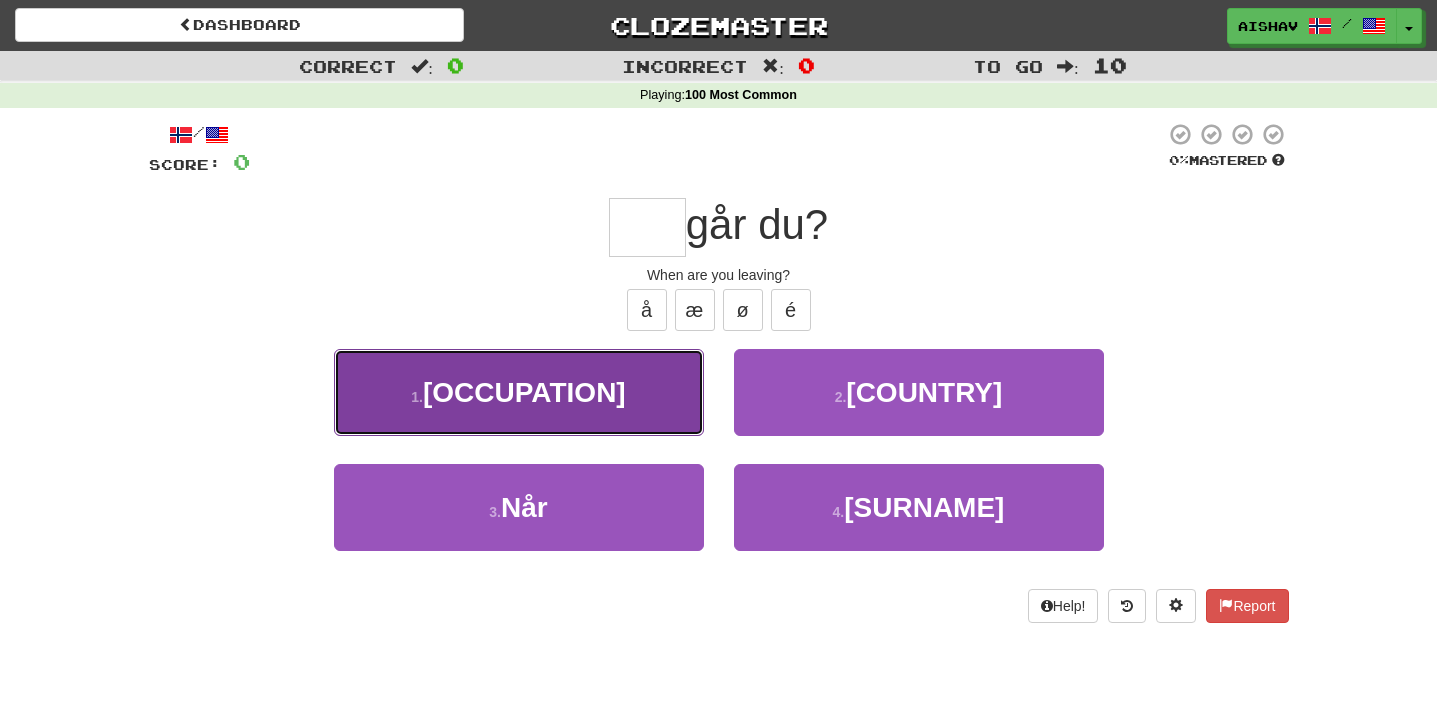 click on "1 .  Etterforsker" at bounding box center [519, 392] 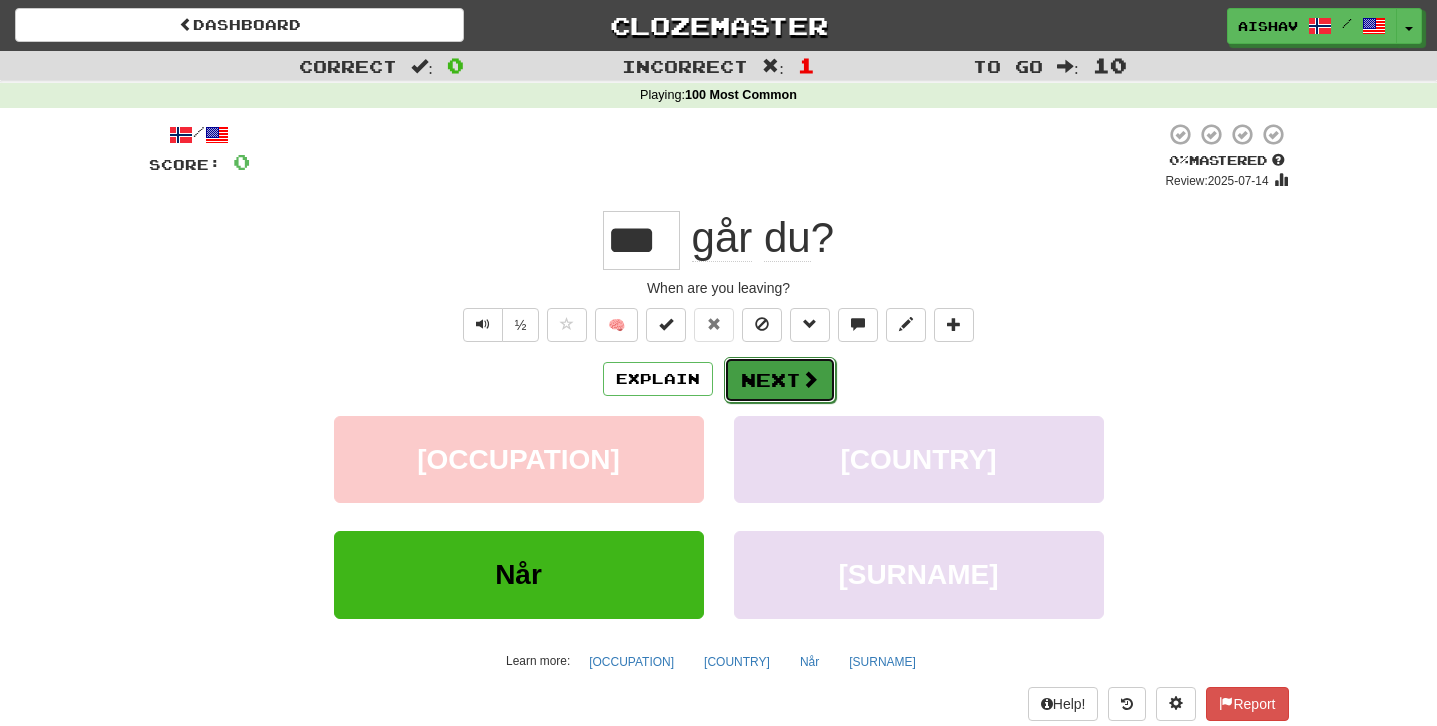 click on "Next" at bounding box center (780, 380) 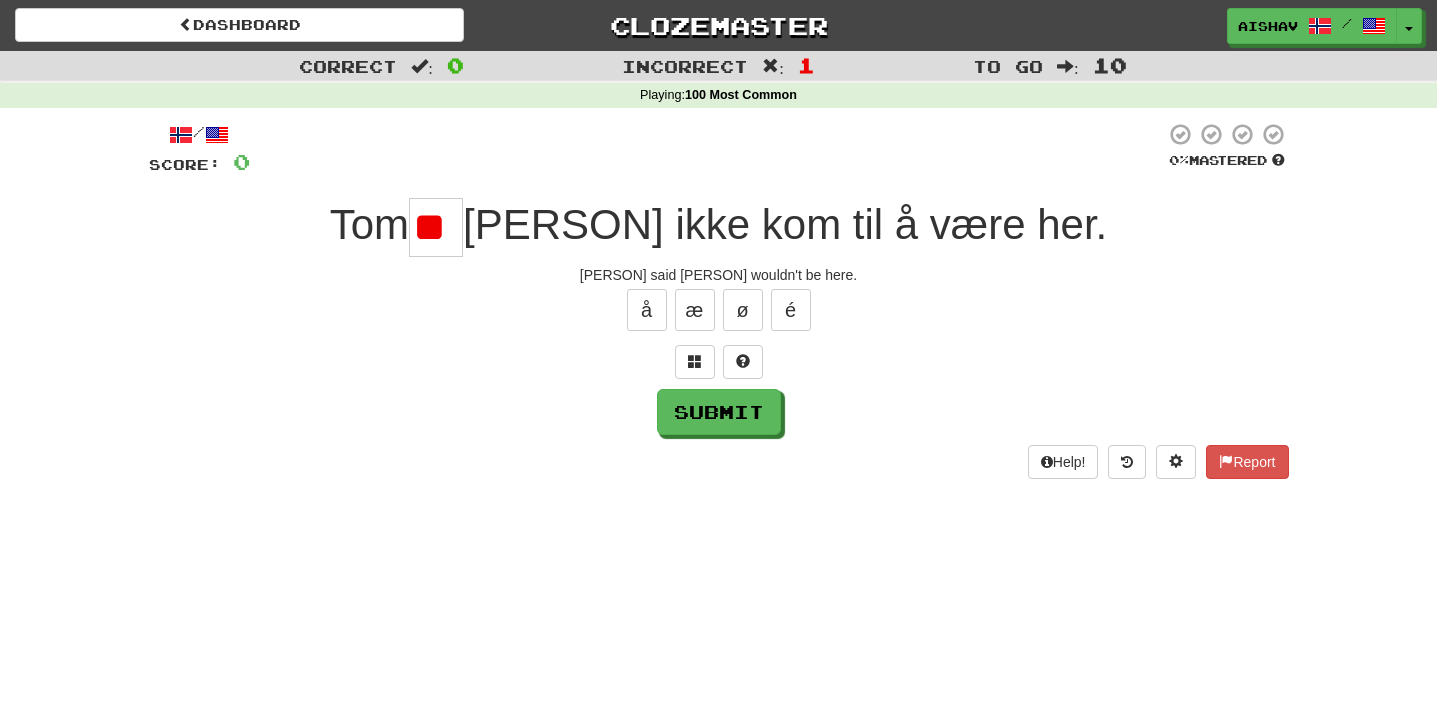scroll, scrollTop: 0, scrollLeft: 0, axis: both 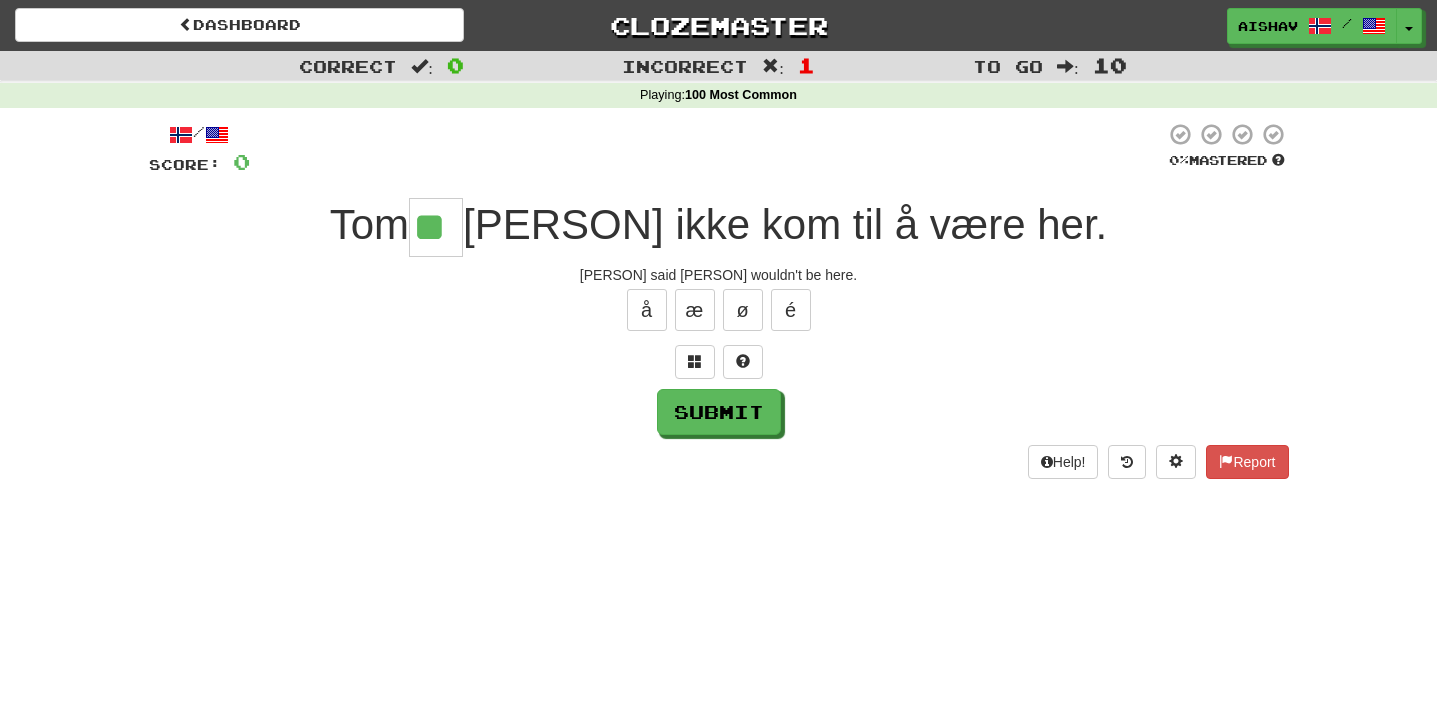 type on "**" 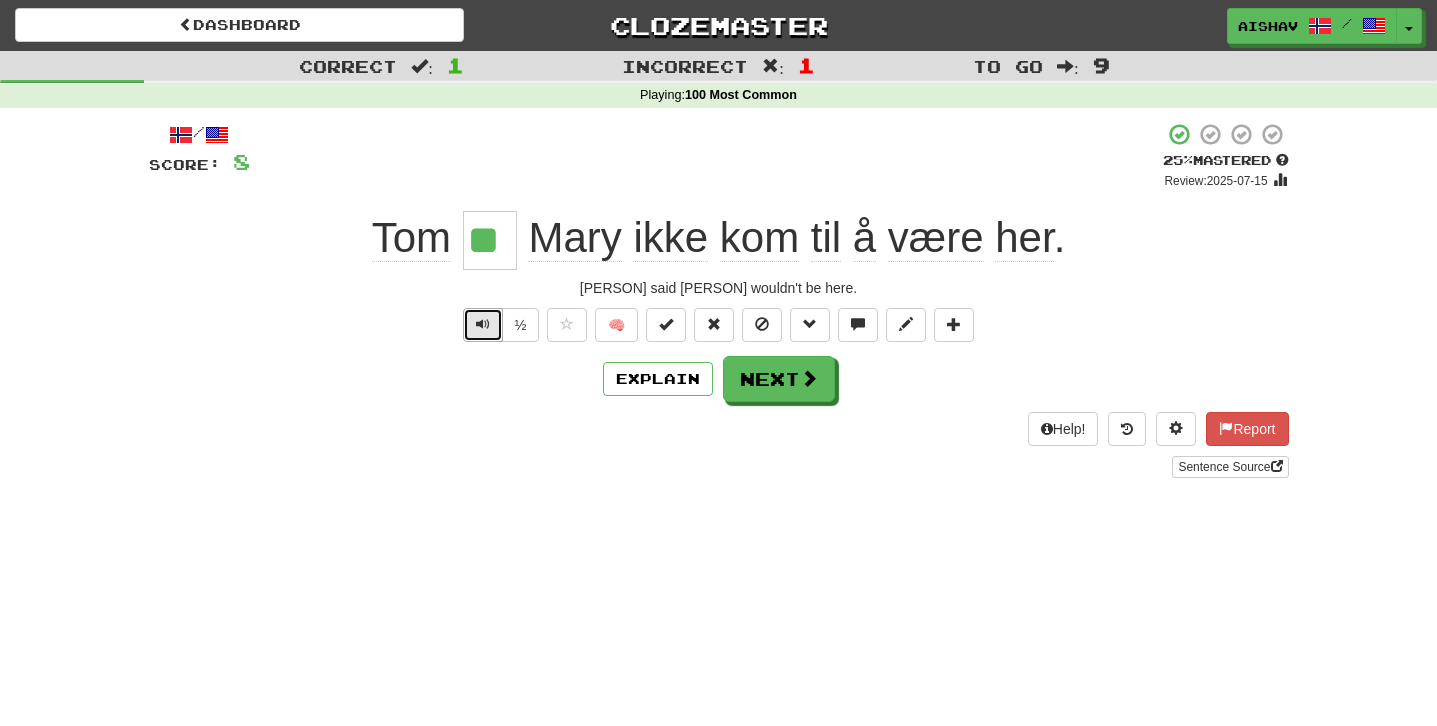 click at bounding box center (483, 325) 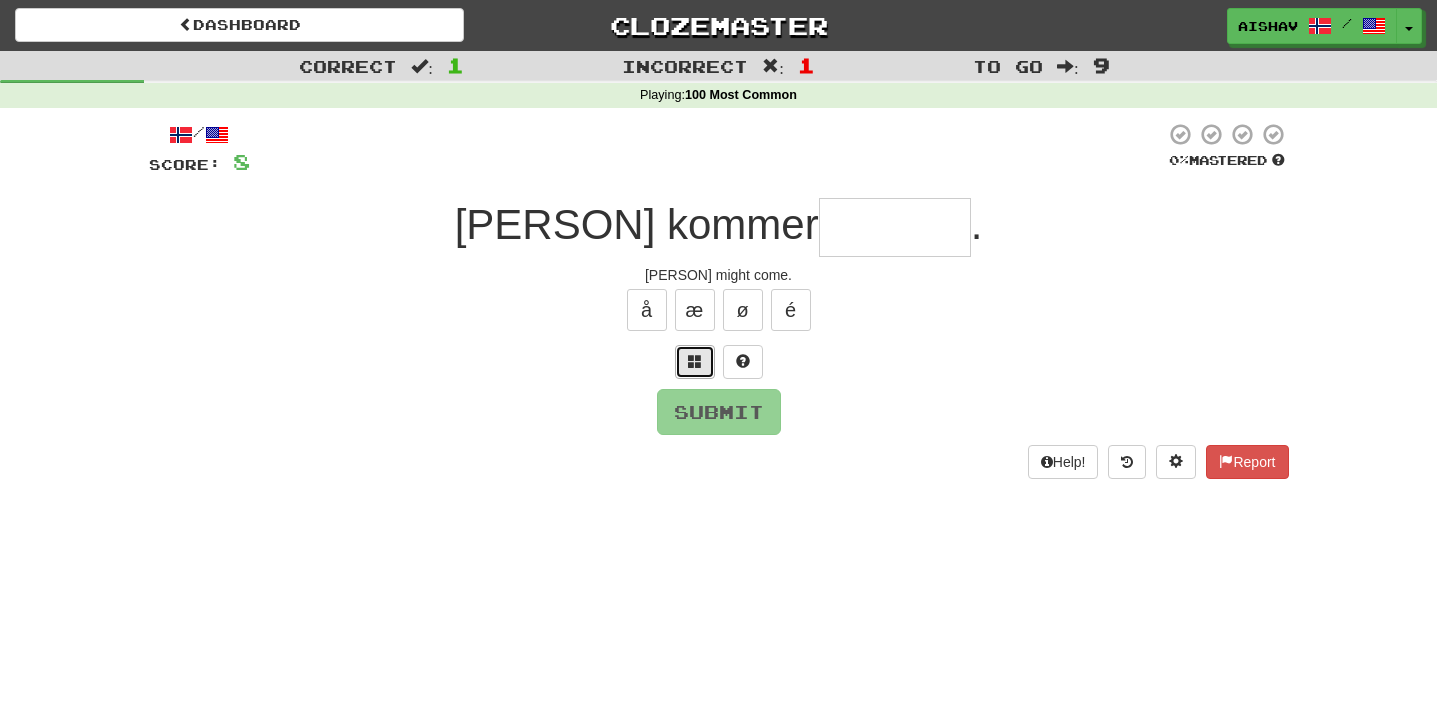 click at bounding box center [695, 362] 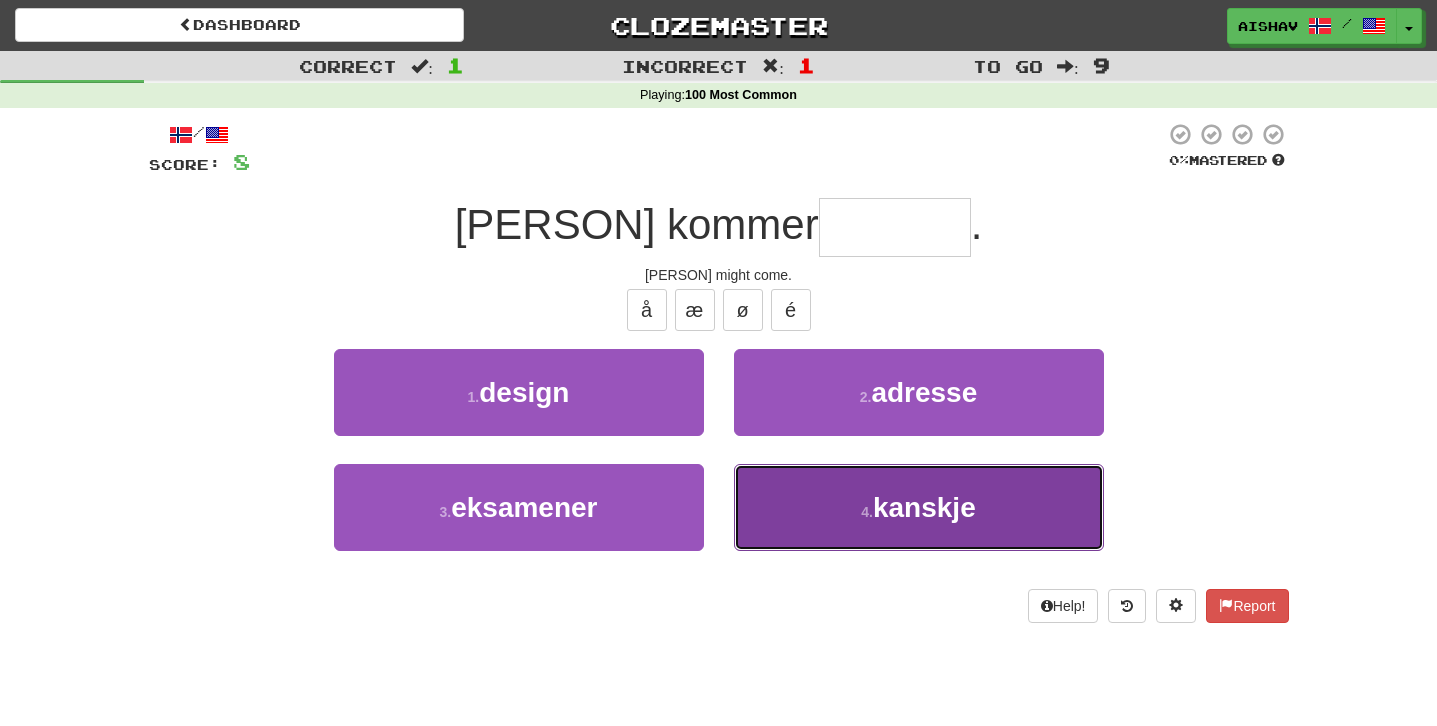 click on "4 .  kanskje" at bounding box center (919, 507) 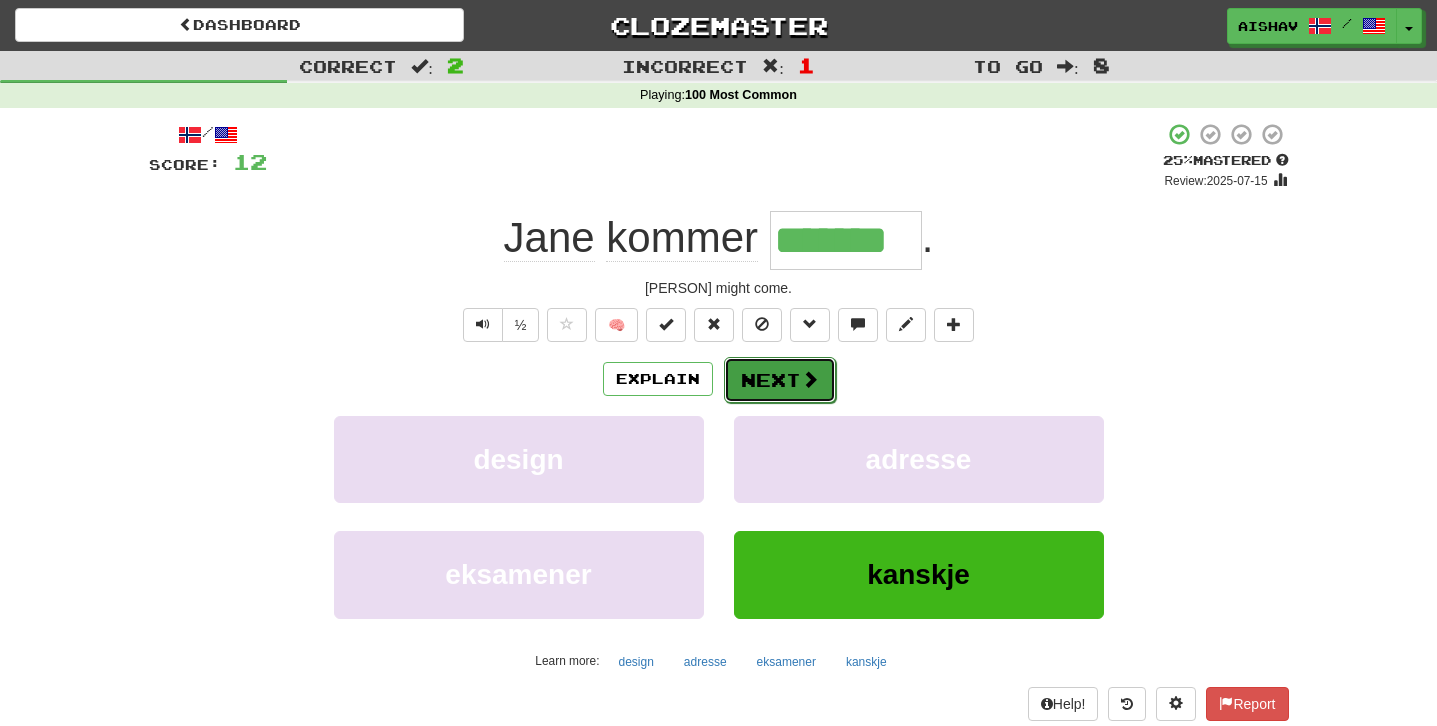 click on "Next" at bounding box center [780, 380] 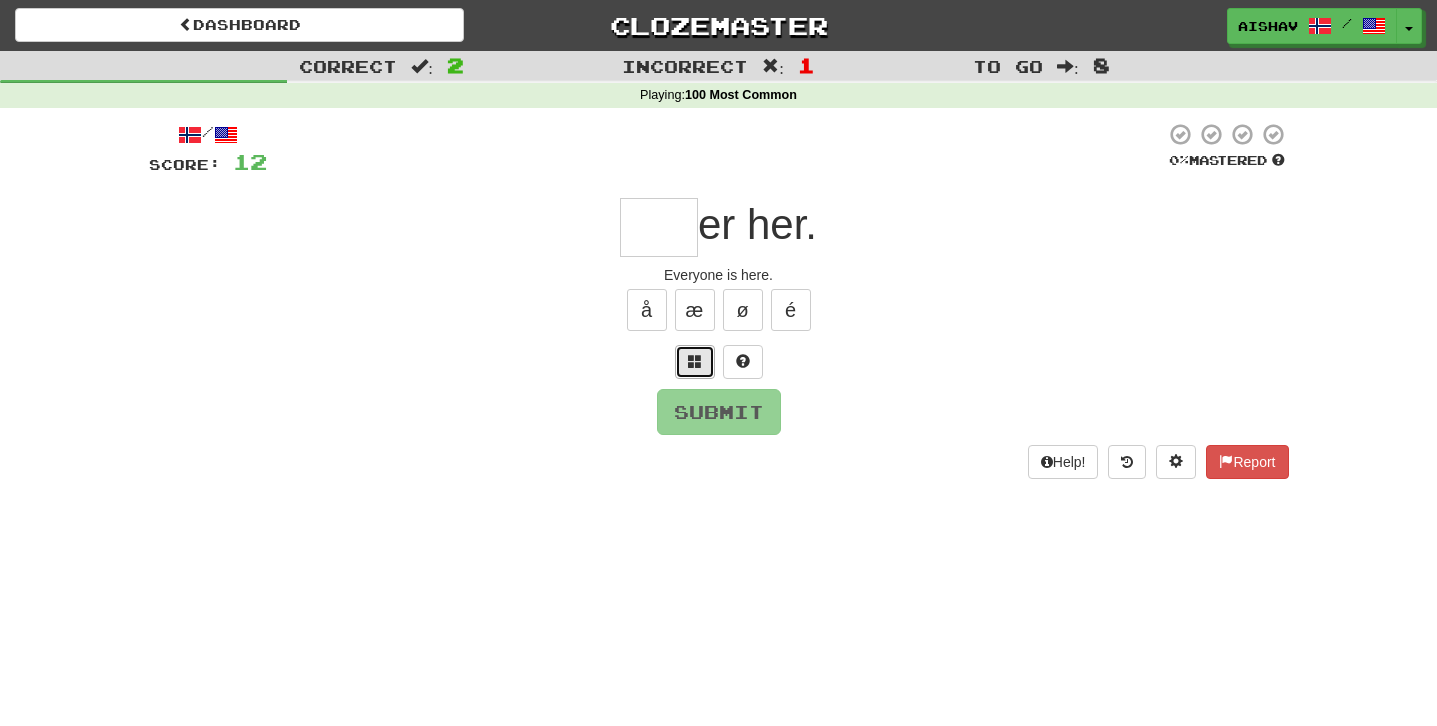 click at bounding box center [695, 361] 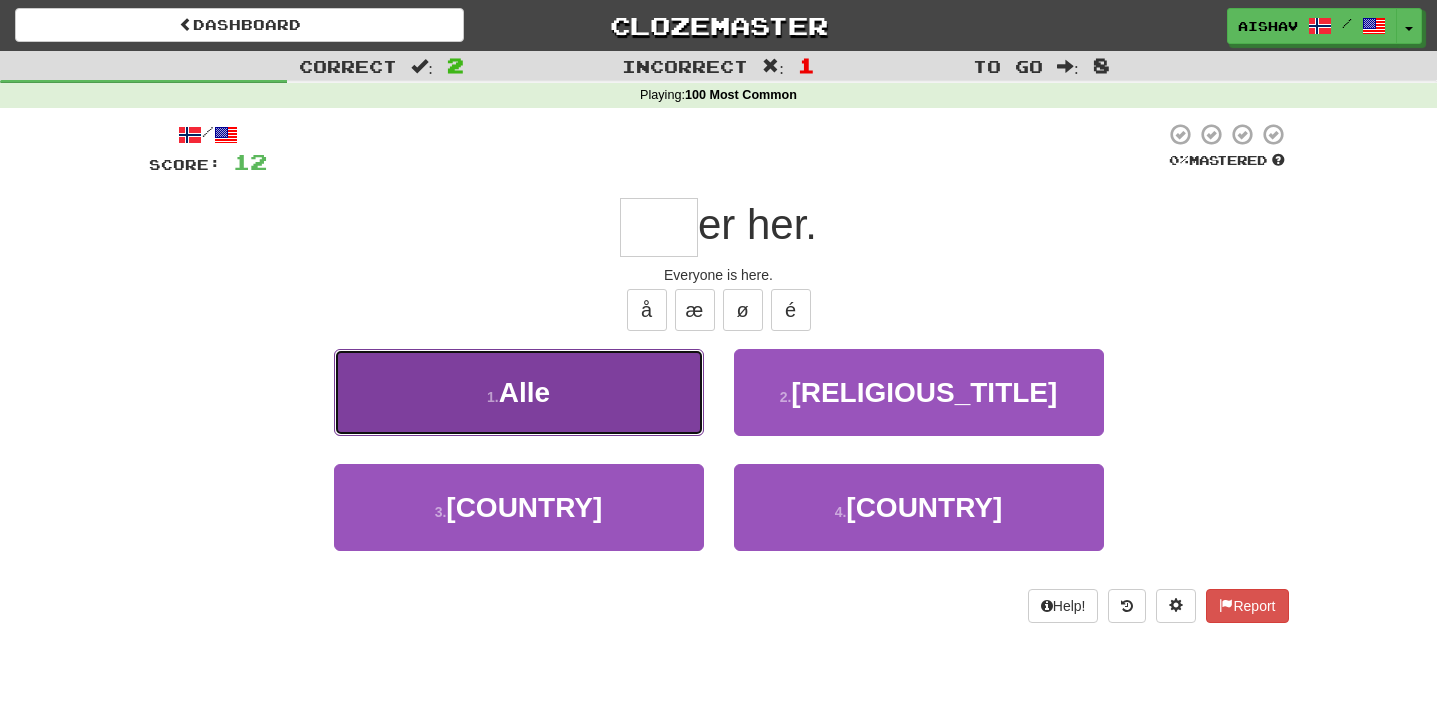 click on "1 .  Alle" at bounding box center (519, 392) 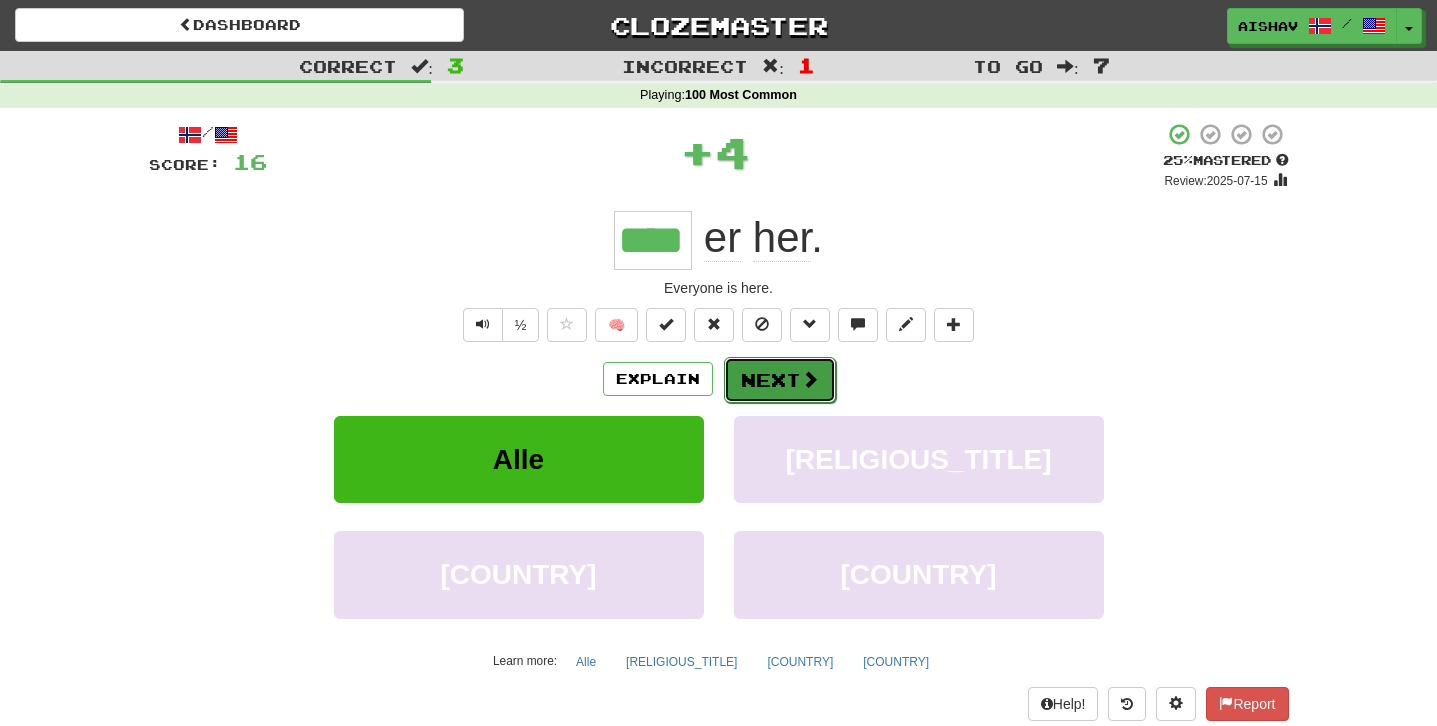 click on "Next" at bounding box center (780, 380) 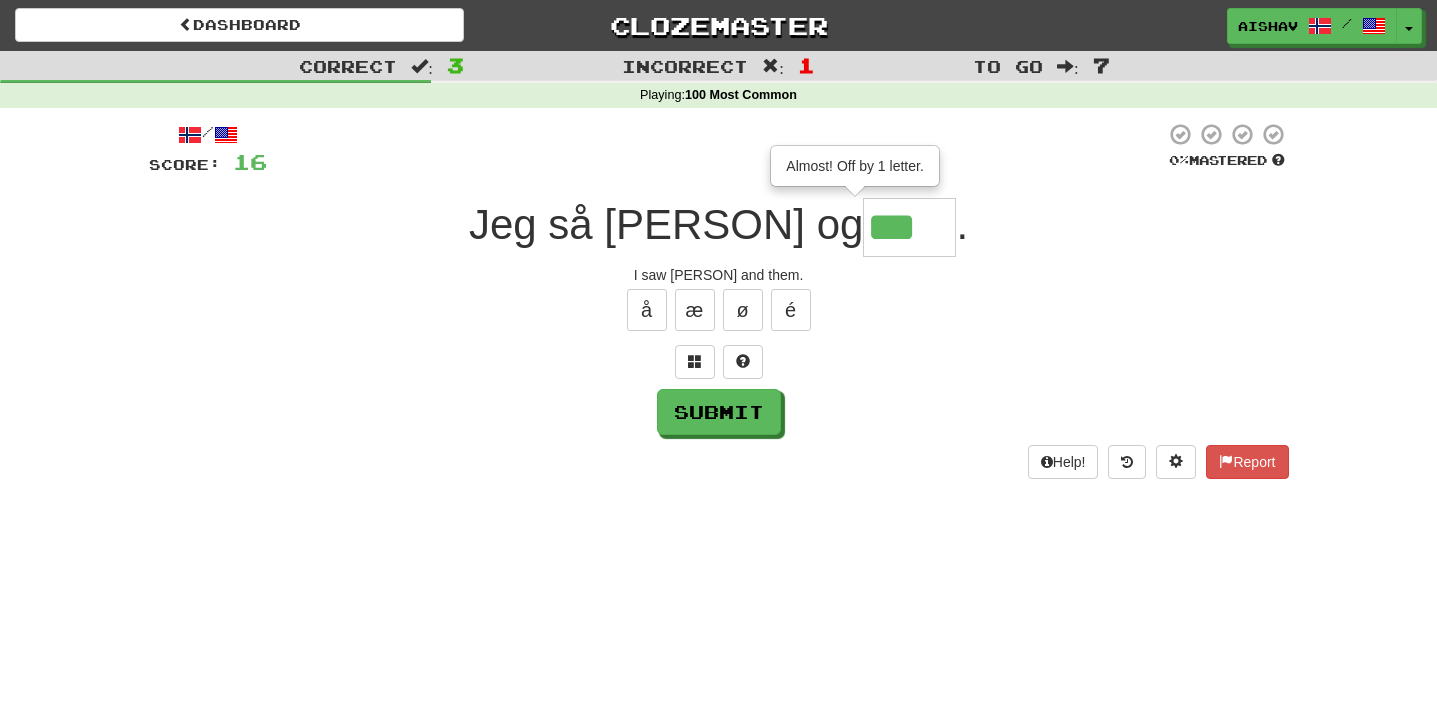 type on "***" 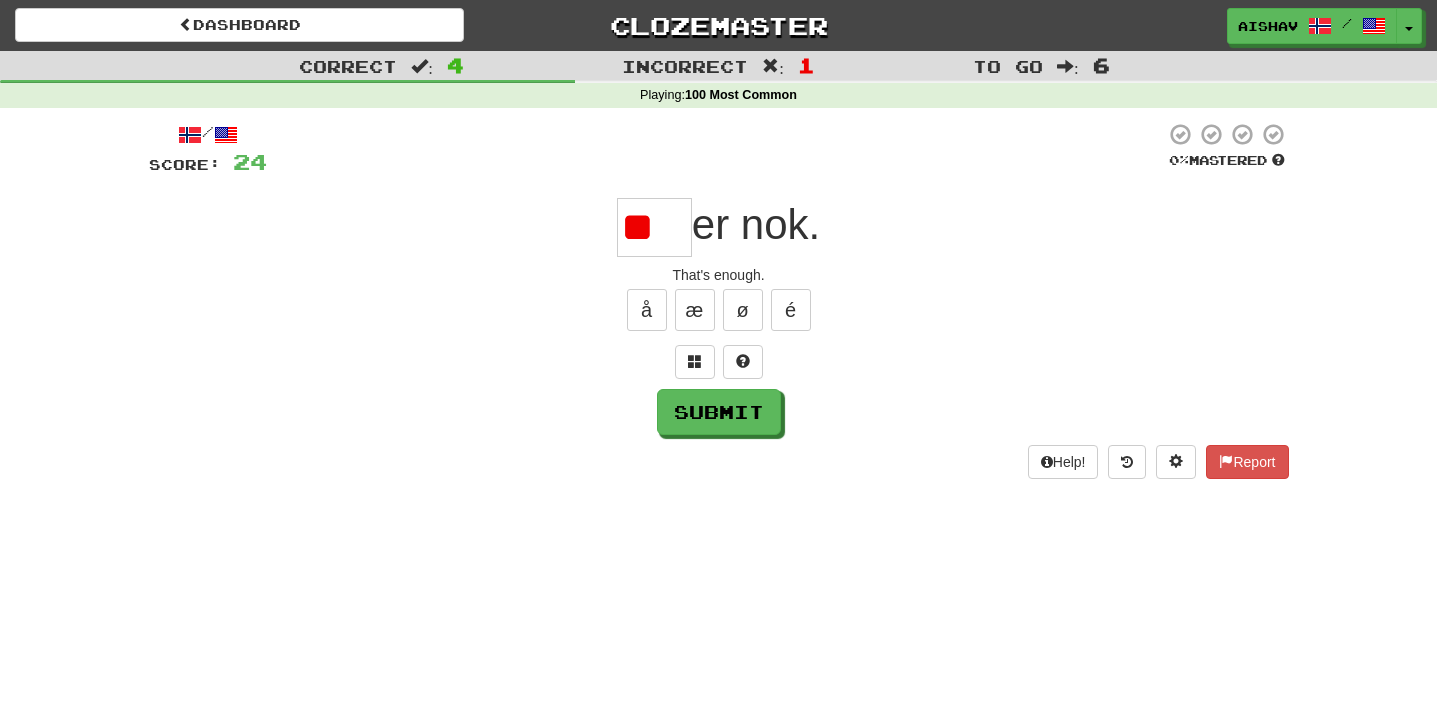 type on "*" 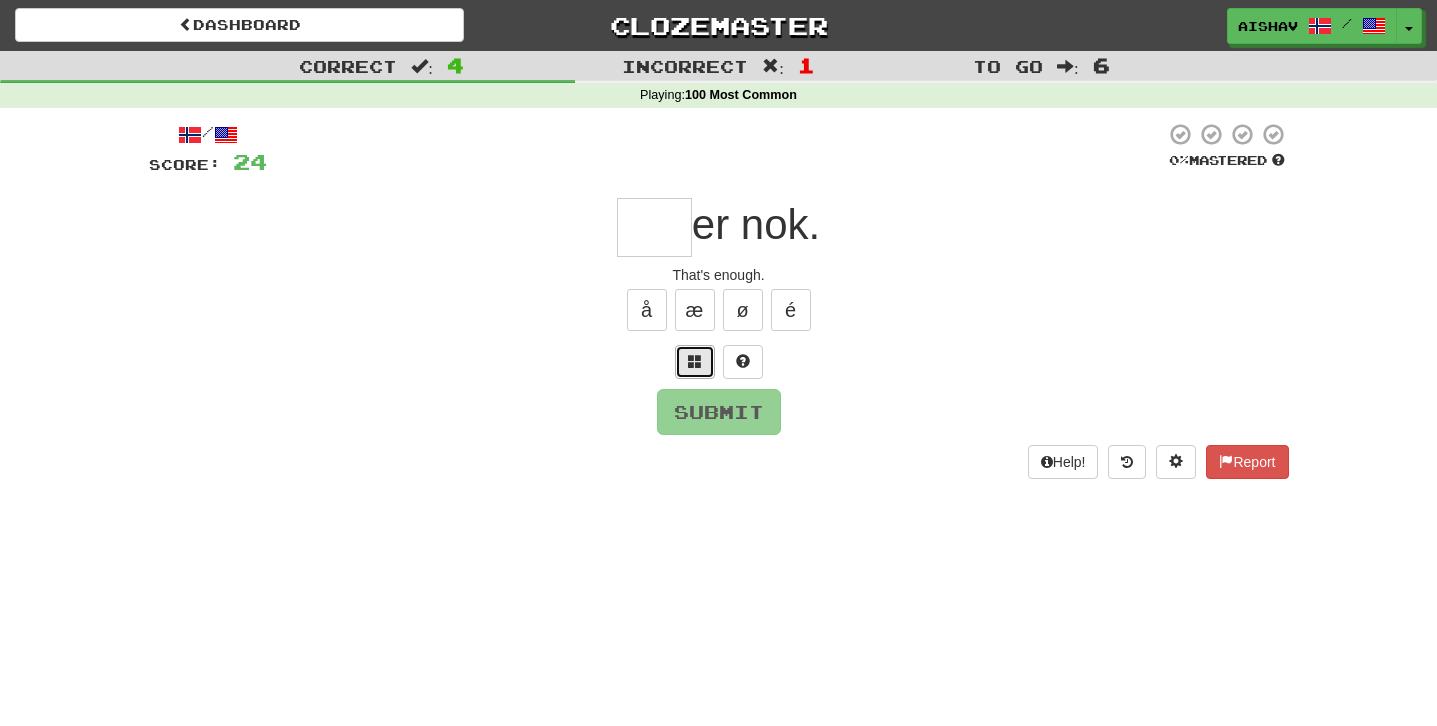 click at bounding box center [695, 361] 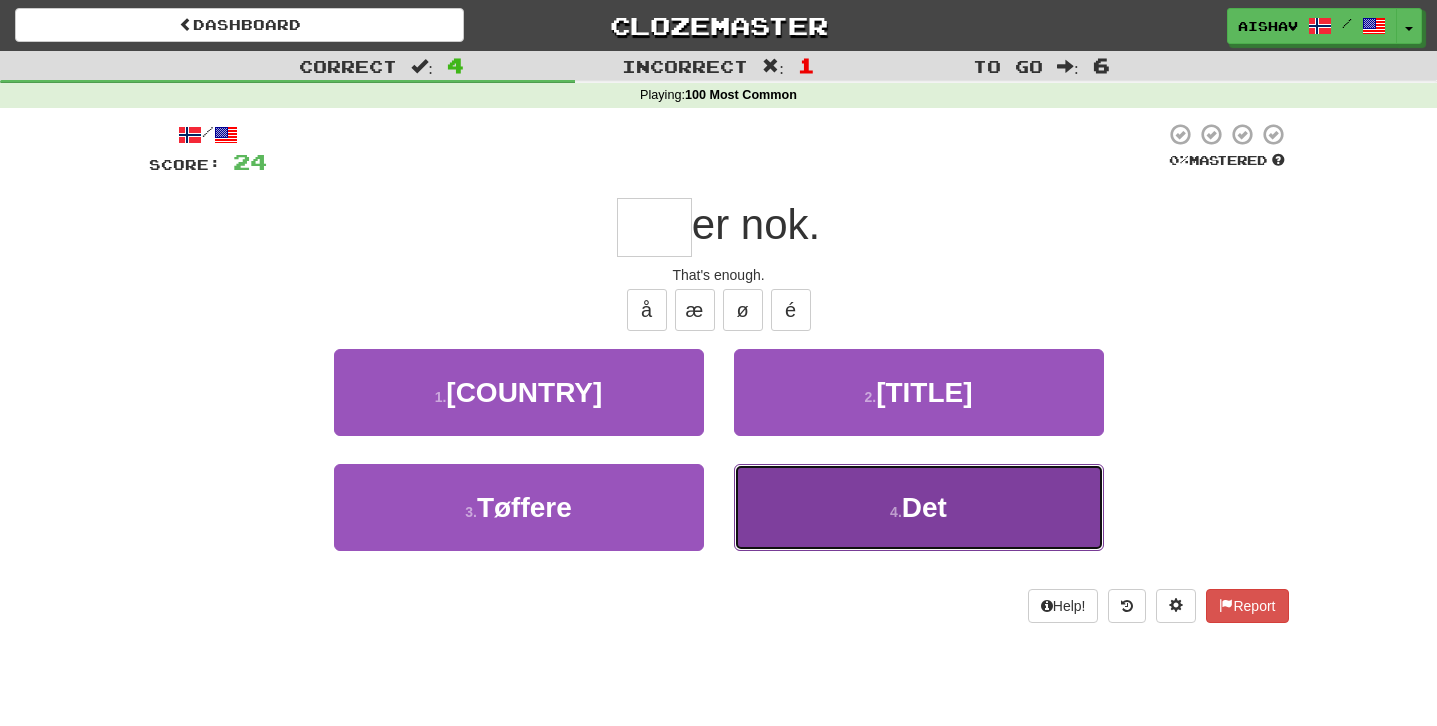 click on "4 .  Det" at bounding box center (919, 507) 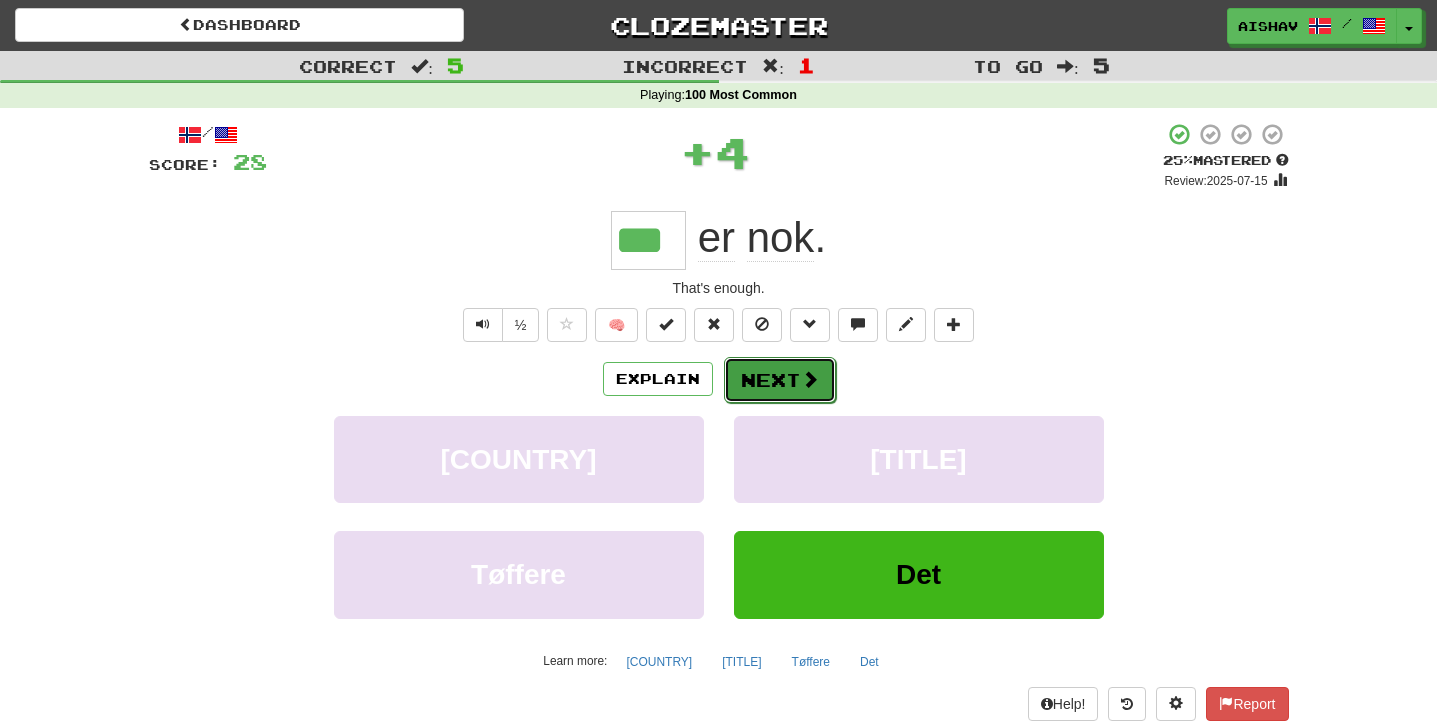 click on "Next" at bounding box center [780, 380] 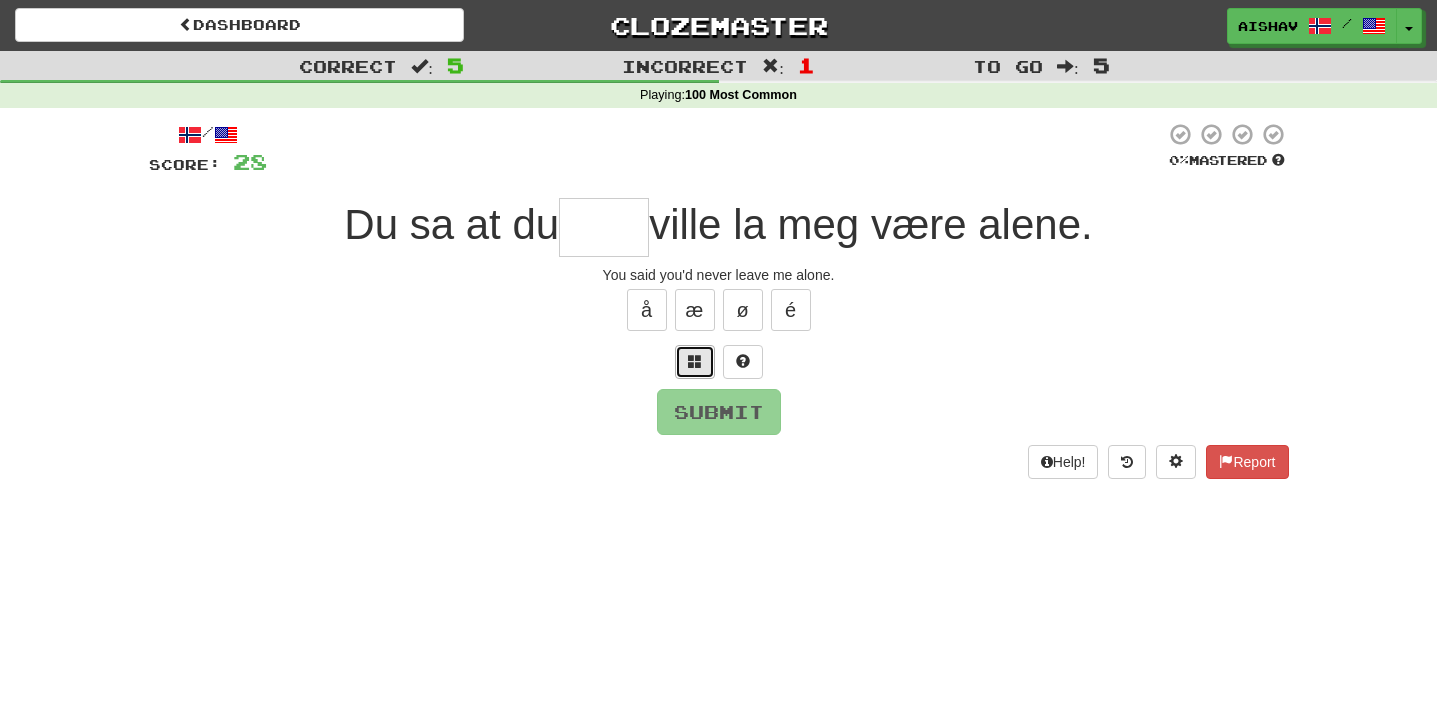 click at bounding box center [695, 361] 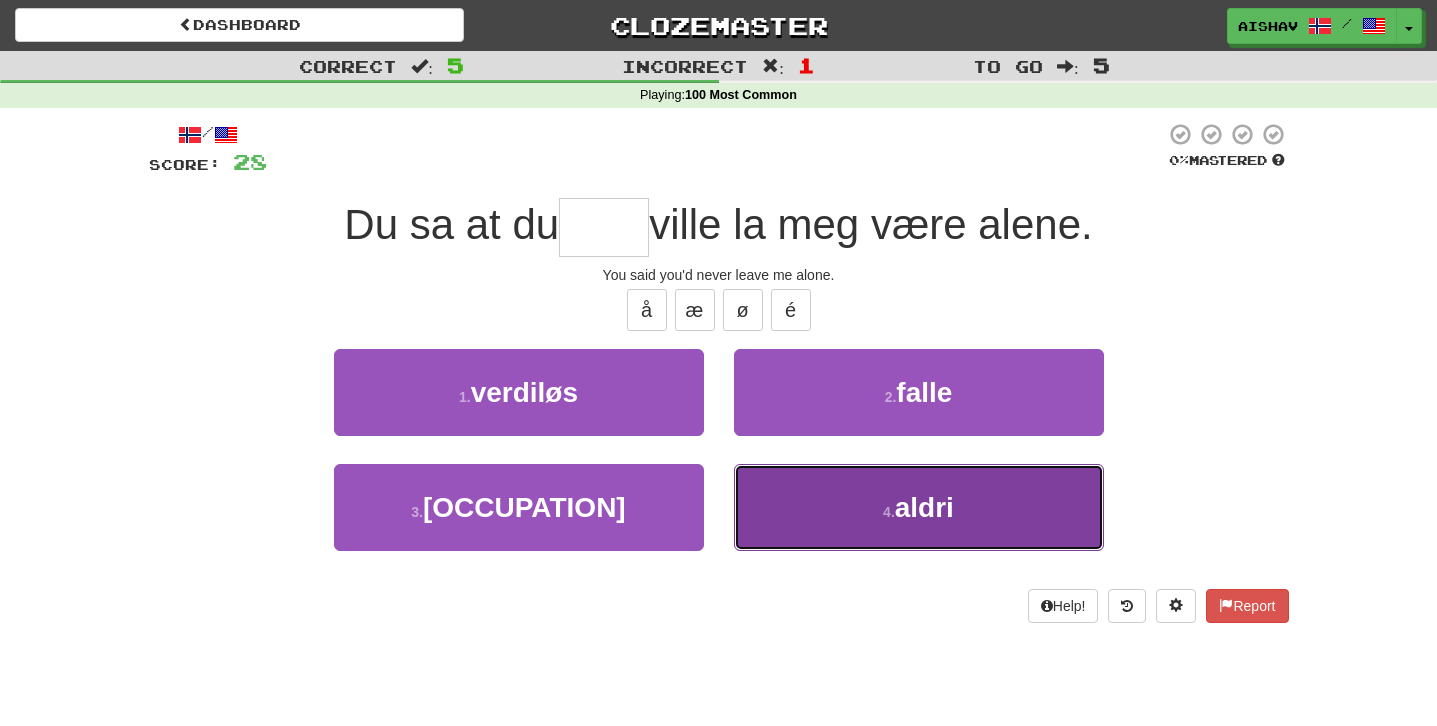 click on "4 .  aldri" at bounding box center [919, 507] 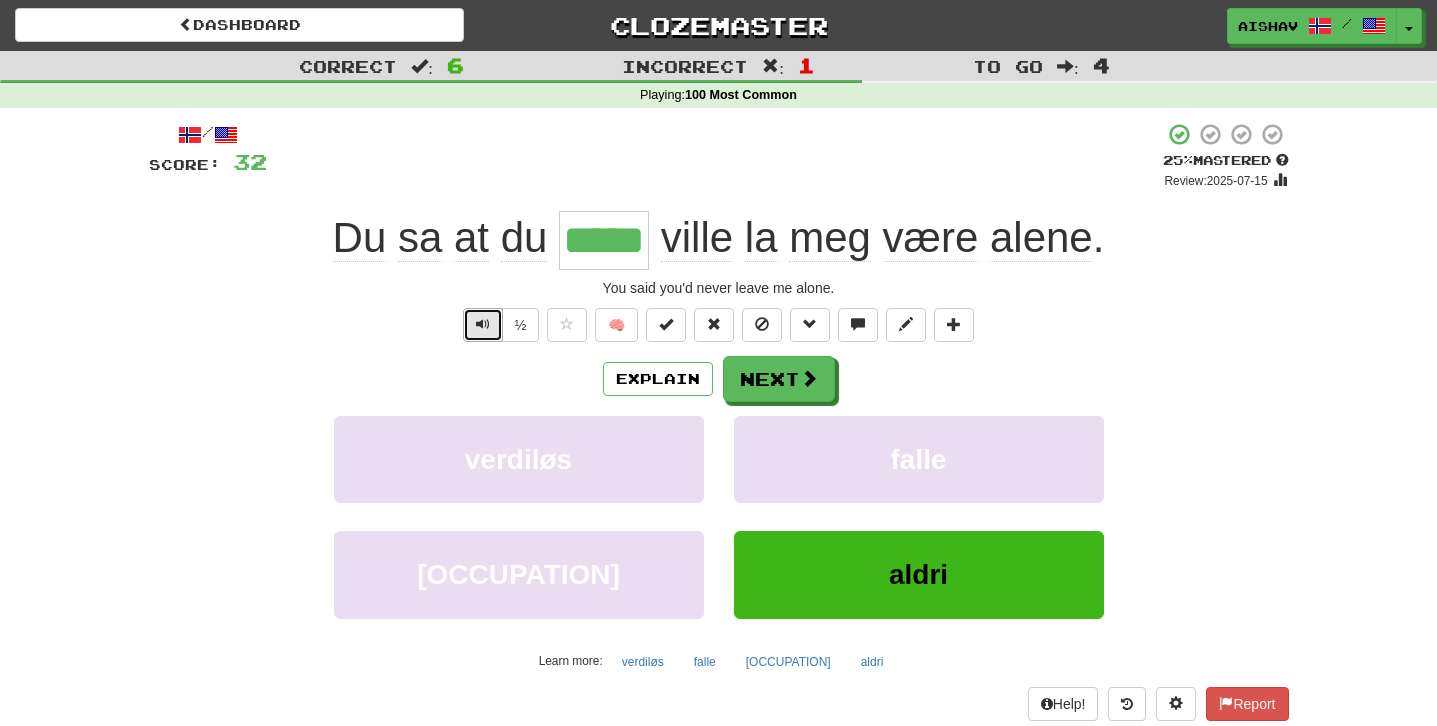 click at bounding box center [483, 324] 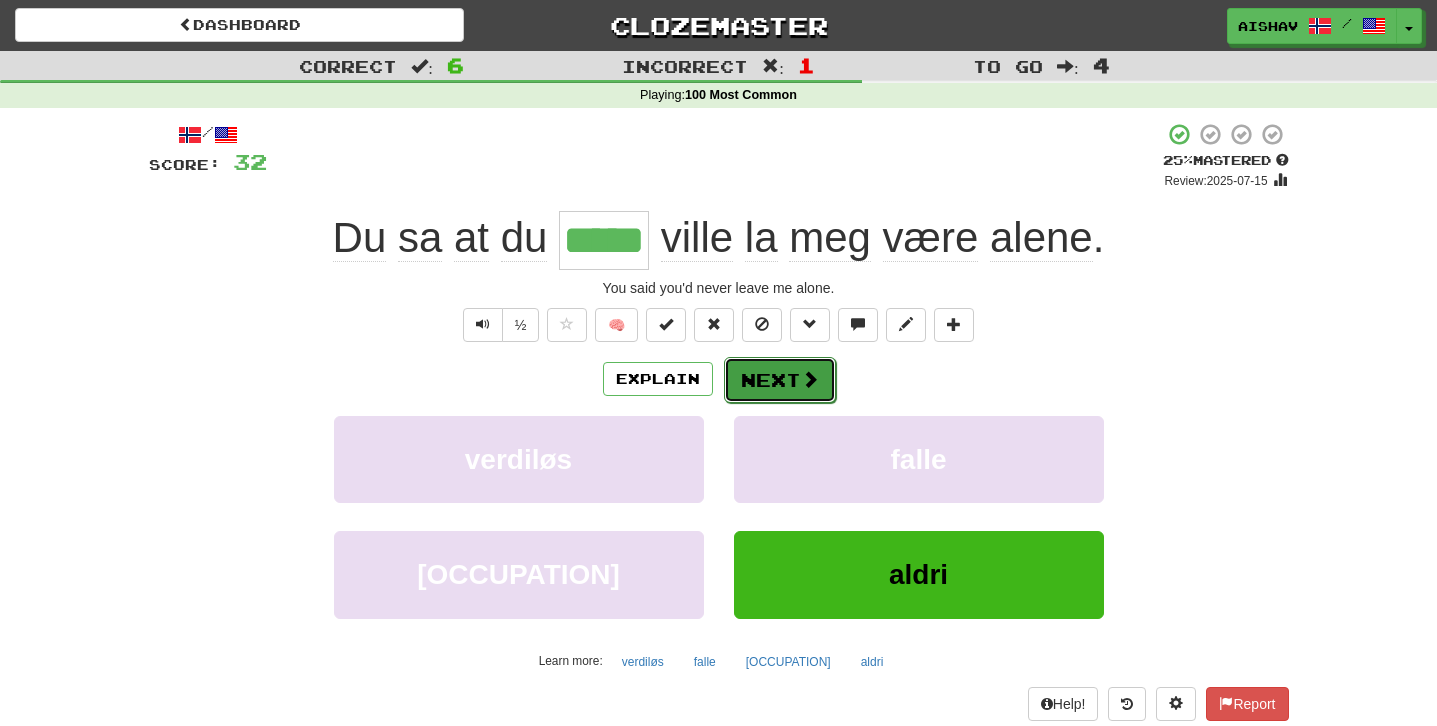 click on "Next" at bounding box center [780, 380] 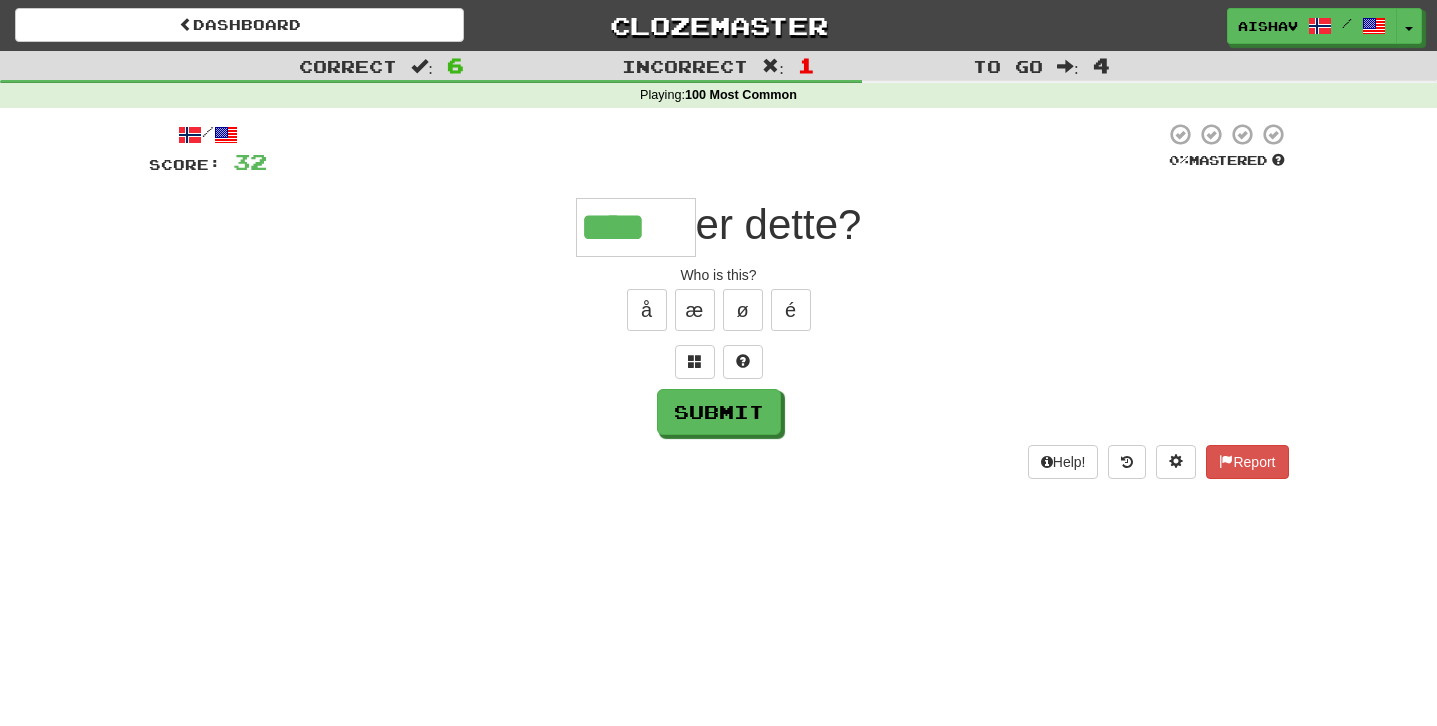 type on "****" 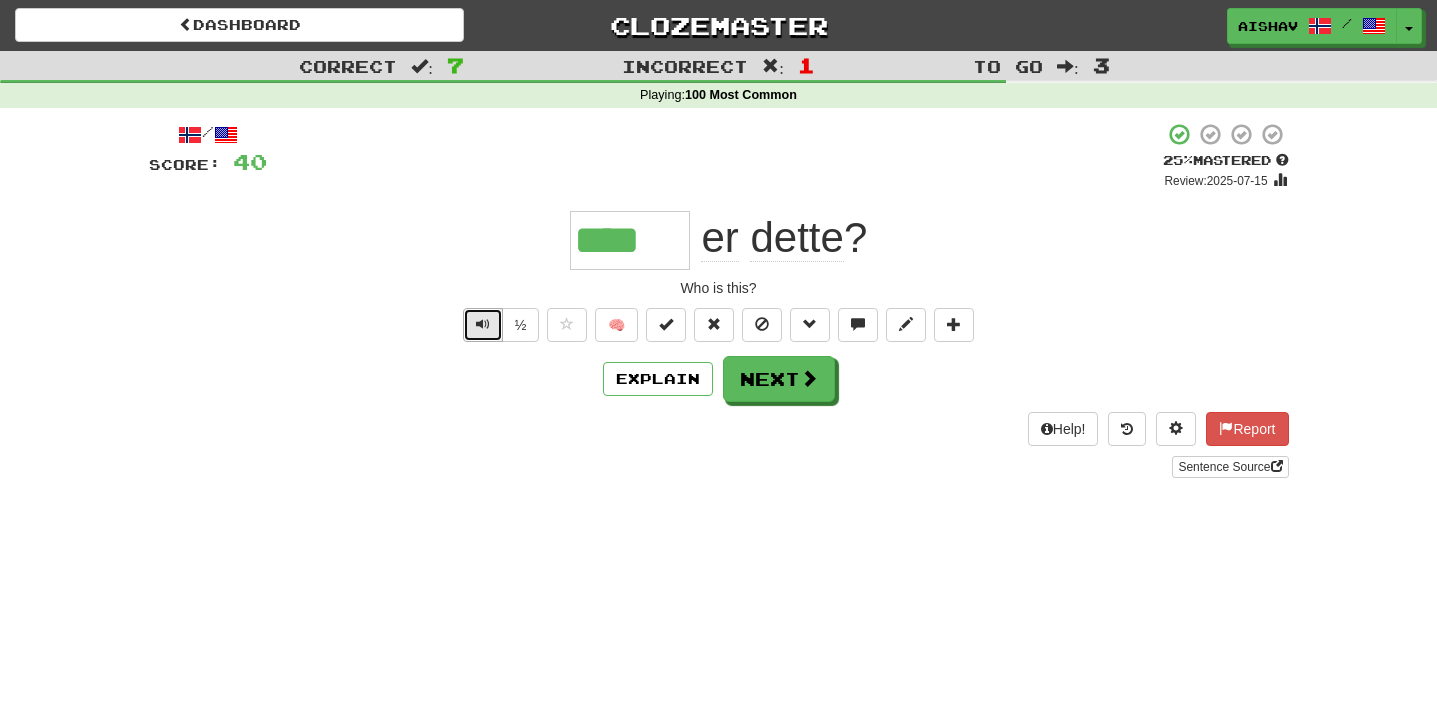 click at bounding box center [483, 325] 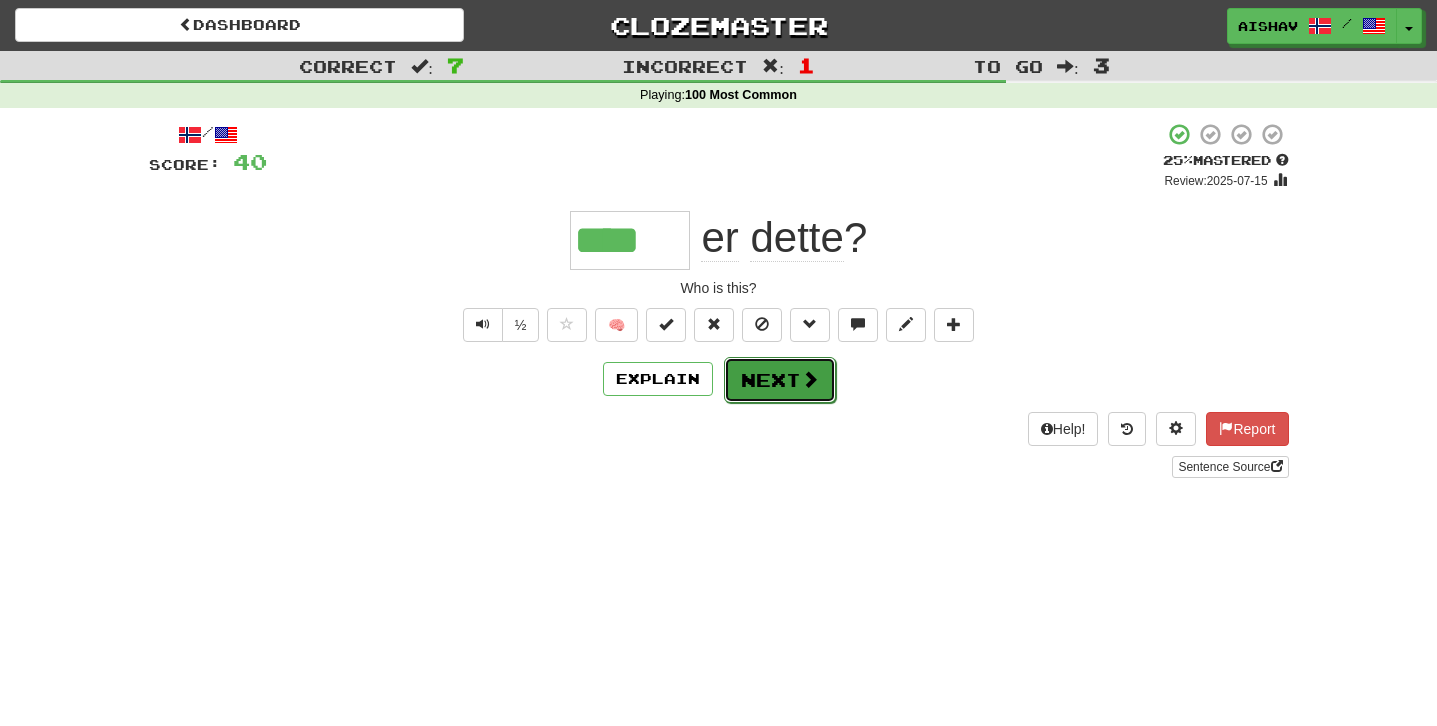click on "Next" at bounding box center (780, 380) 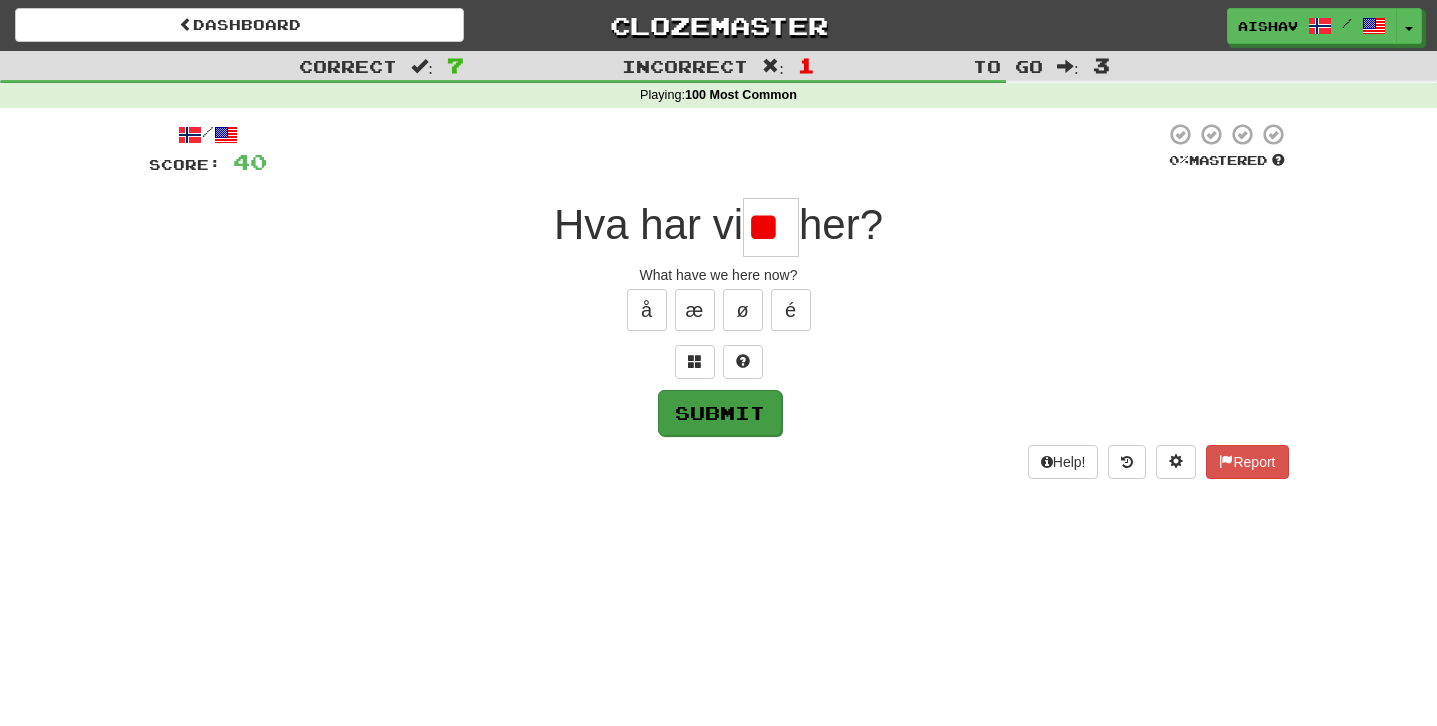 scroll, scrollTop: 0, scrollLeft: 0, axis: both 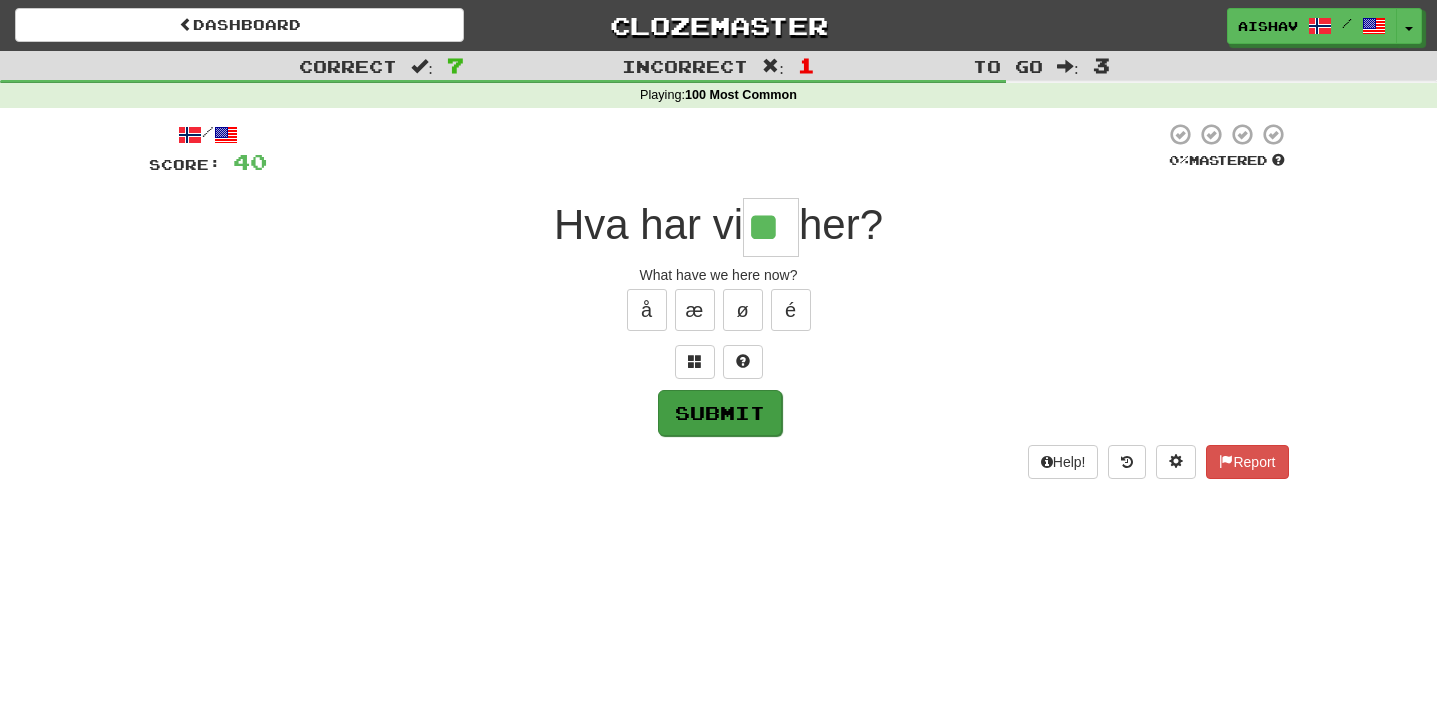 type on "**" 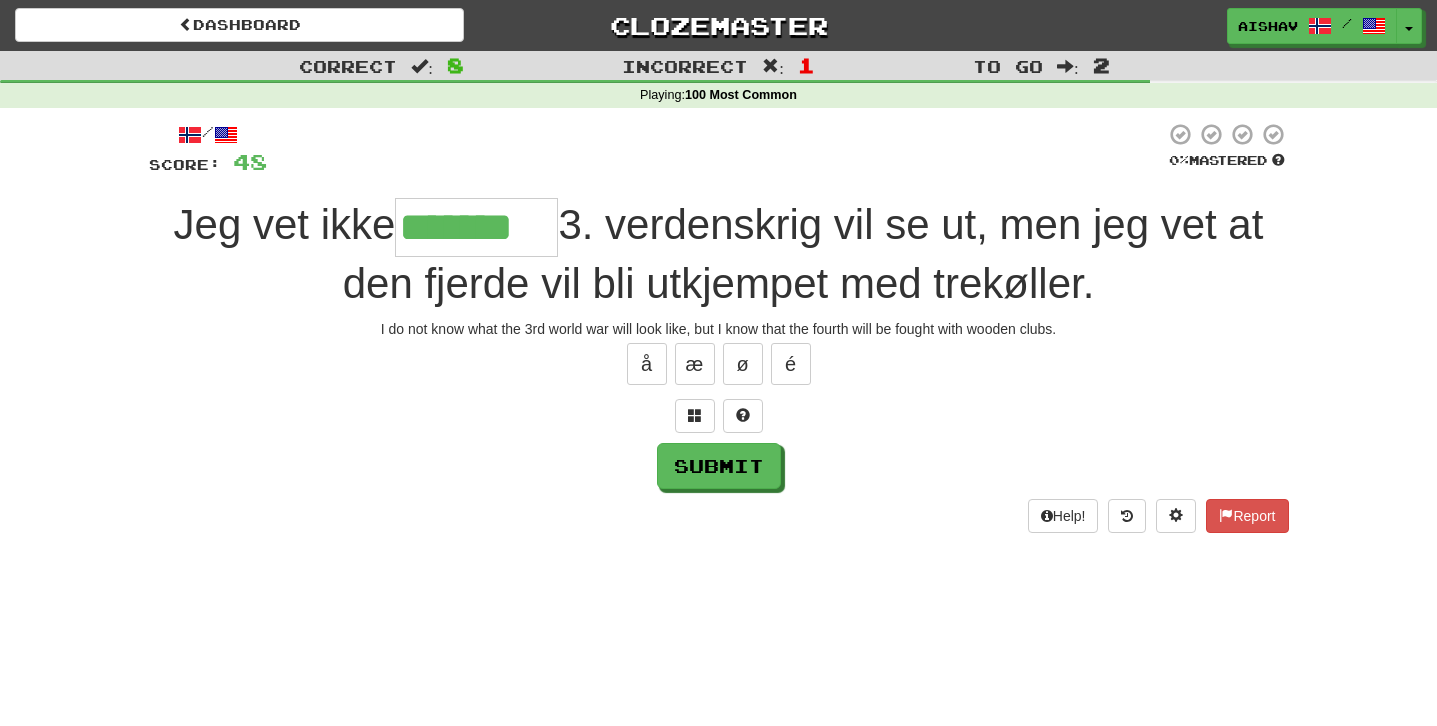 type on "*******" 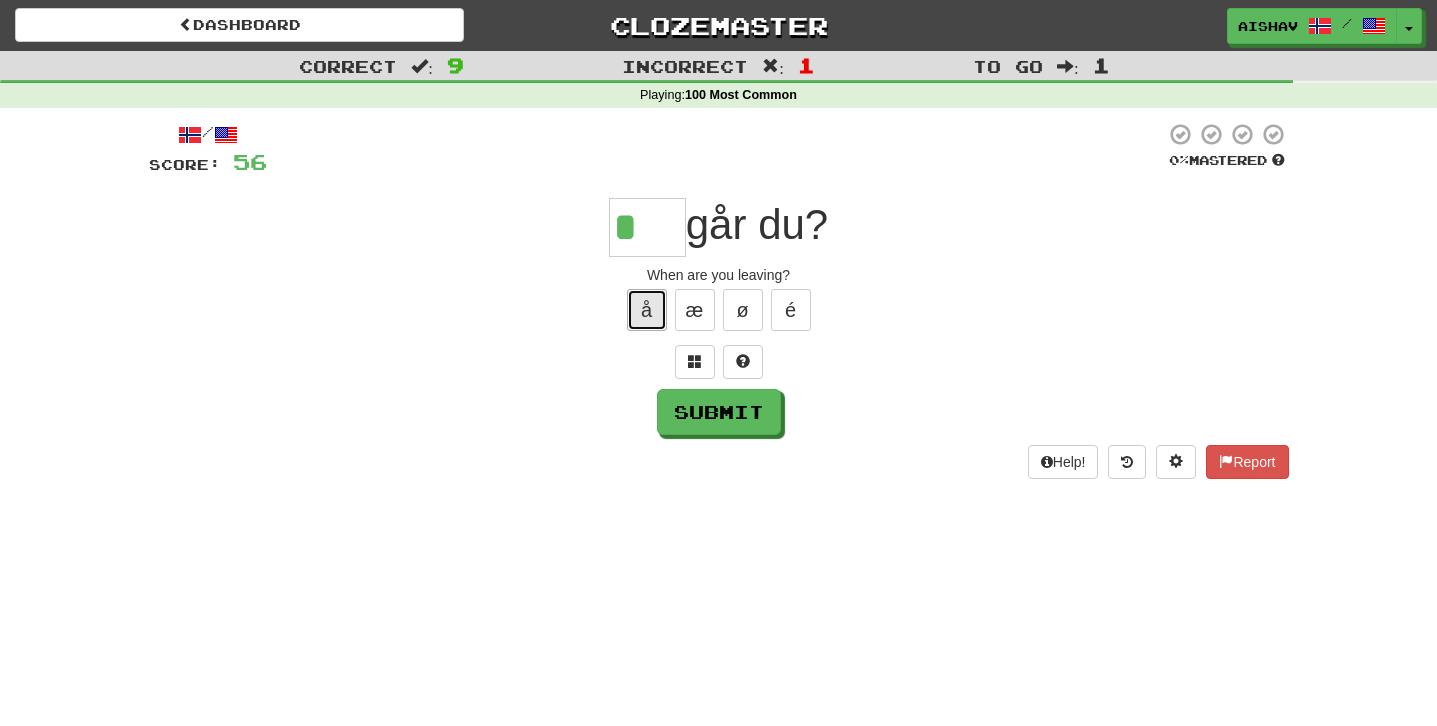 click on "å" at bounding box center [647, 310] 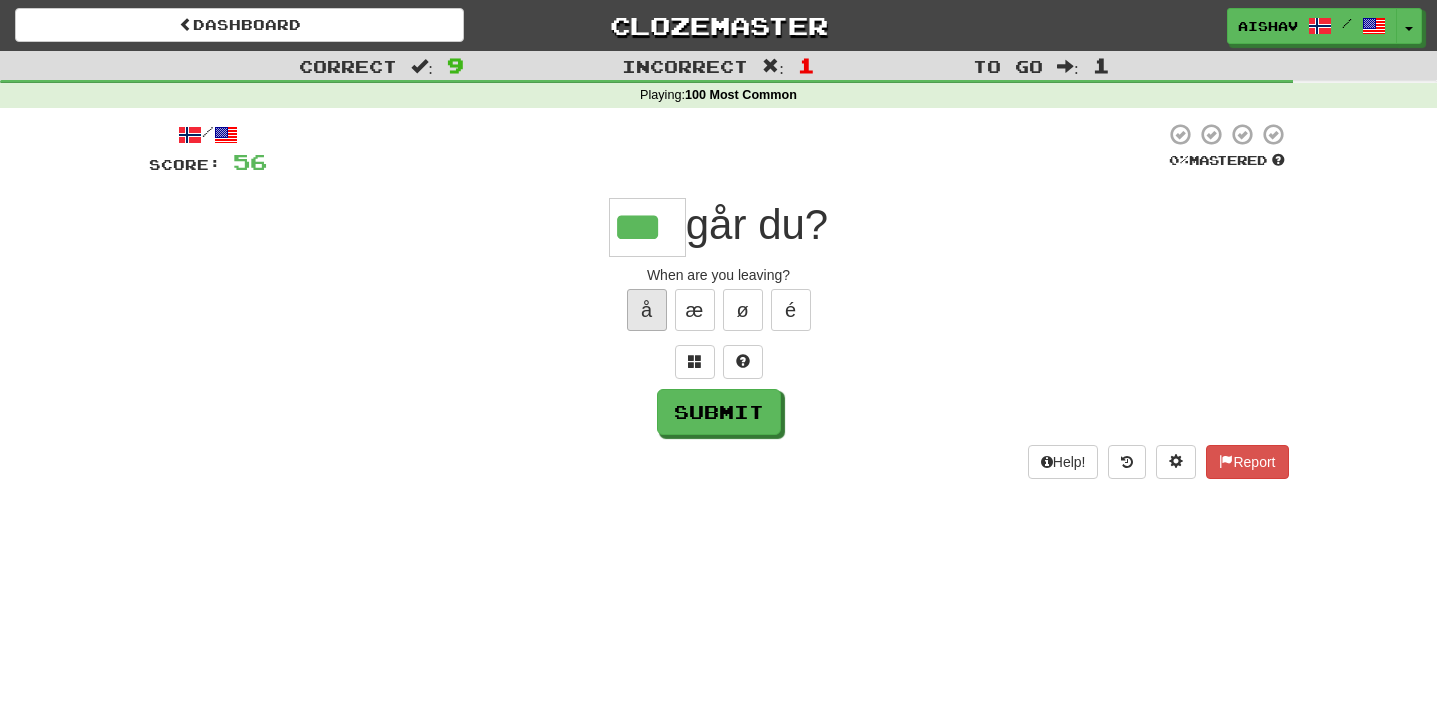 type on "***" 